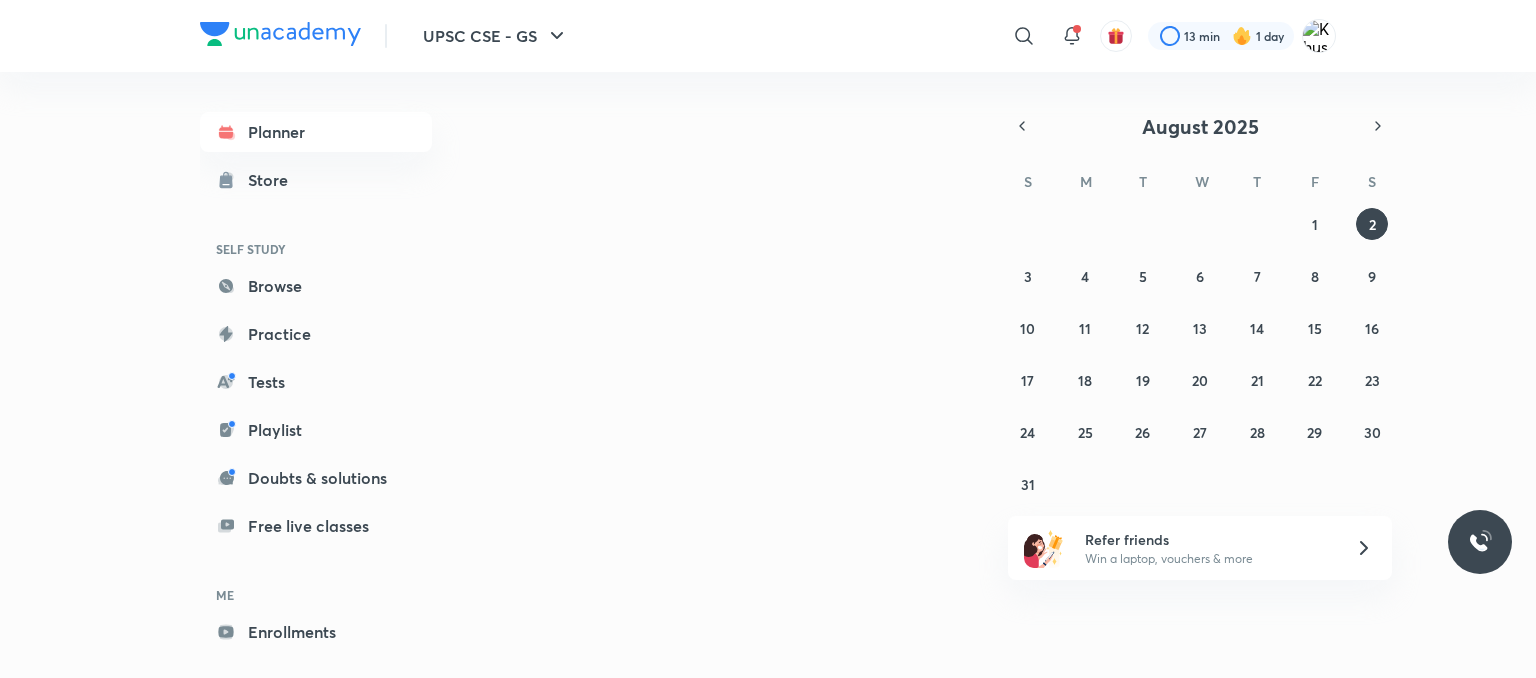 scroll, scrollTop: 0, scrollLeft: 0, axis: both 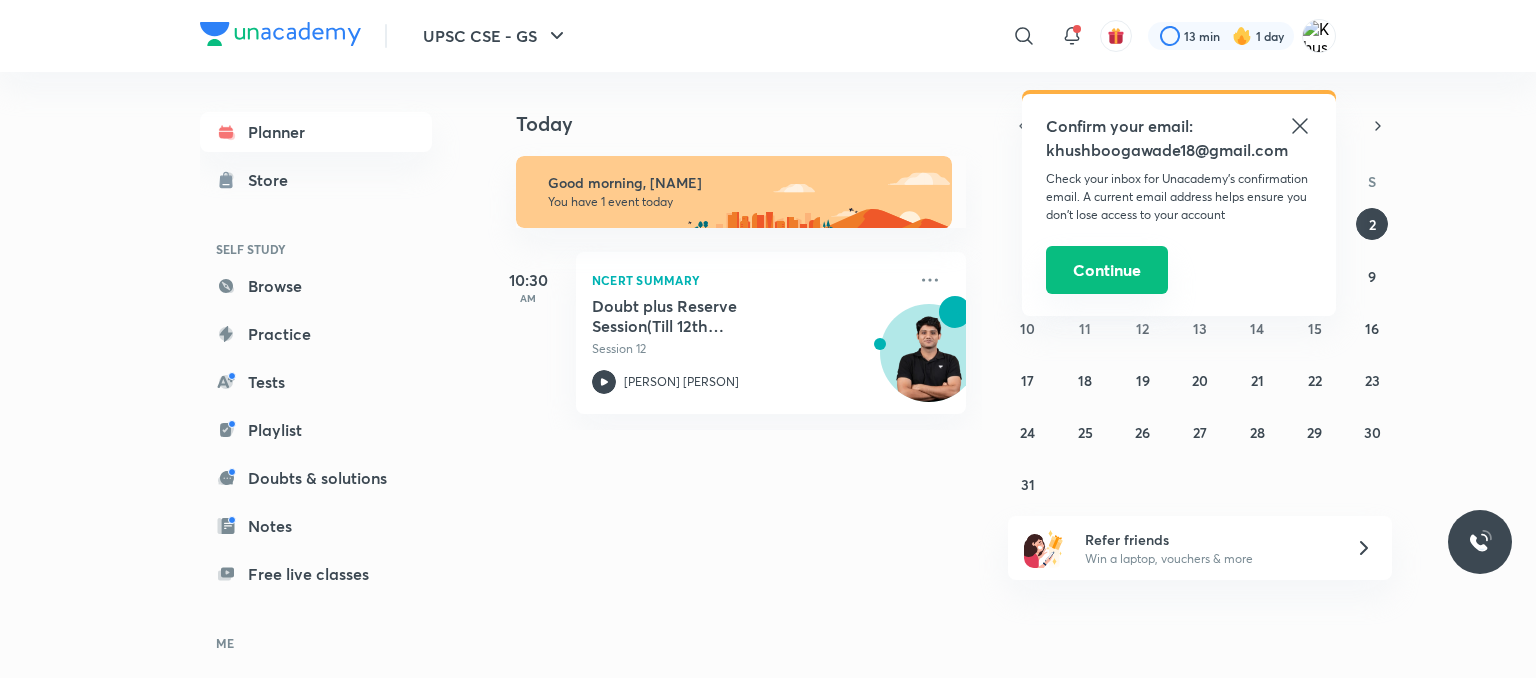click on "Continue" at bounding box center (1107, 270) 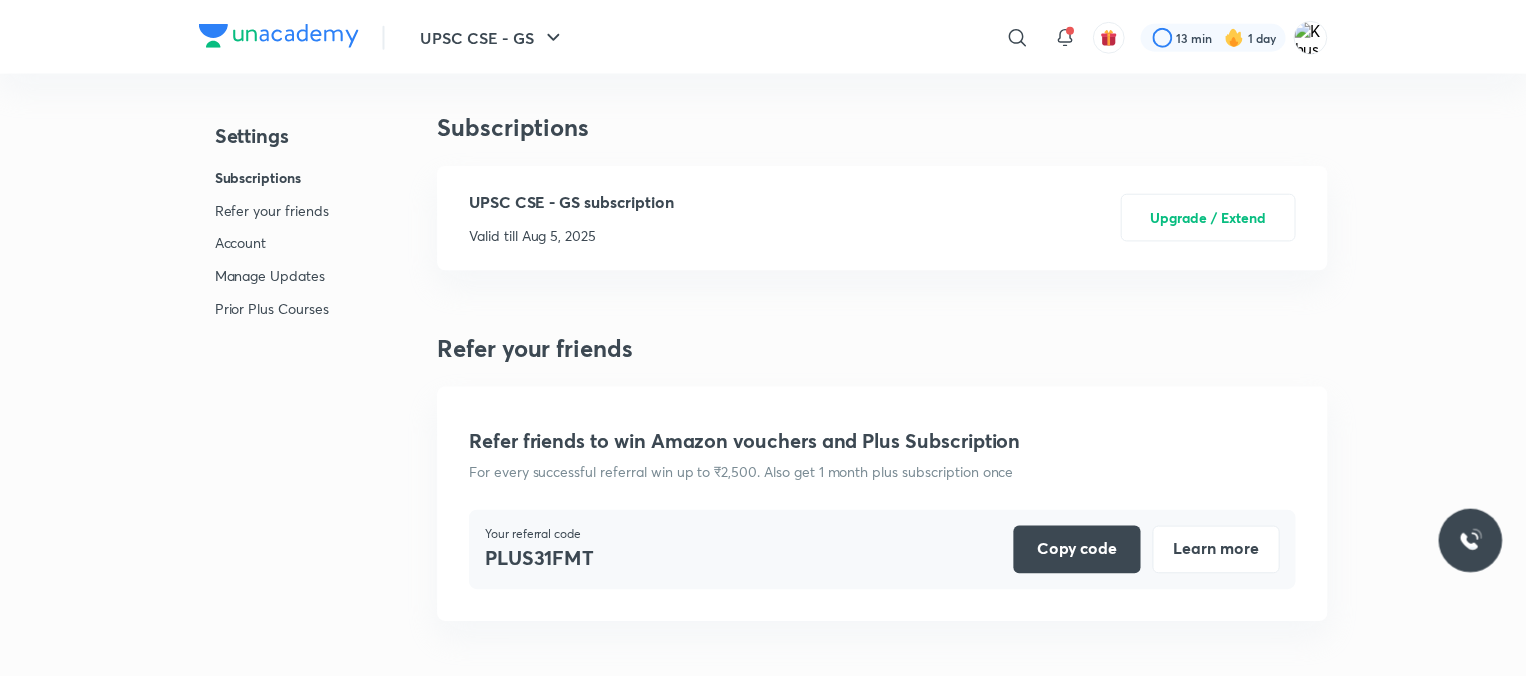 scroll, scrollTop: 5173, scrollLeft: 0, axis: vertical 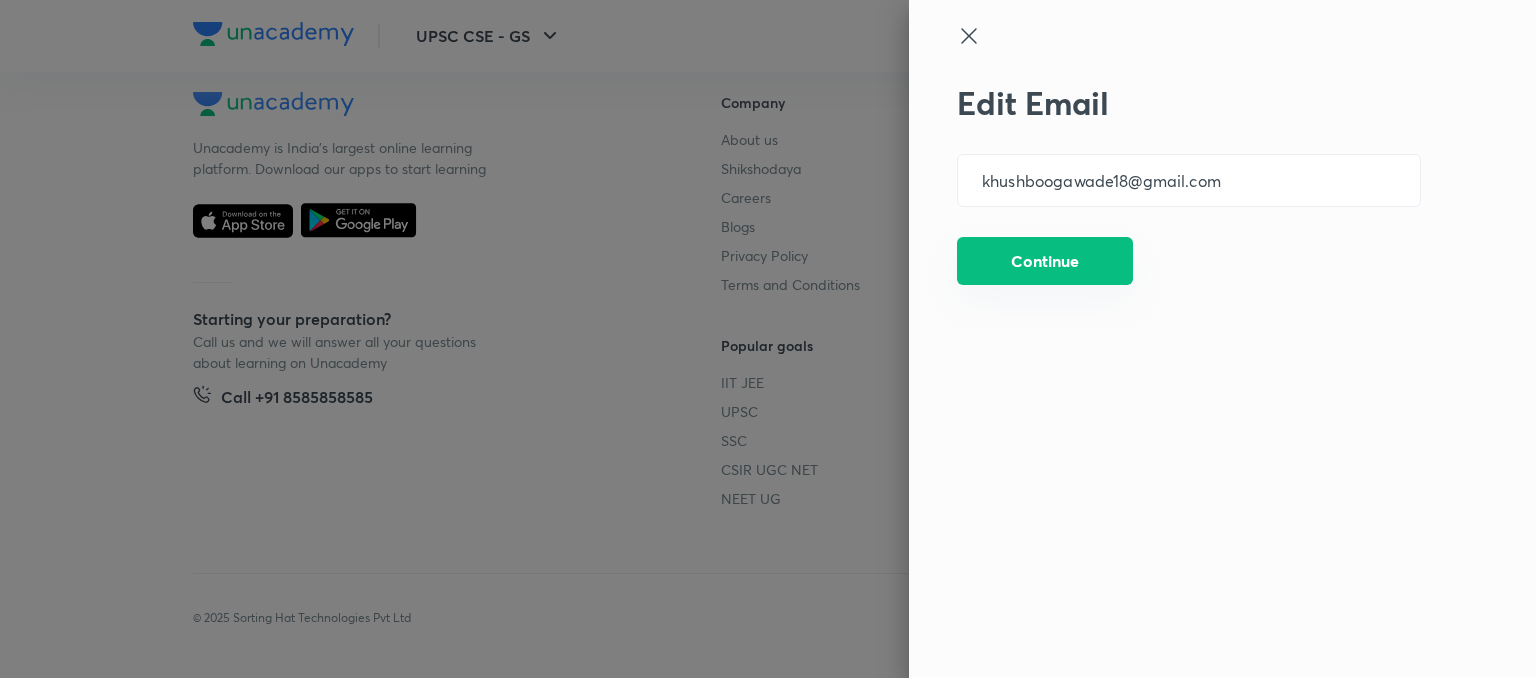 click on "Continue" at bounding box center [1045, 261] 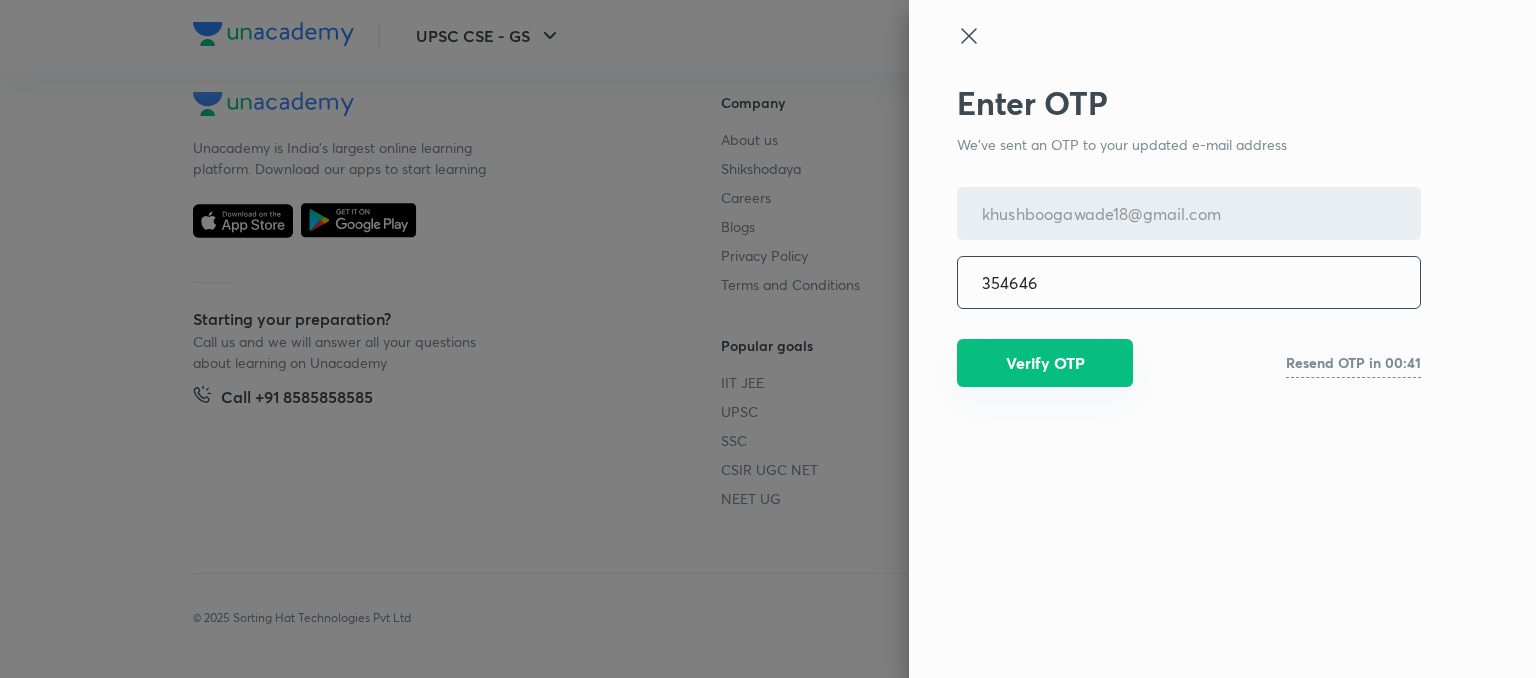 type on "354646" 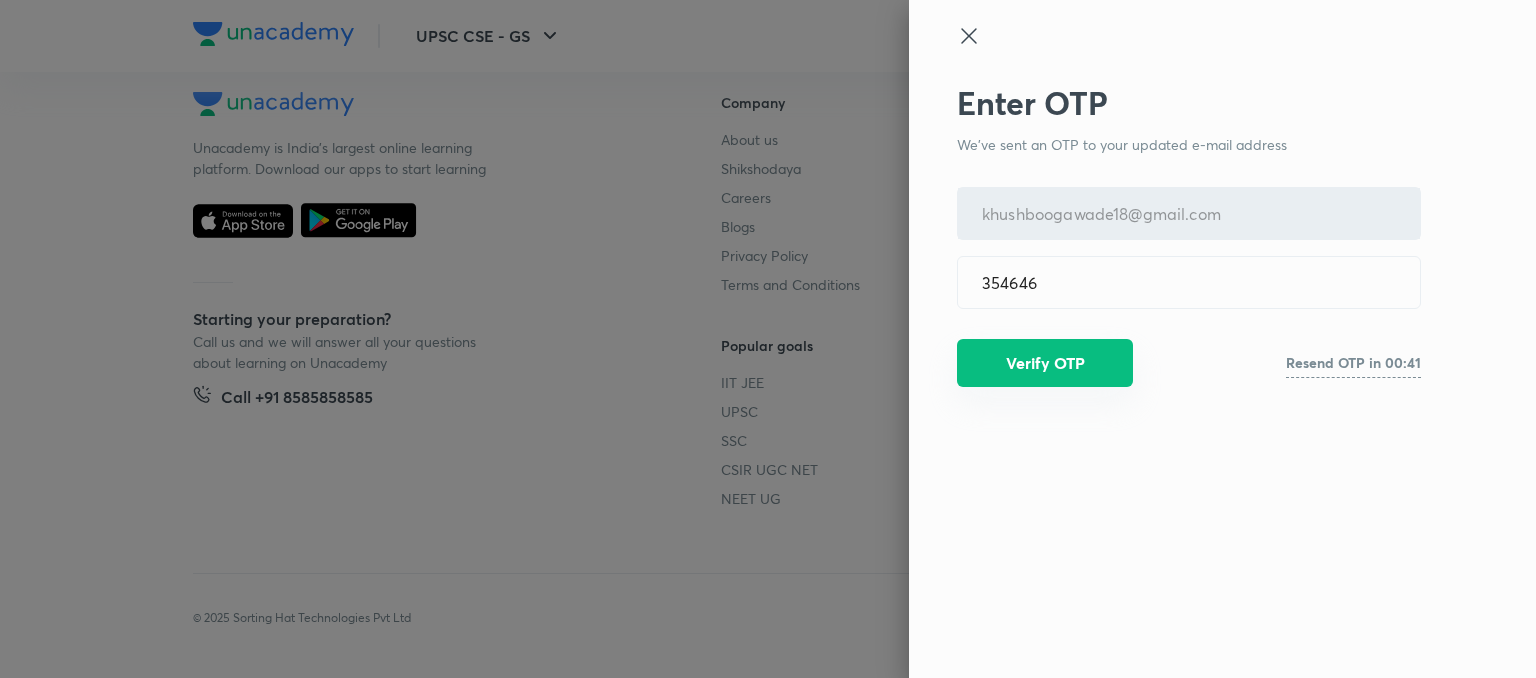 click on "Verify OTP" at bounding box center (1045, 363) 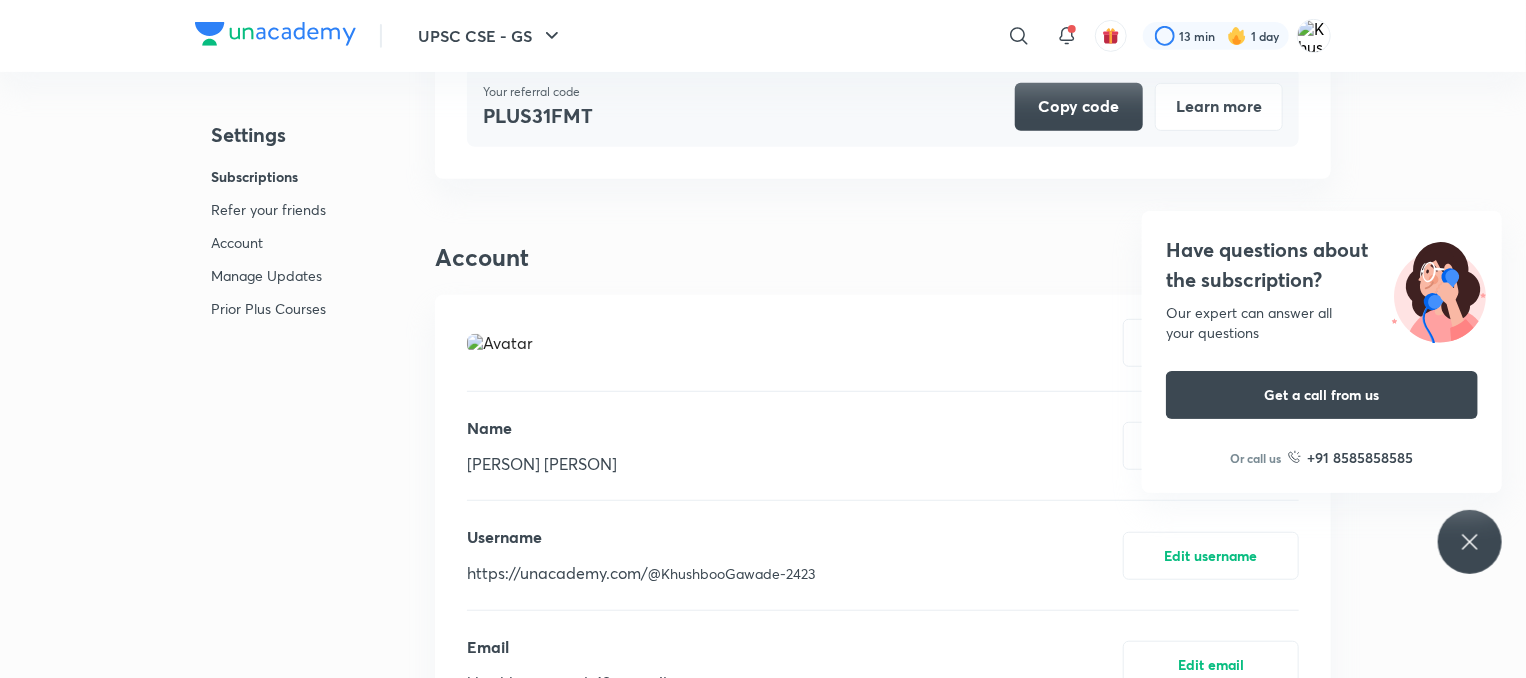 scroll, scrollTop: 0, scrollLeft: 0, axis: both 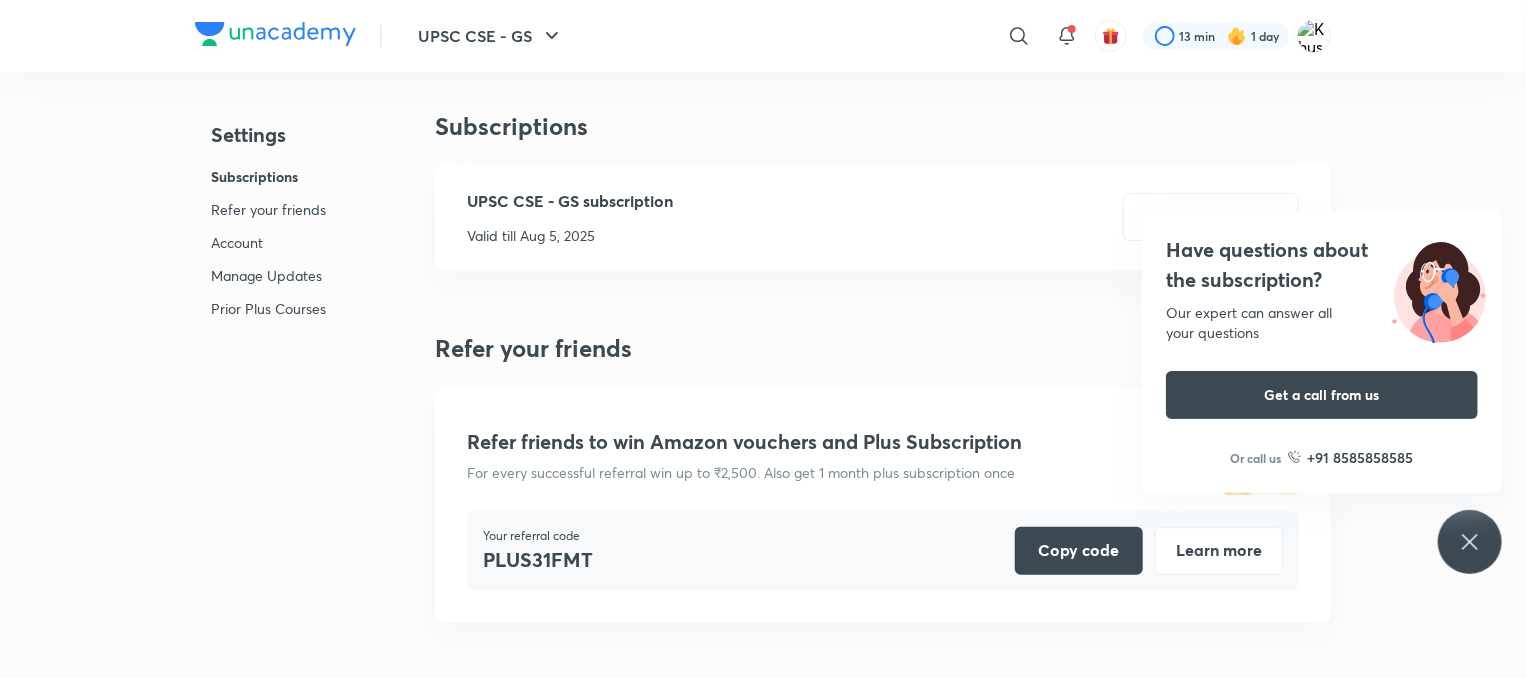click on "Valid till Aug 5, 2025" at bounding box center (570, 235) 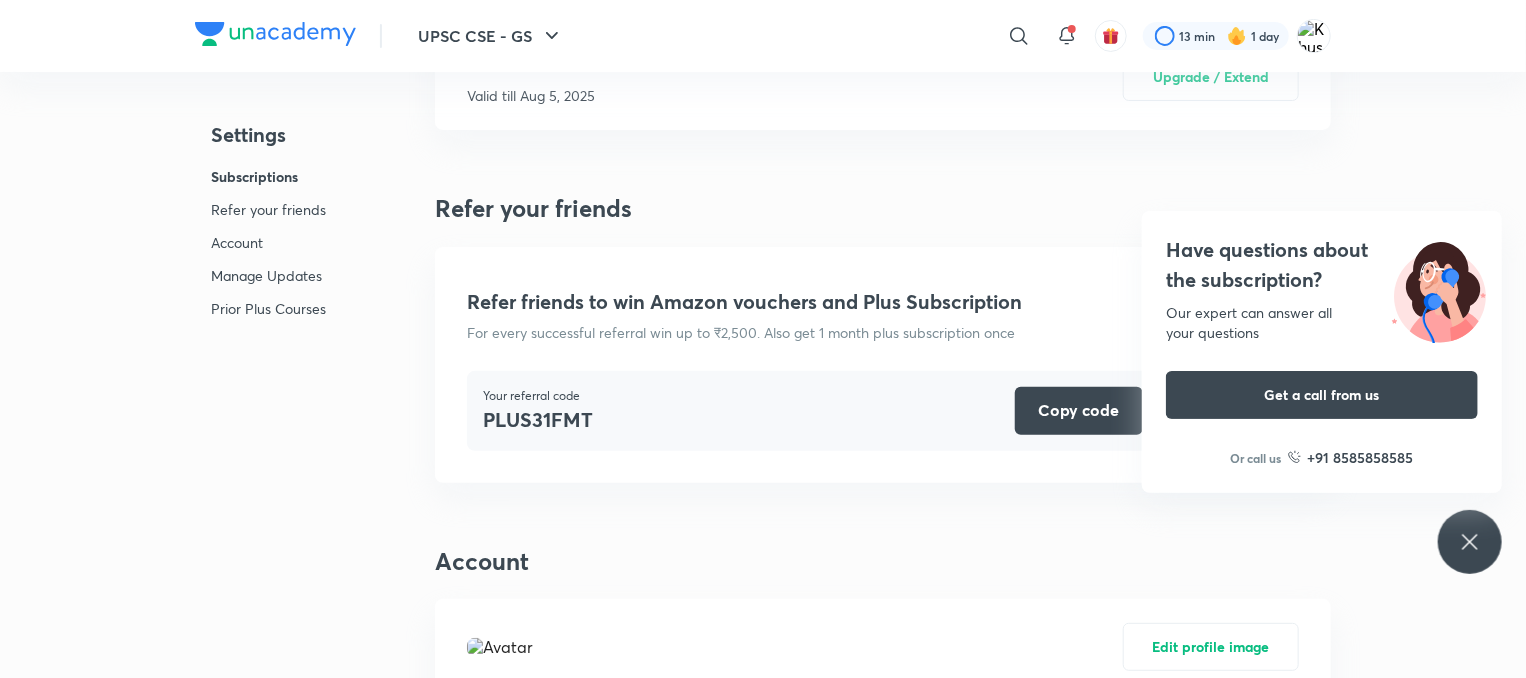 scroll, scrollTop: 140, scrollLeft: 0, axis: vertical 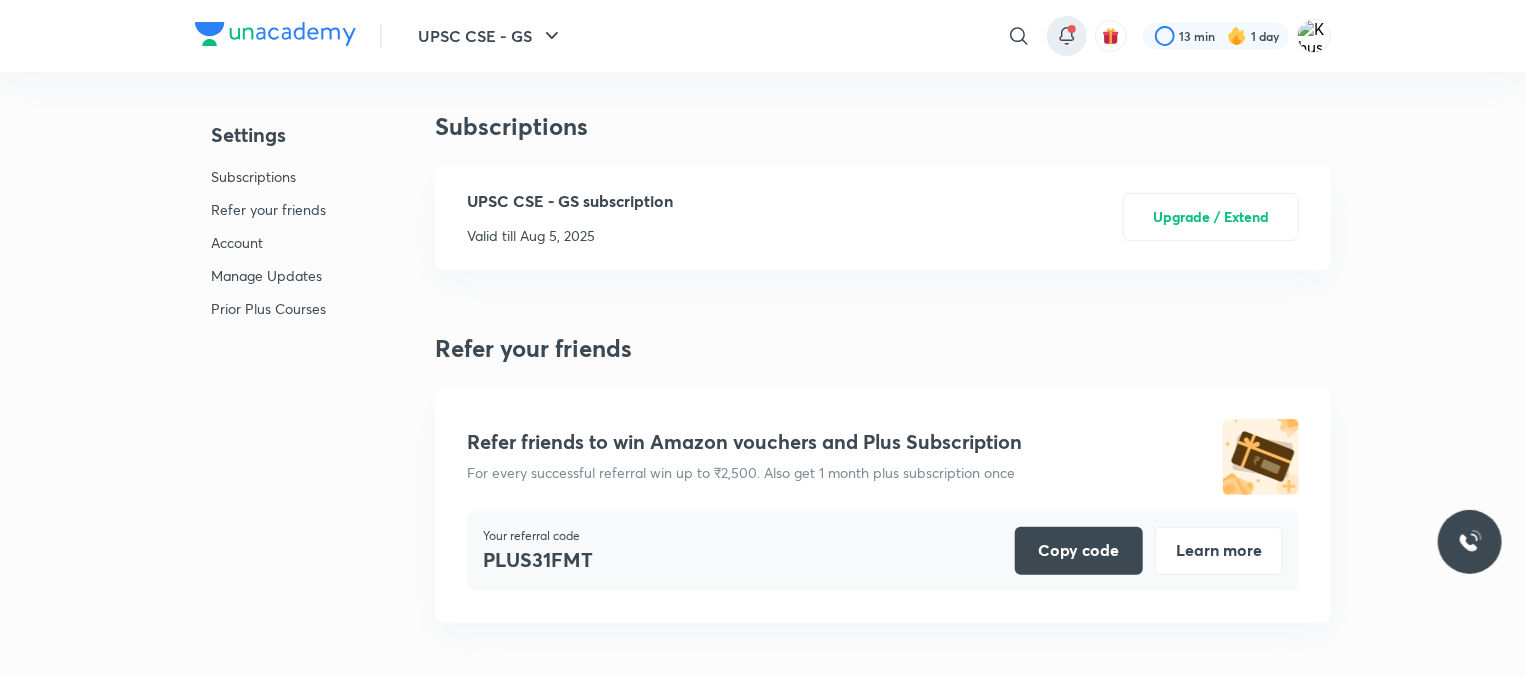 click 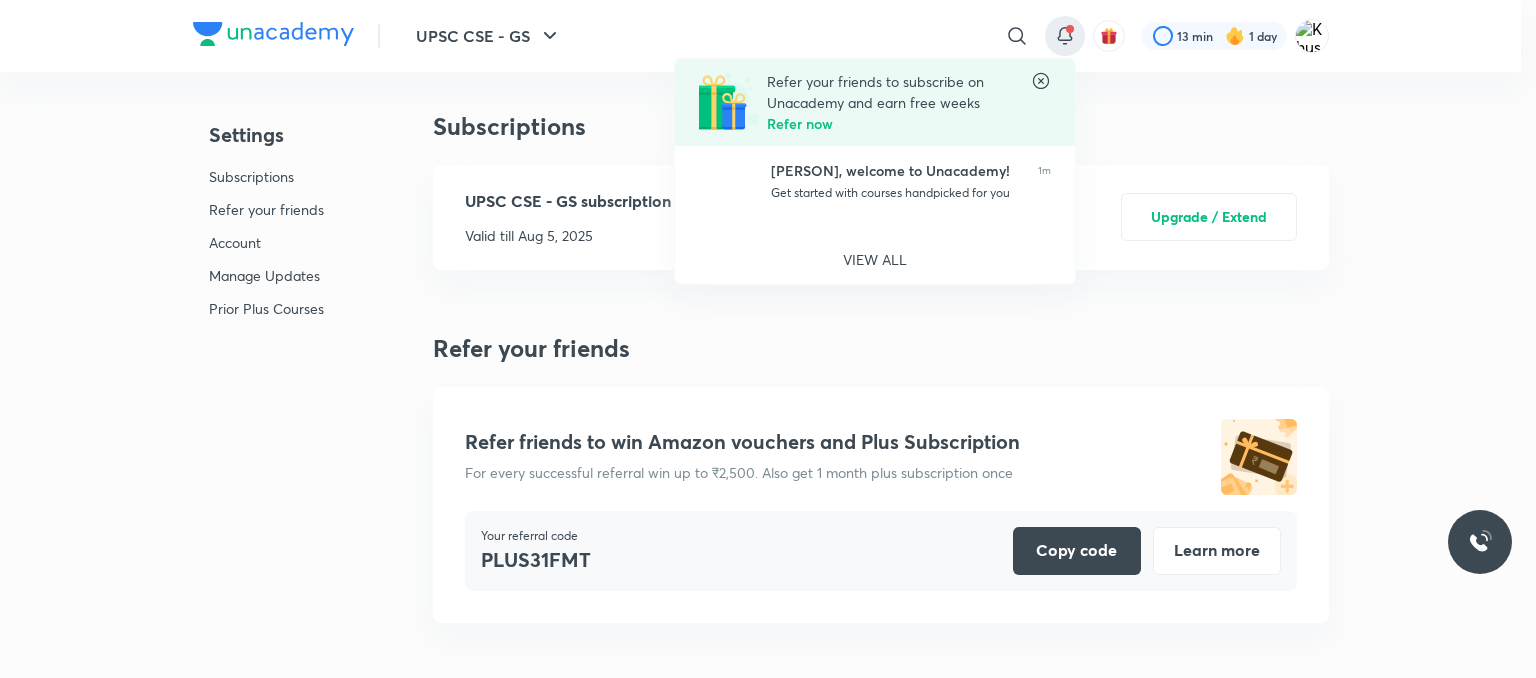 click at bounding box center [768, 339] 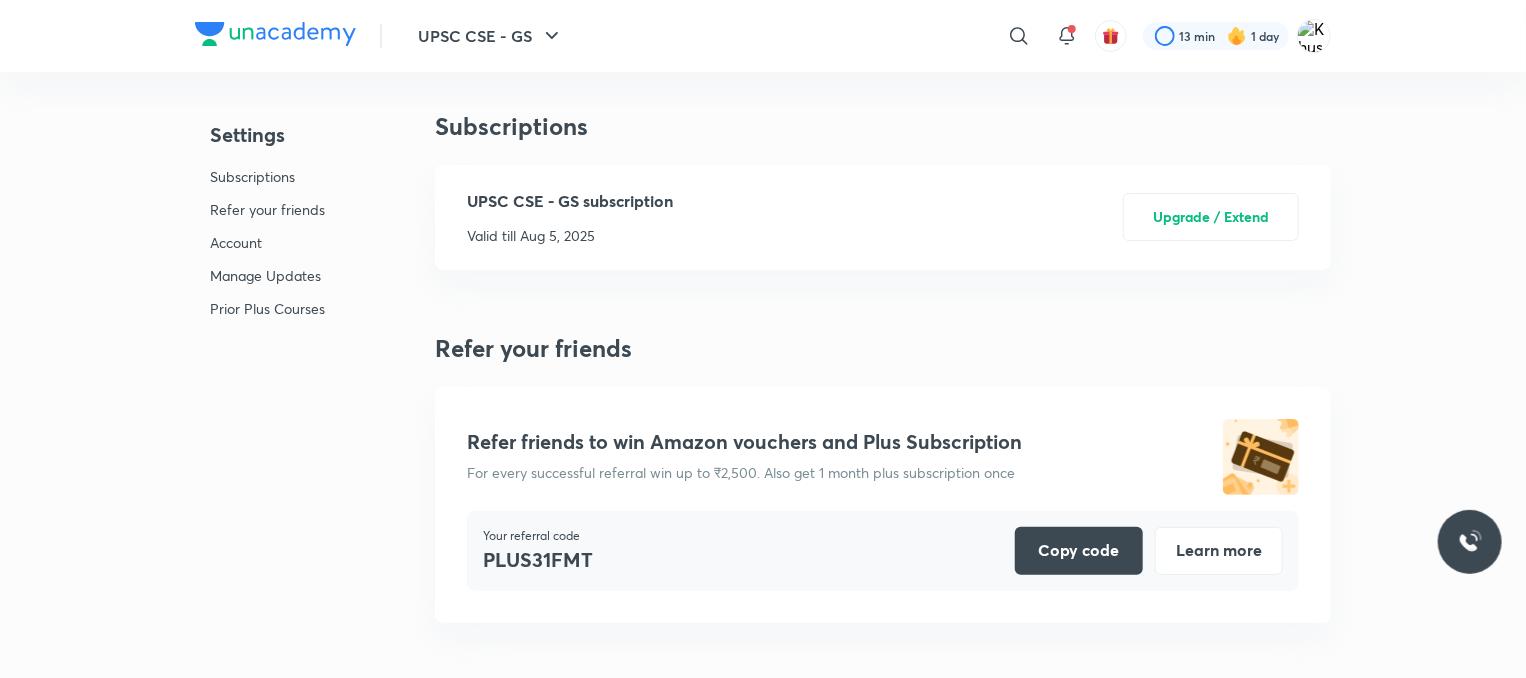 click 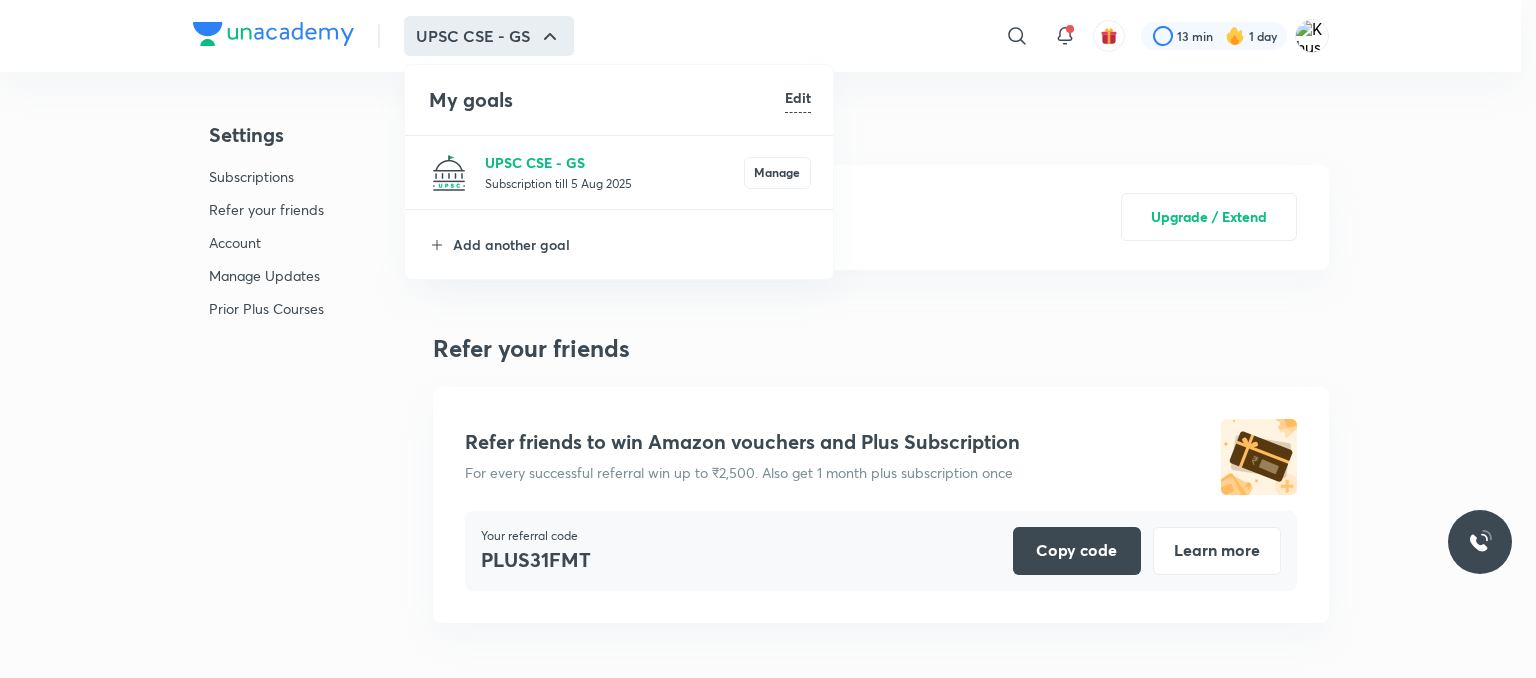 click on "UPSC CSE - GS" at bounding box center [614, 162] 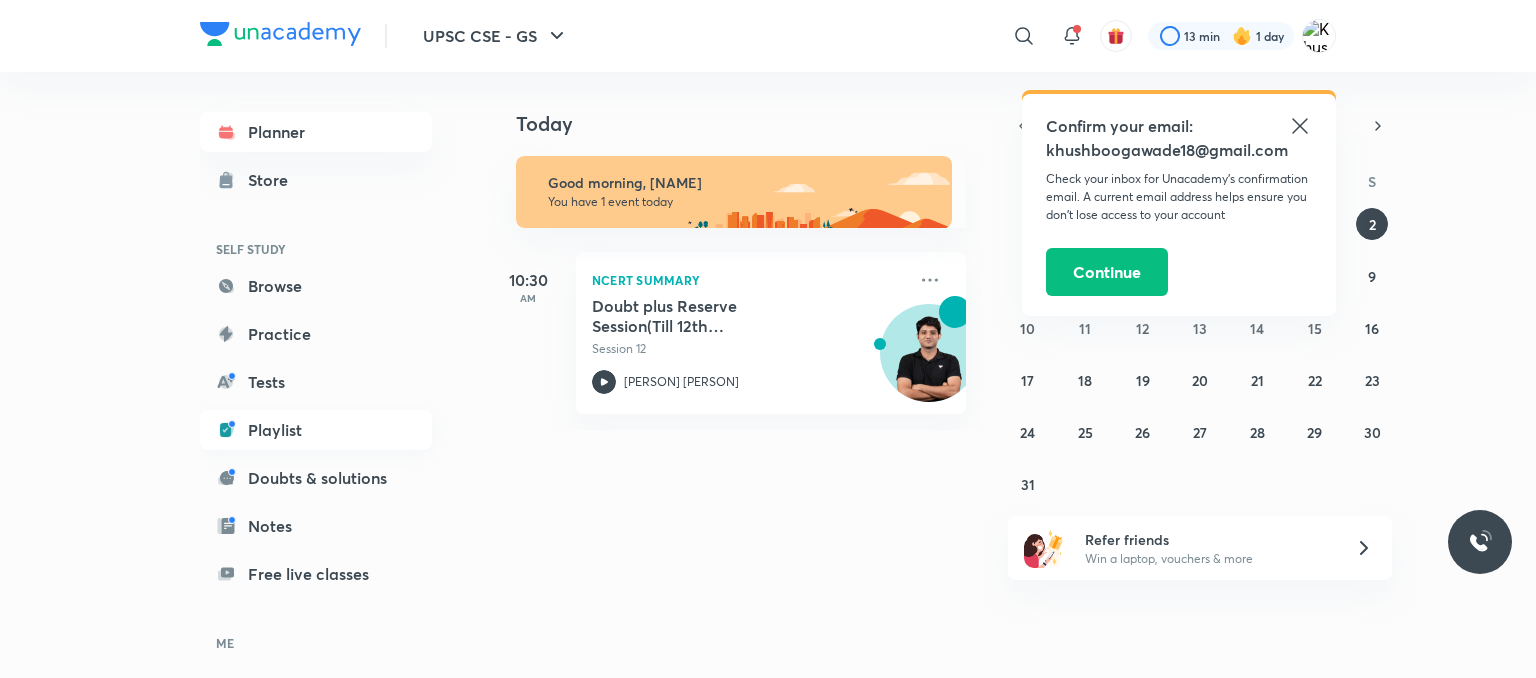 click on "Playlist" at bounding box center (316, 430) 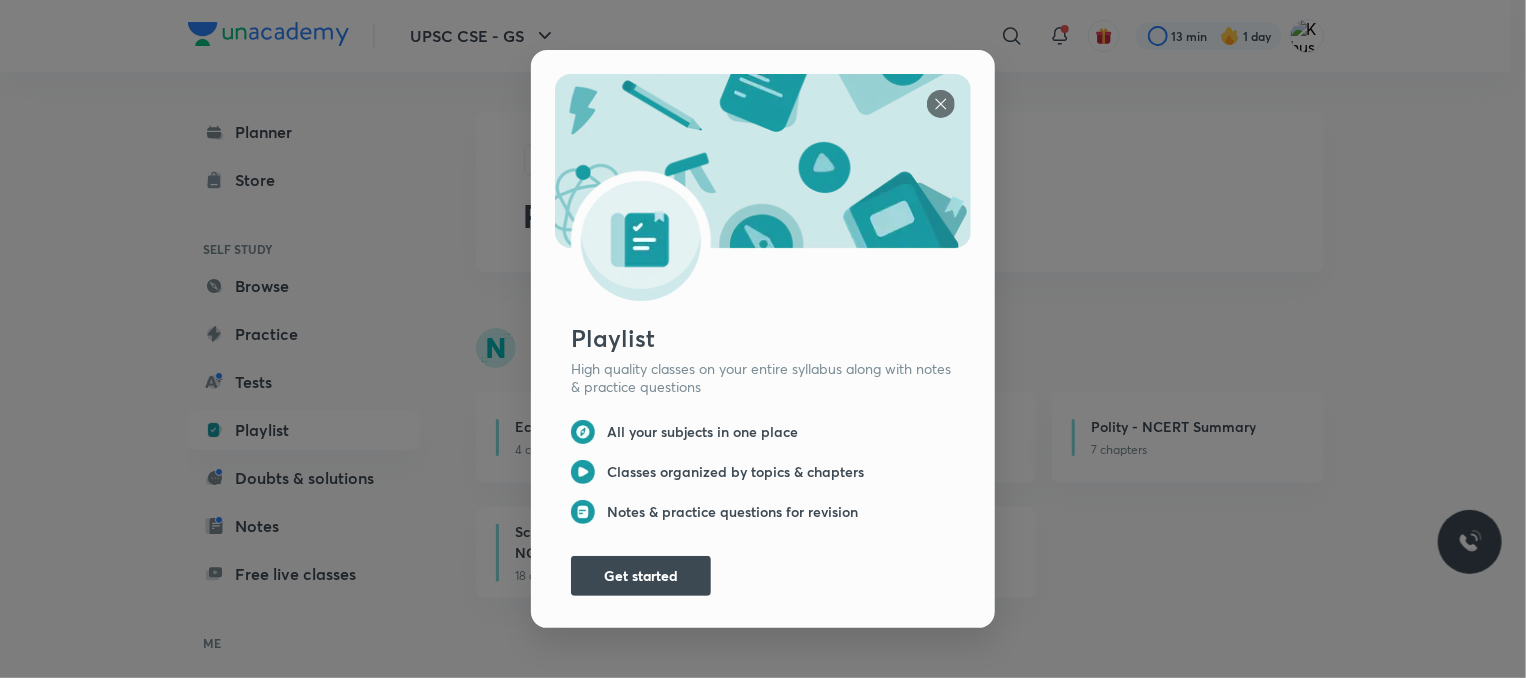 scroll, scrollTop: 0, scrollLeft: 0, axis: both 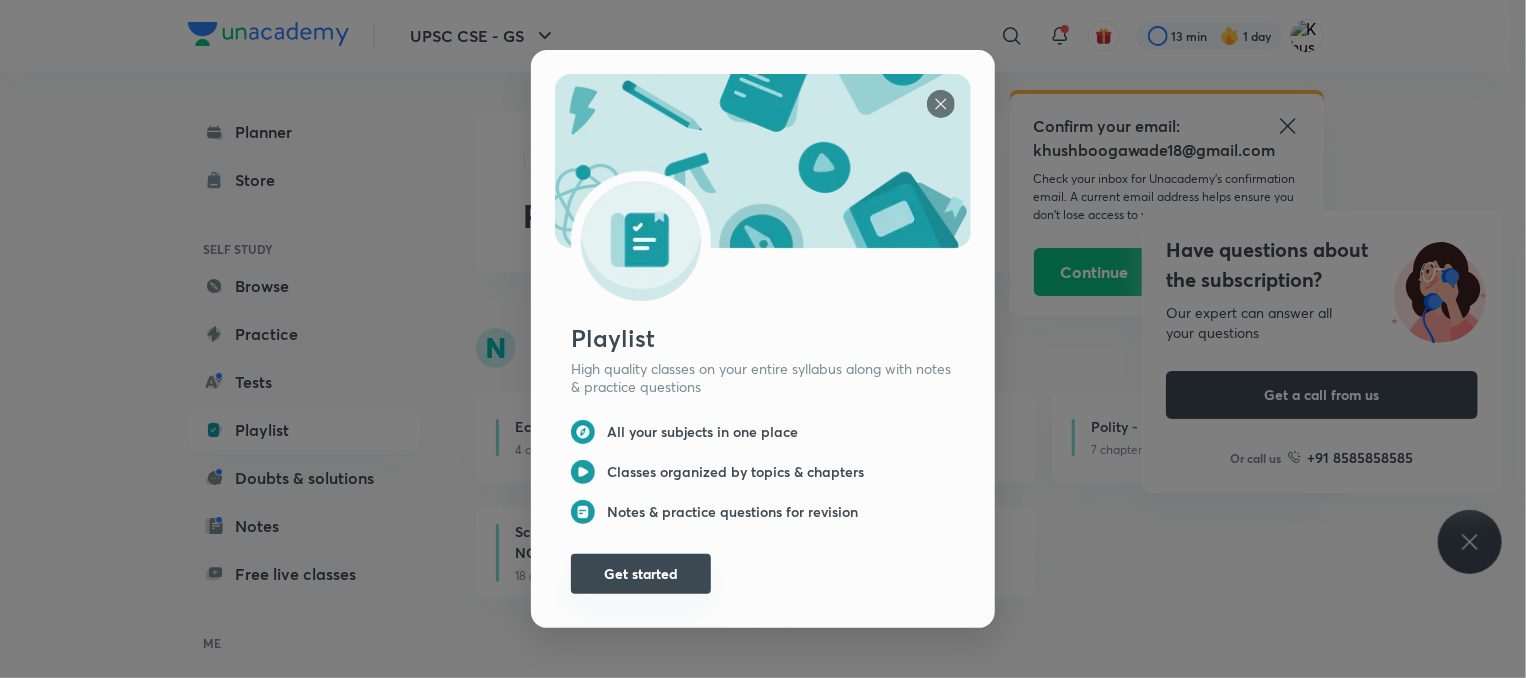click on "Get started" at bounding box center [641, 574] 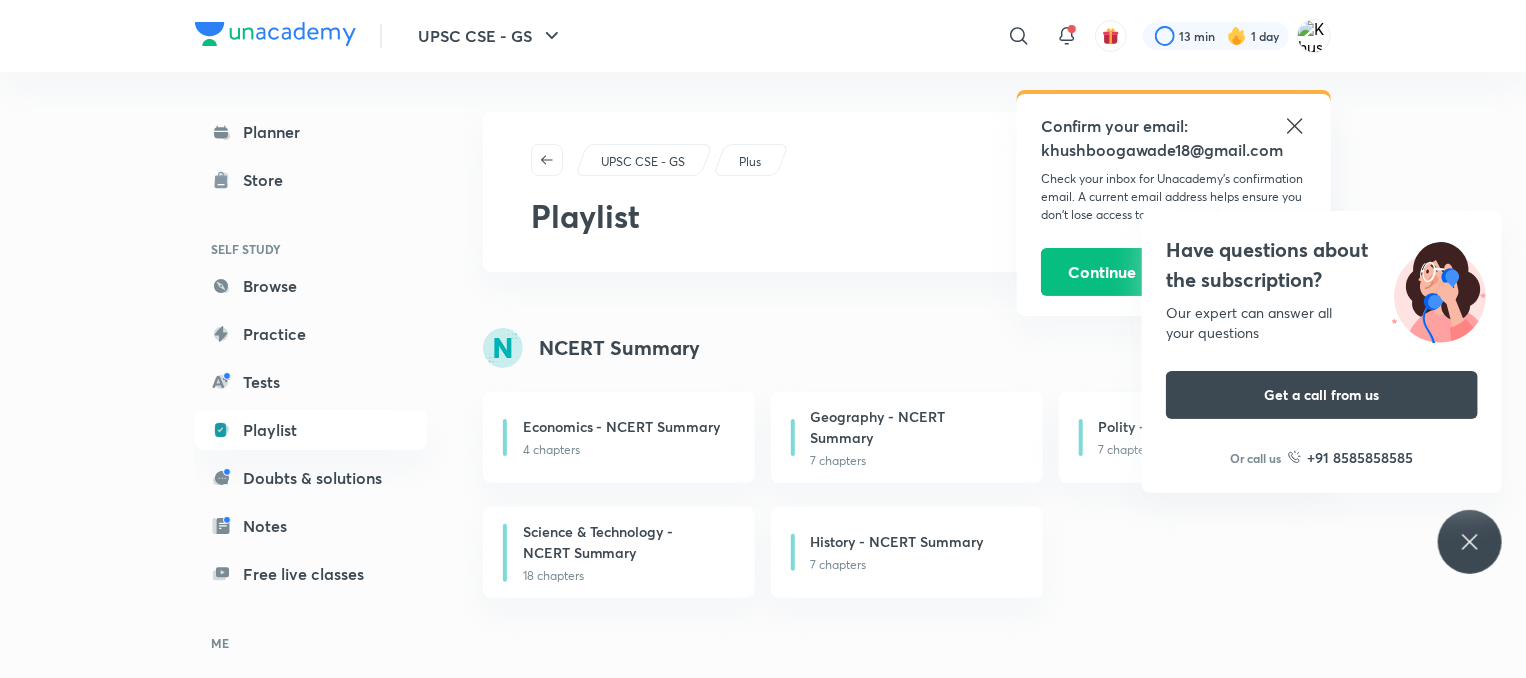 click on "Have questions about the subscription? Our expert can answer all your questions Get a call from us Or call us +91 8585858585" at bounding box center (1470, 542) 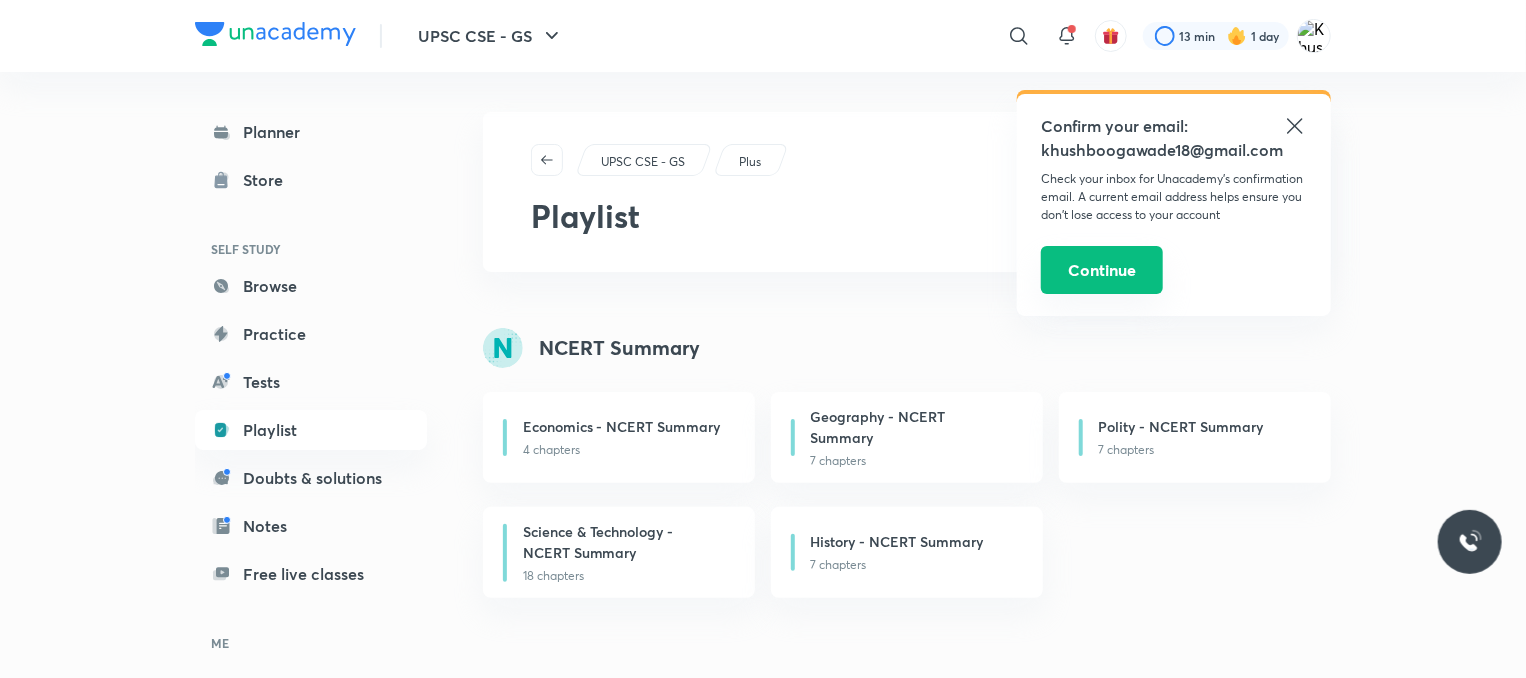 click on "Continue" at bounding box center [1102, 270] 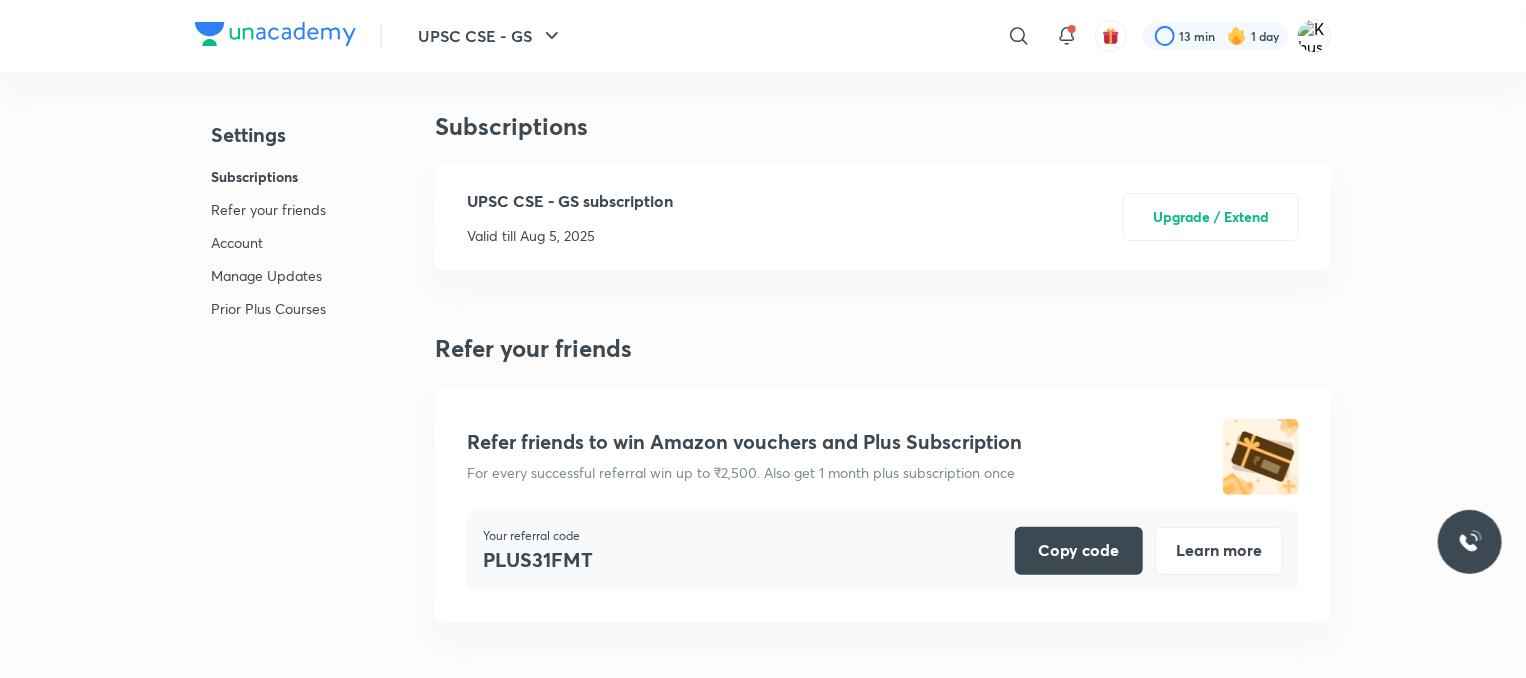 scroll, scrollTop: 5173, scrollLeft: 0, axis: vertical 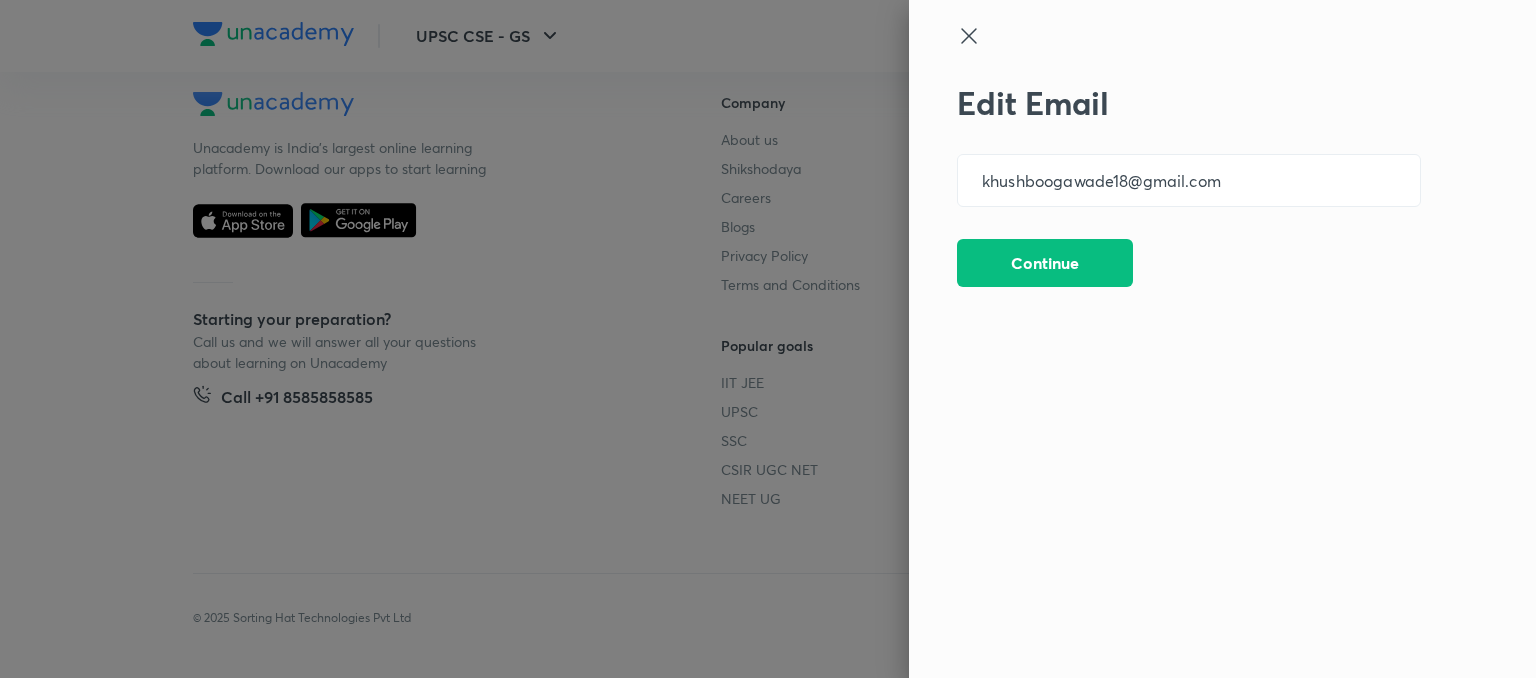click on "Continue" at bounding box center (1045, 263) 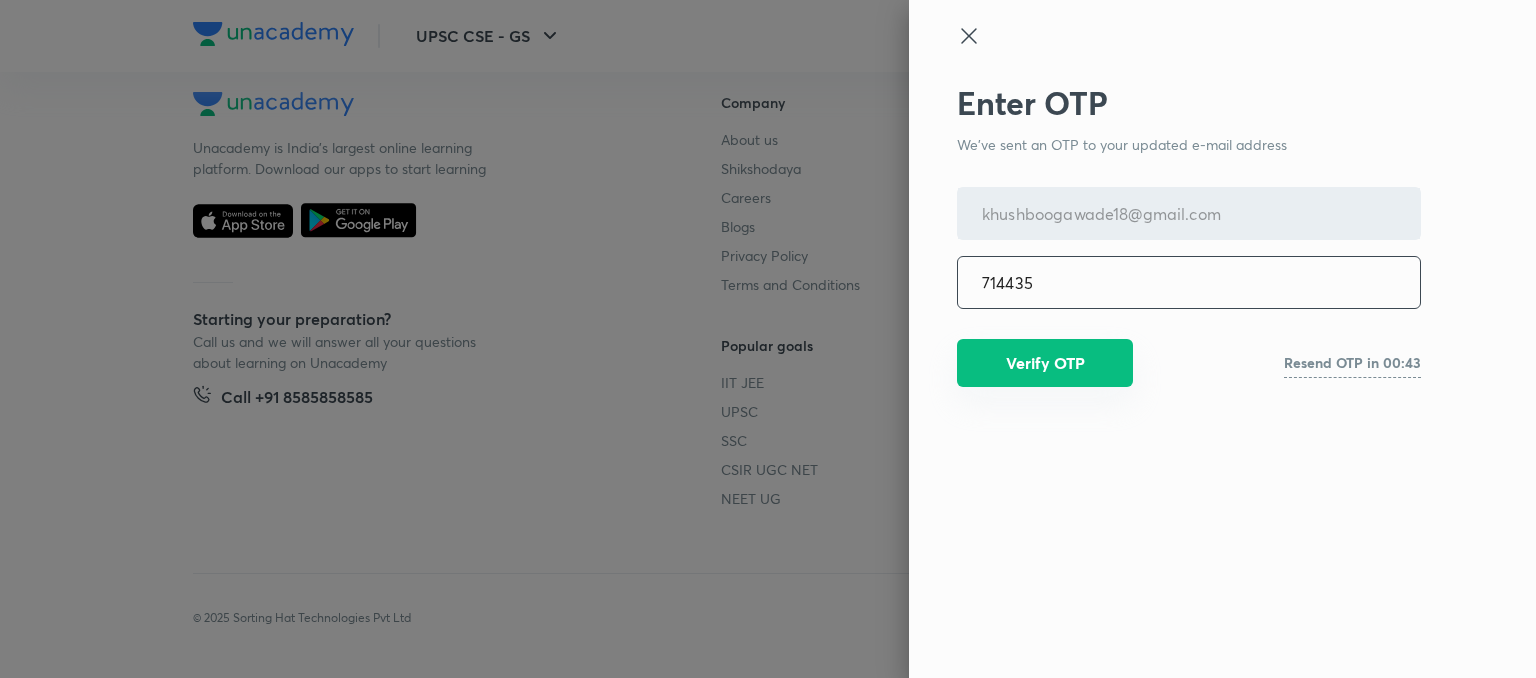 type on "714435" 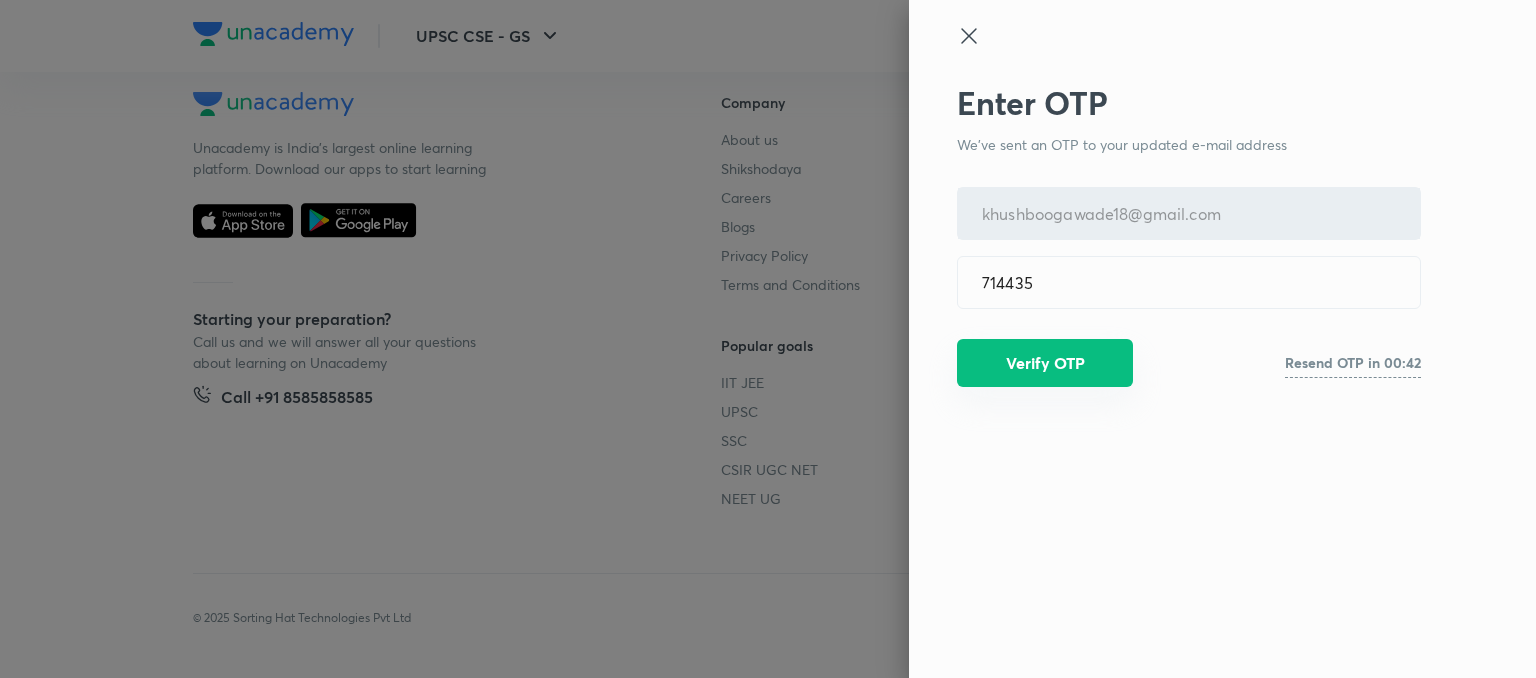 click on "Verify OTP" at bounding box center (1045, 363) 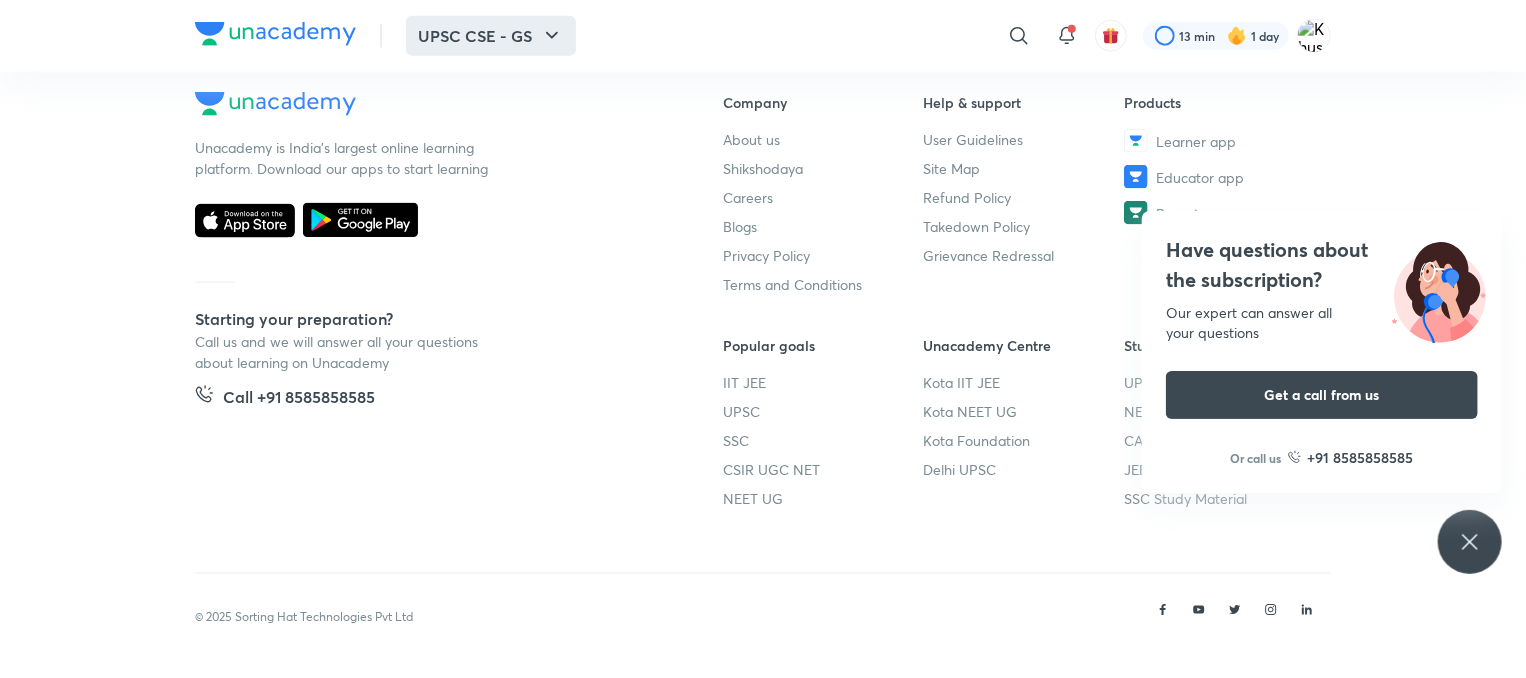 click on "UPSC CSE - GS" at bounding box center [491, 36] 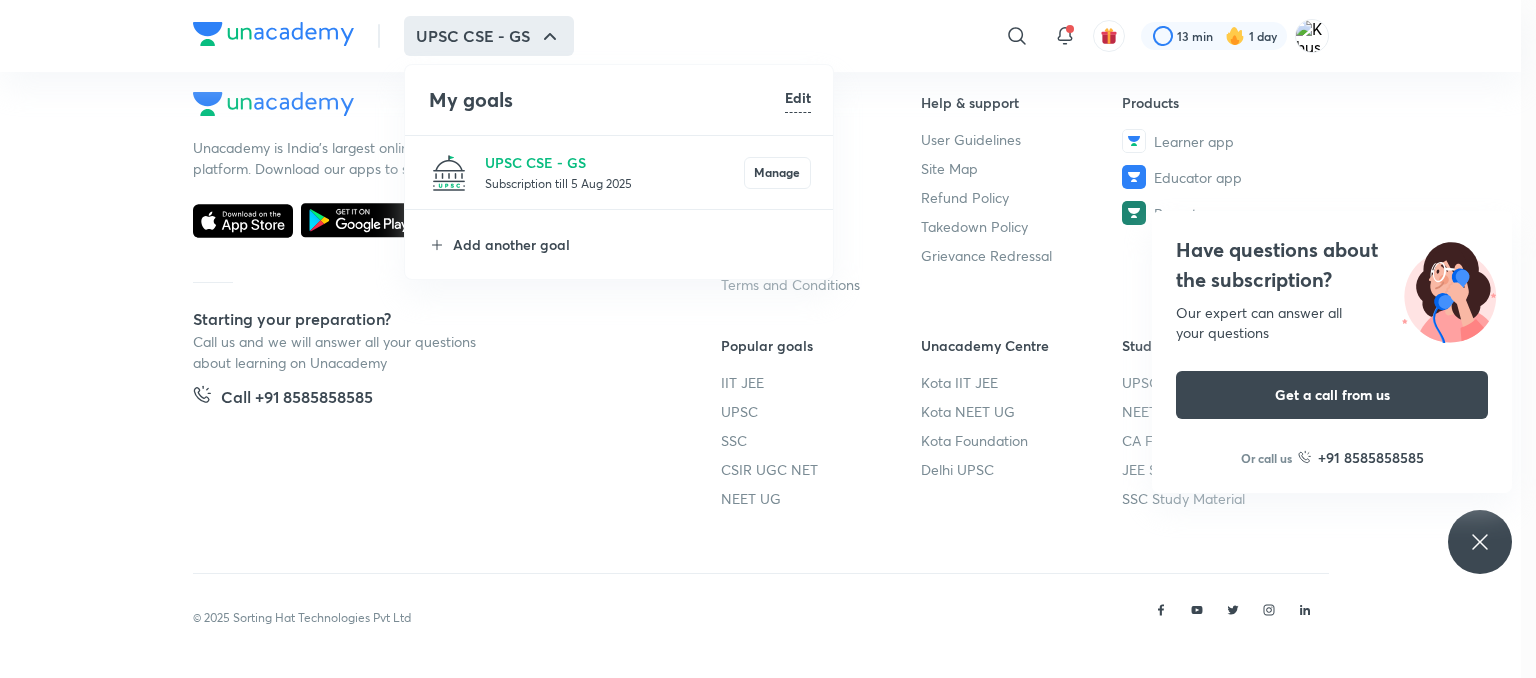 click on "Subscription till 5 Aug 2025" at bounding box center (614, 183) 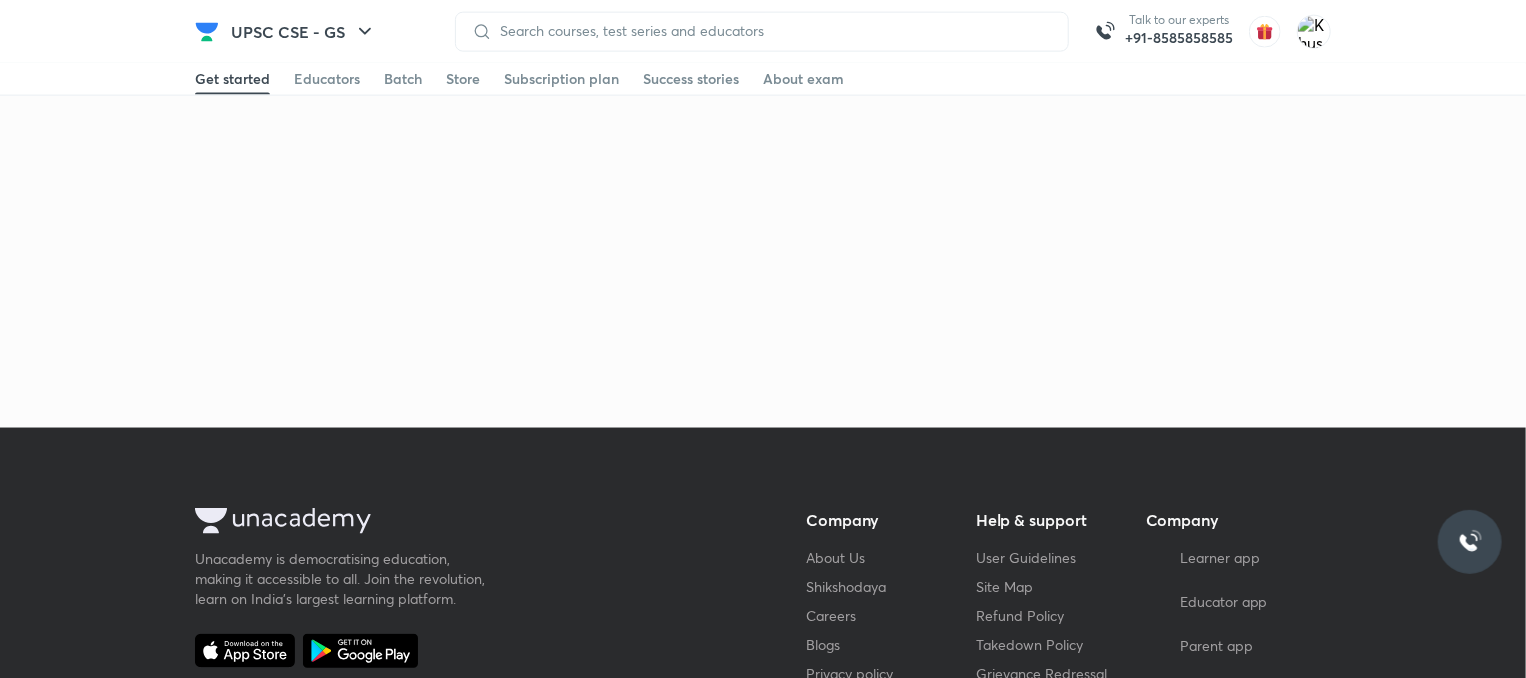 scroll, scrollTop: 0, scrollLeft: 0, axis: both 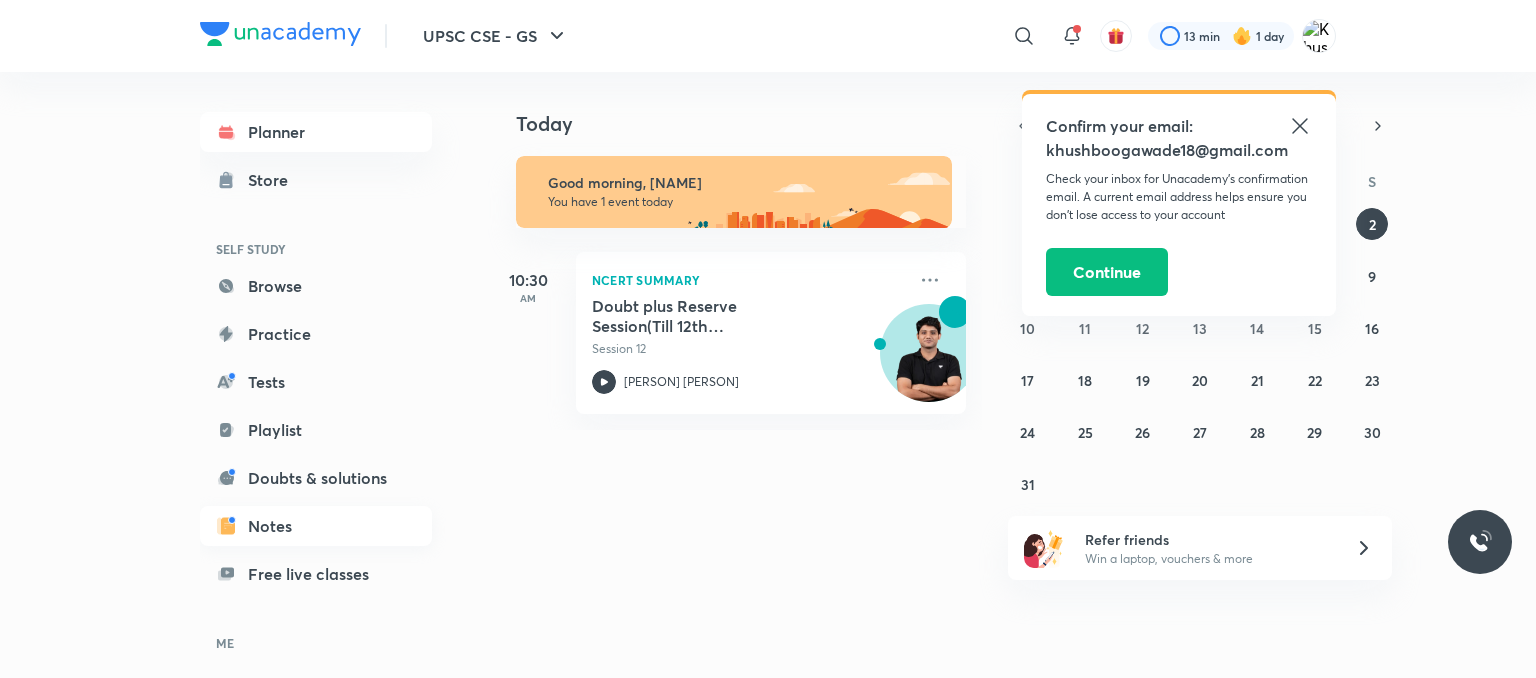 click on "Notes" at bounding box center (316, 526) 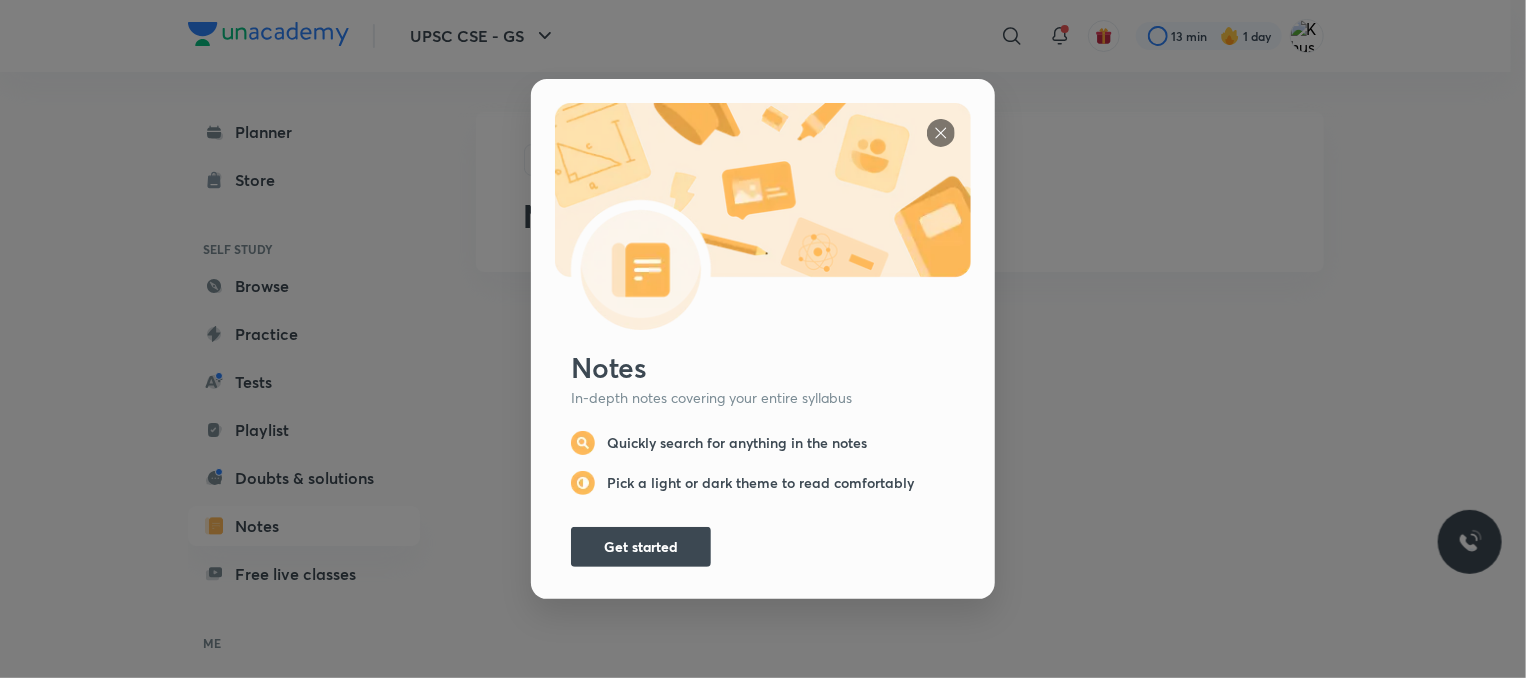 scroll, scrollTop: 0, scrollLeft: 0, axis: both 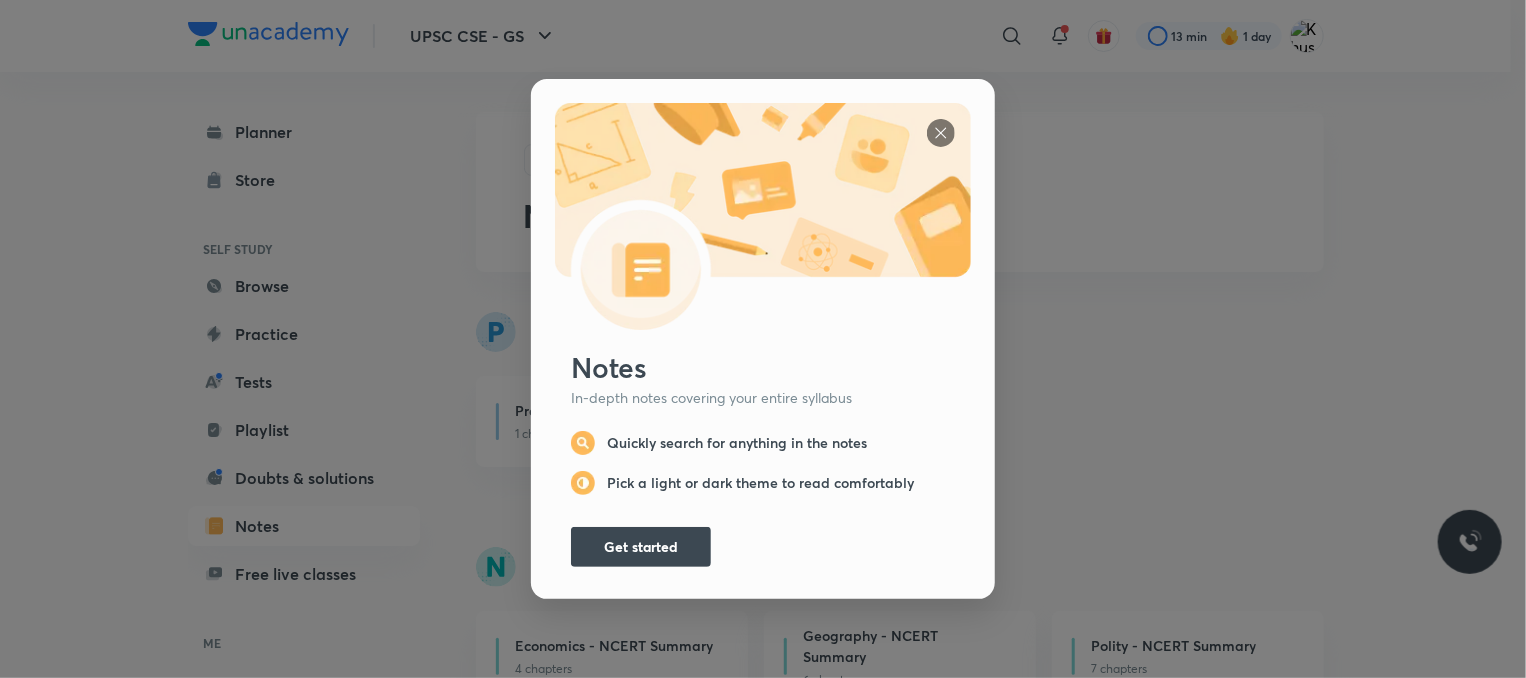 click at bounding box center (941, 133) 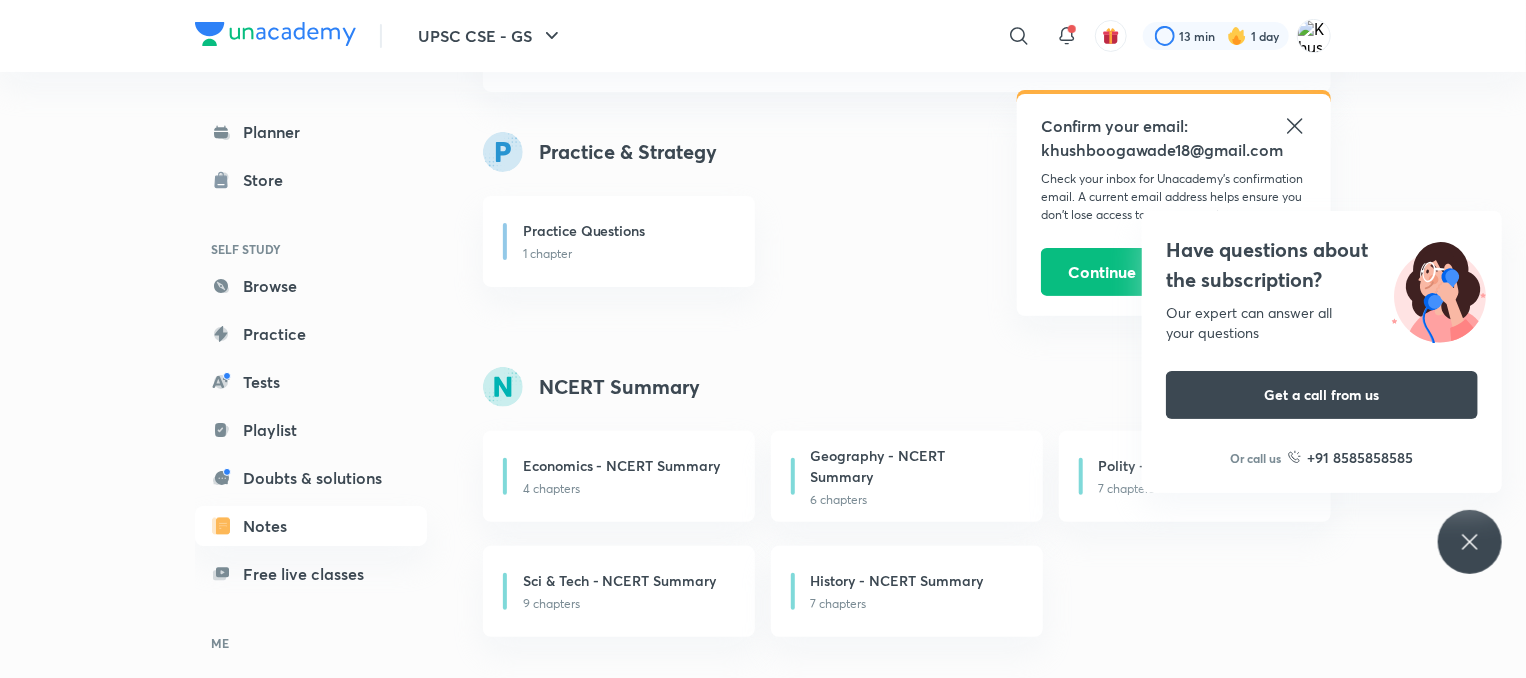 scroll, scrollTop: 0, scrollLeft: 0, axis: both 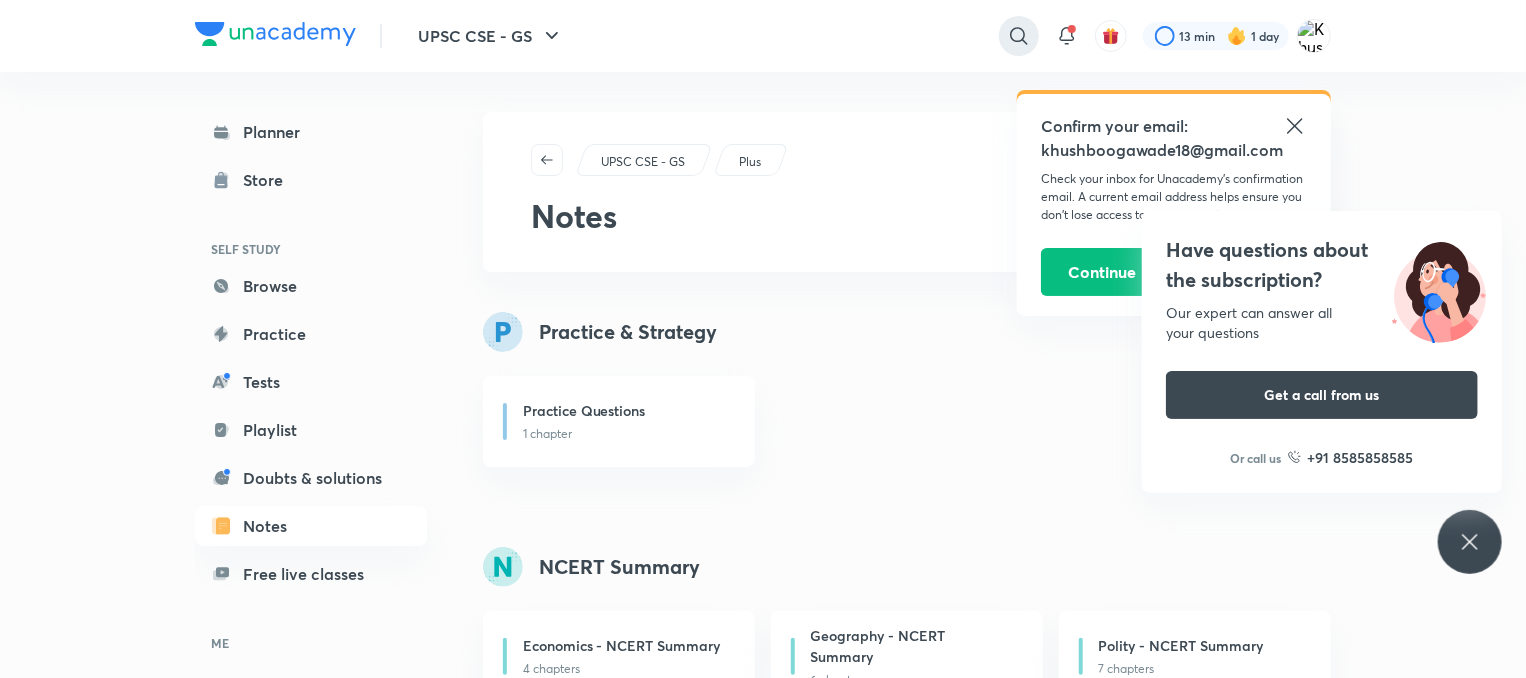 click 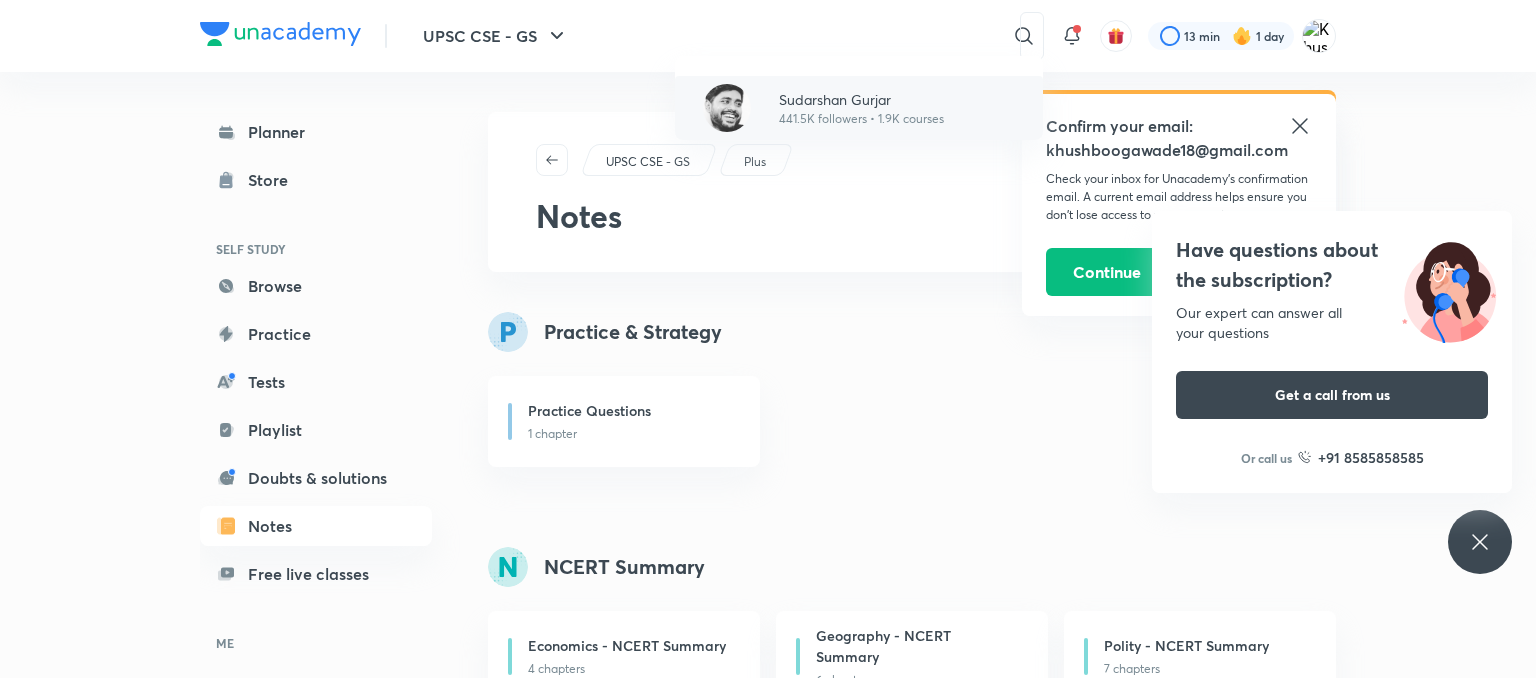 click on "441.5K followers • 1.9K courses" at bounding box center (861, 119) 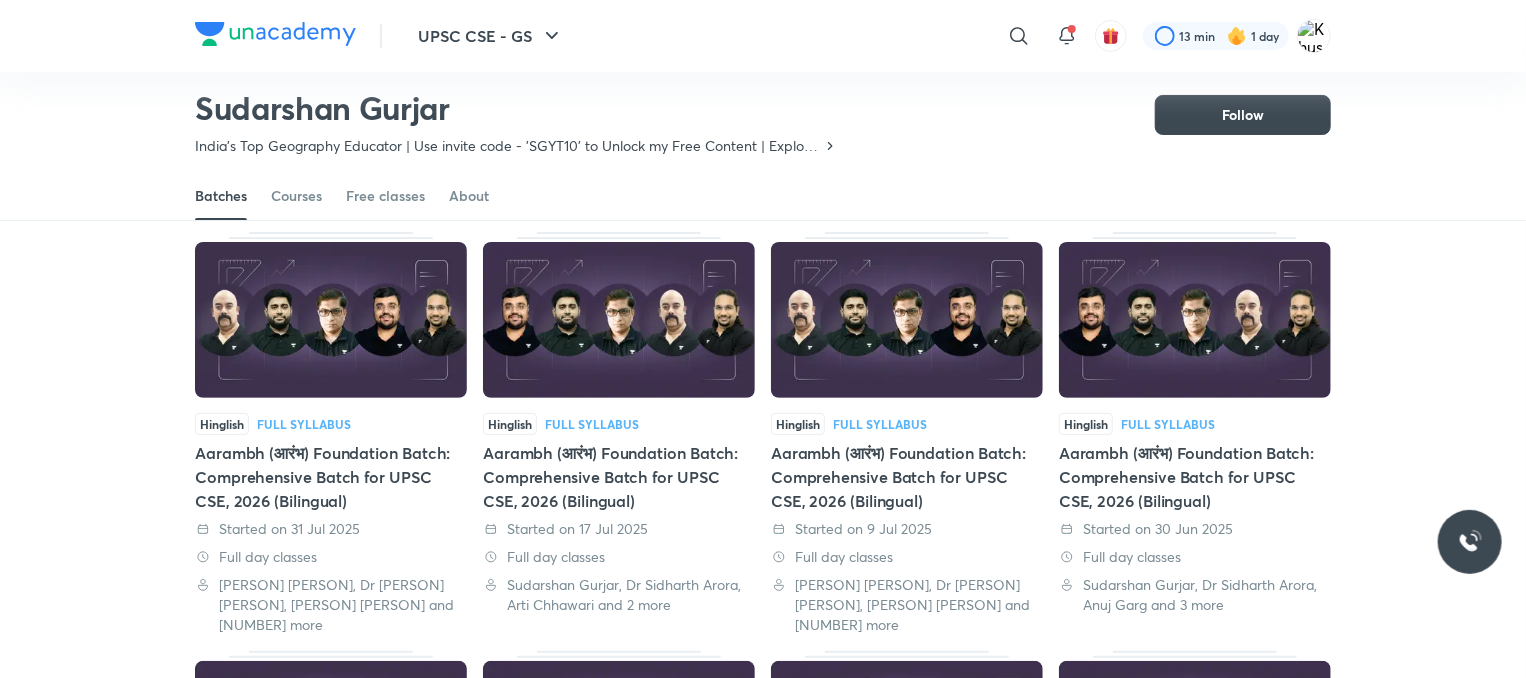 scroll, scrollTop: 100, scrollLeft: 0, axis: vertical 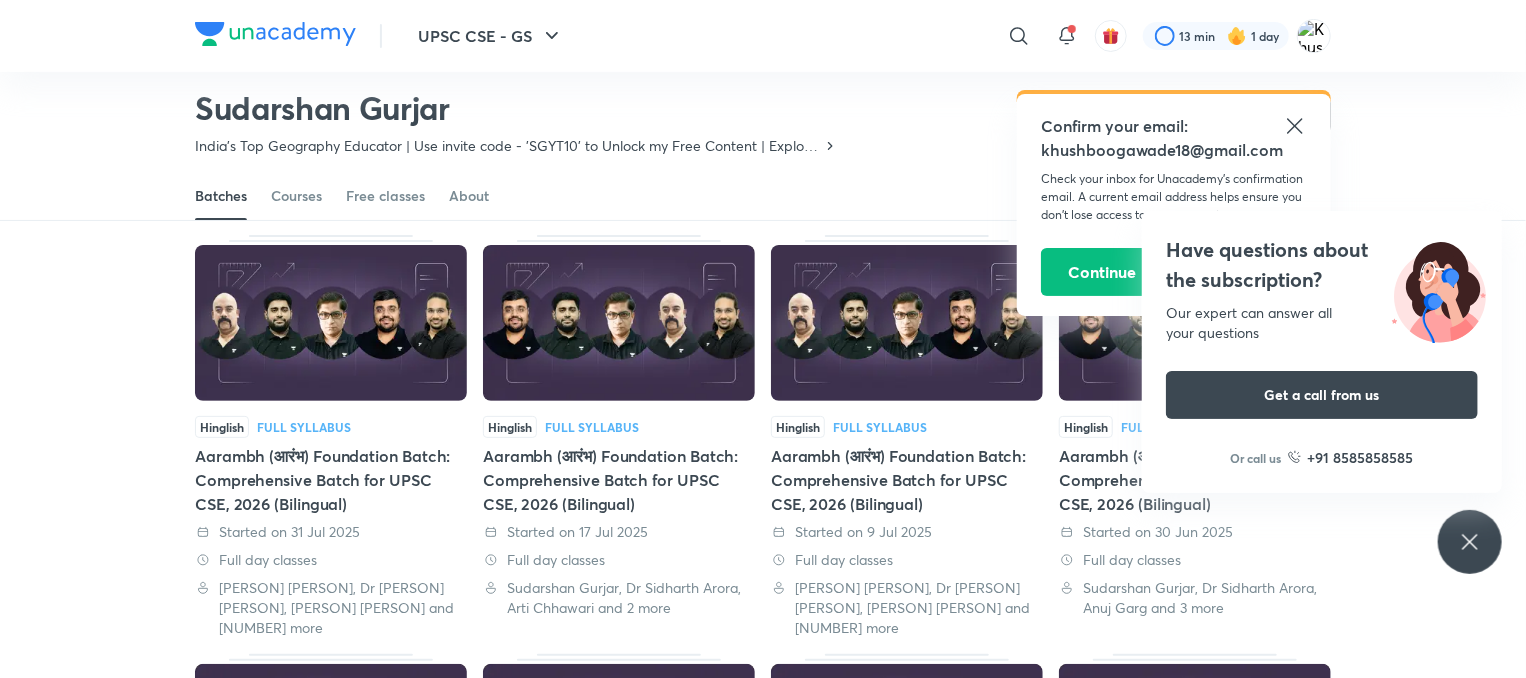 click 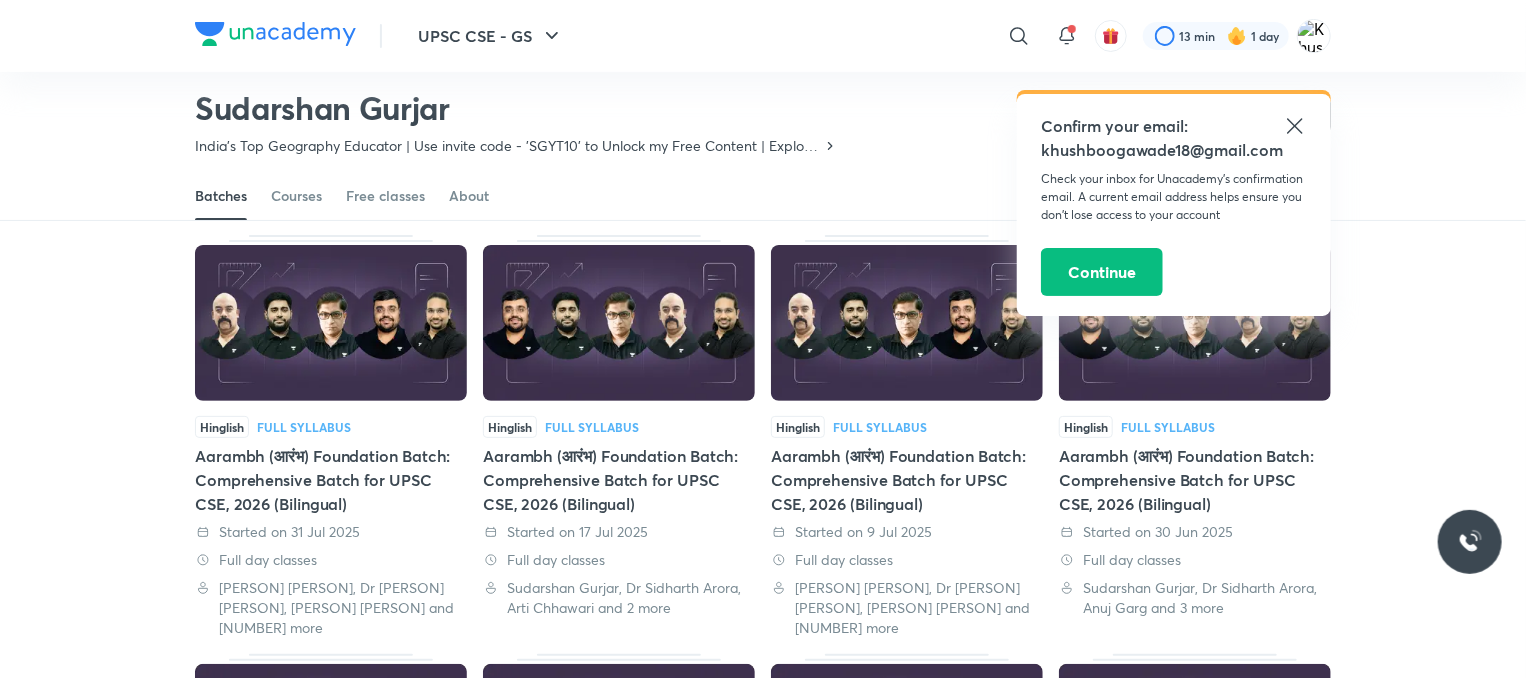 click 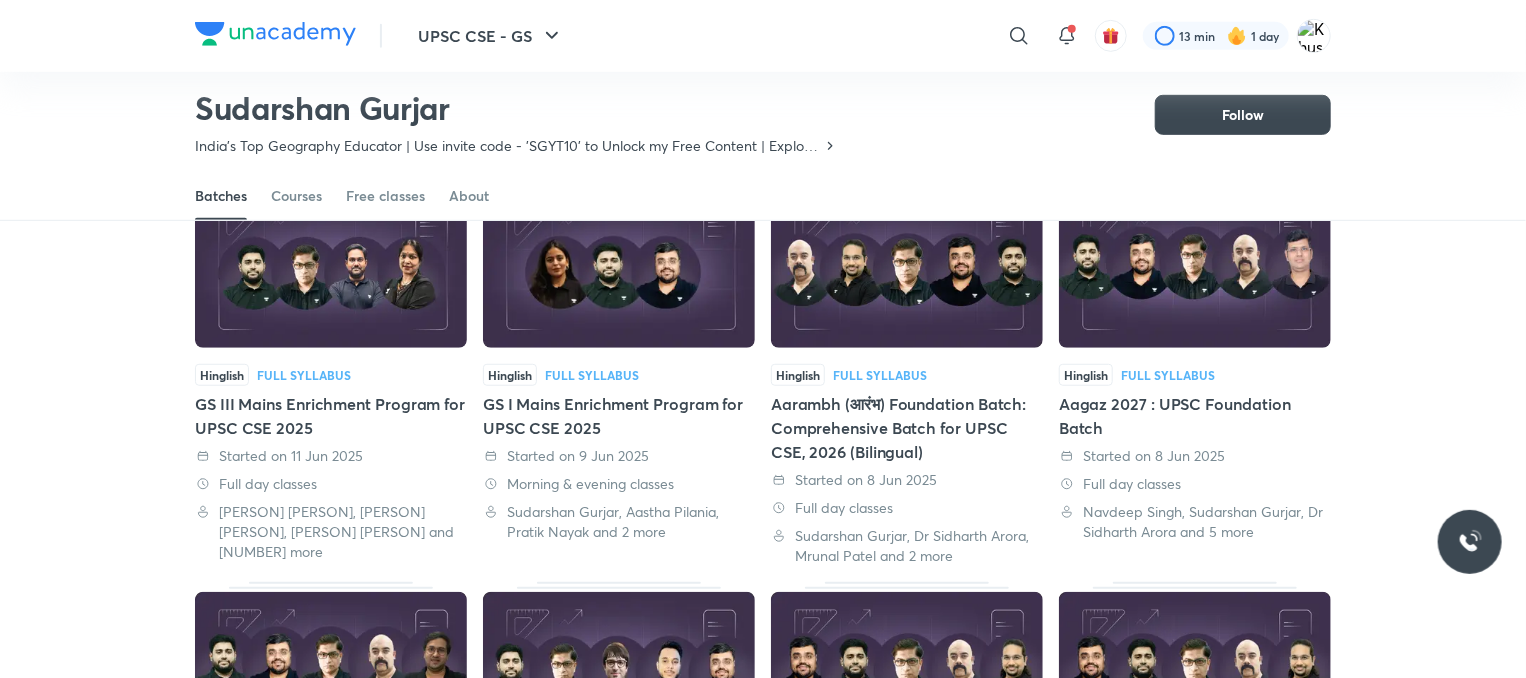 scroll, scrollTop: 576, scrollLeft: 0, axis: vertical 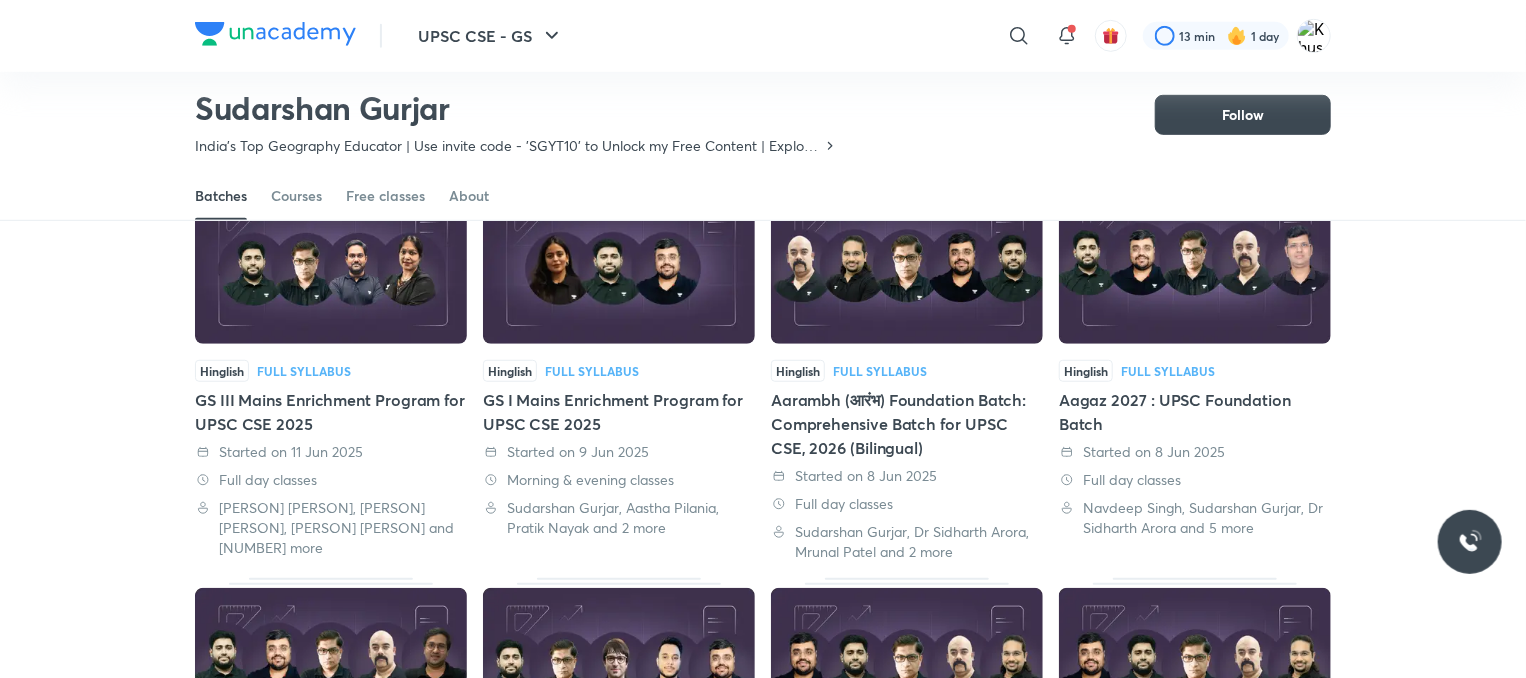 click at bounding box center (1195, 266) 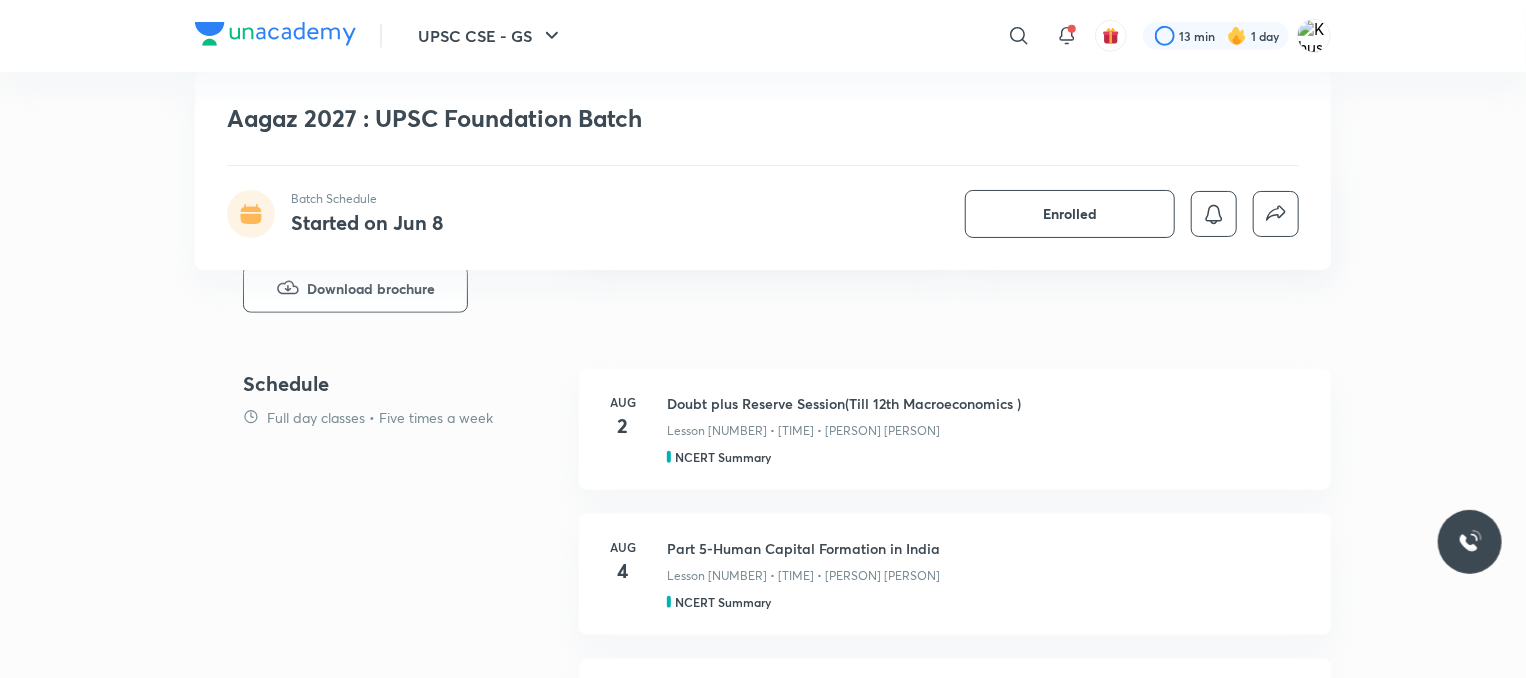 scroll, scrollTop: 818, scrollLeft: 0, axis: vertical 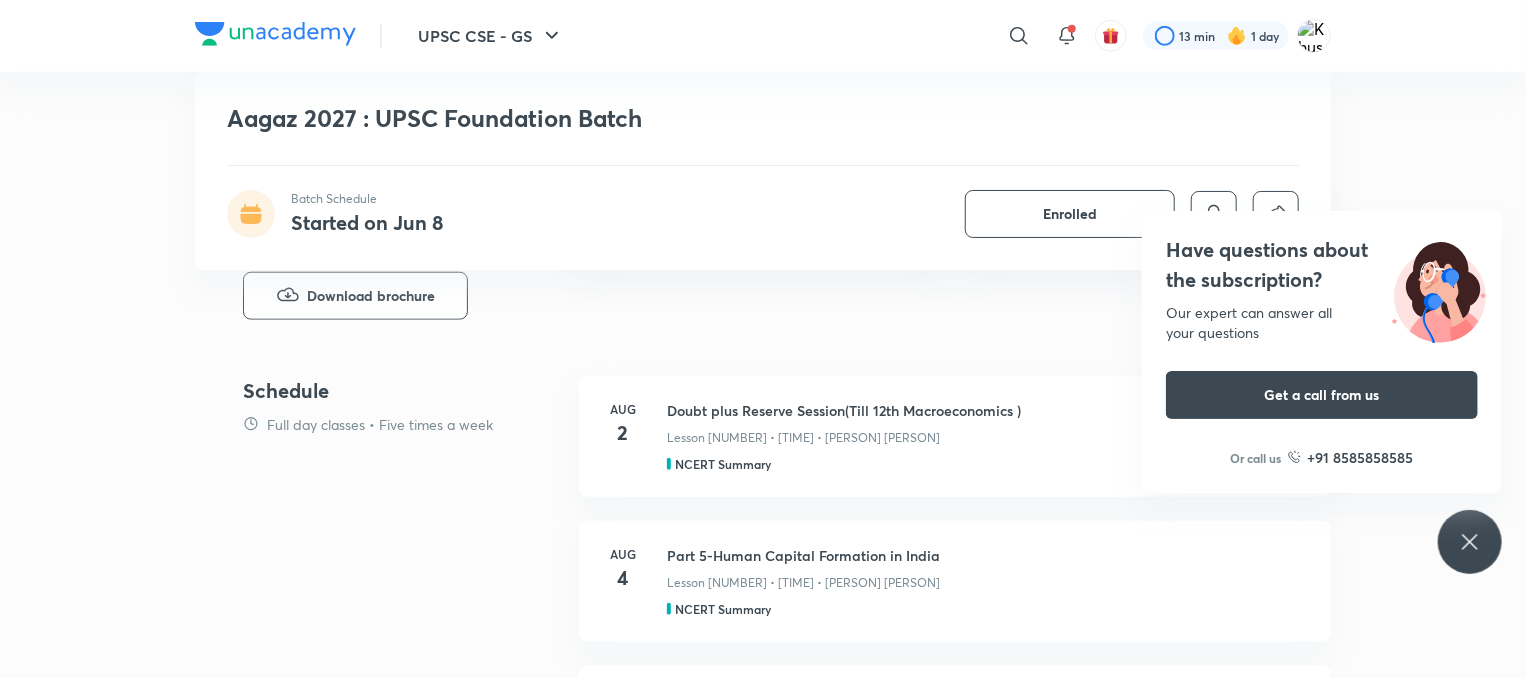 click 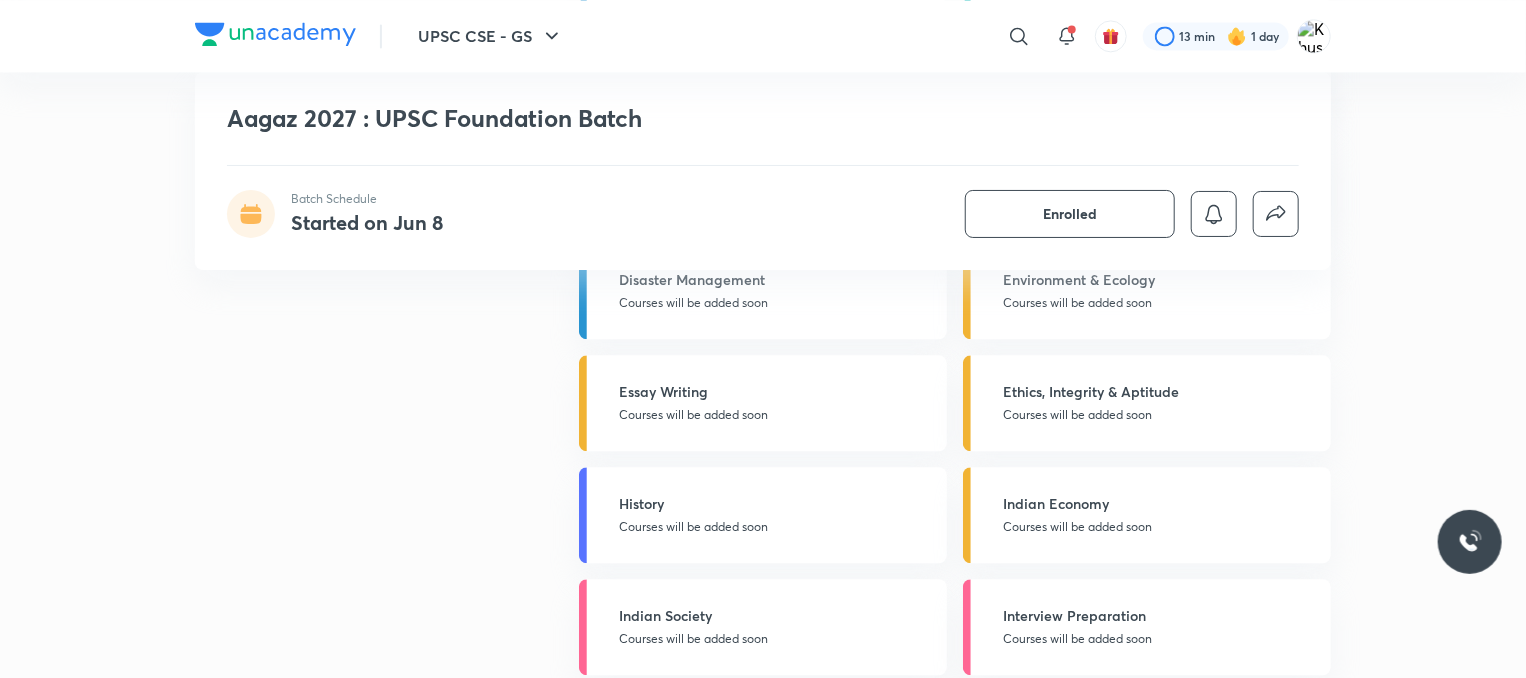 scroll, scrollTop: 2292, scrollLeft: 0, axis: vertical 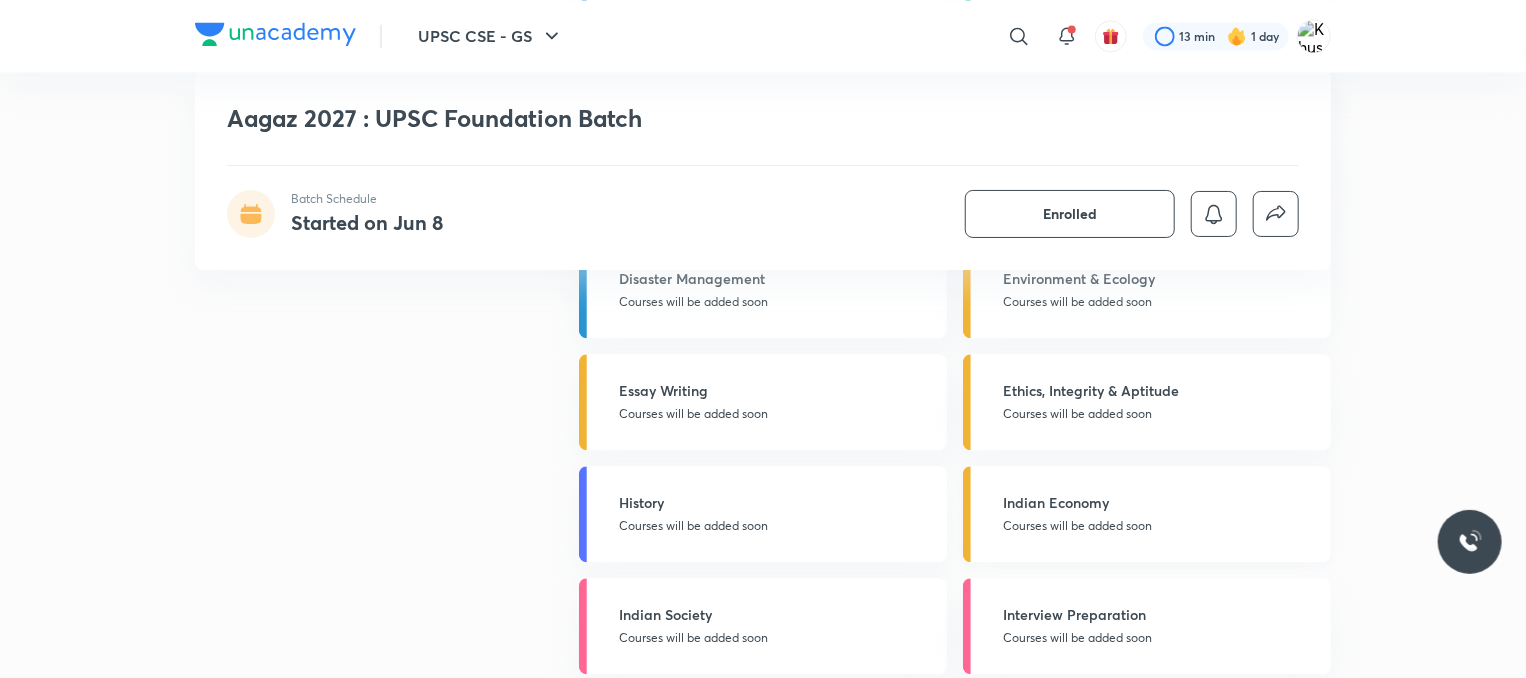 click on "Indian Economy" at bounding box center [1161, 502] 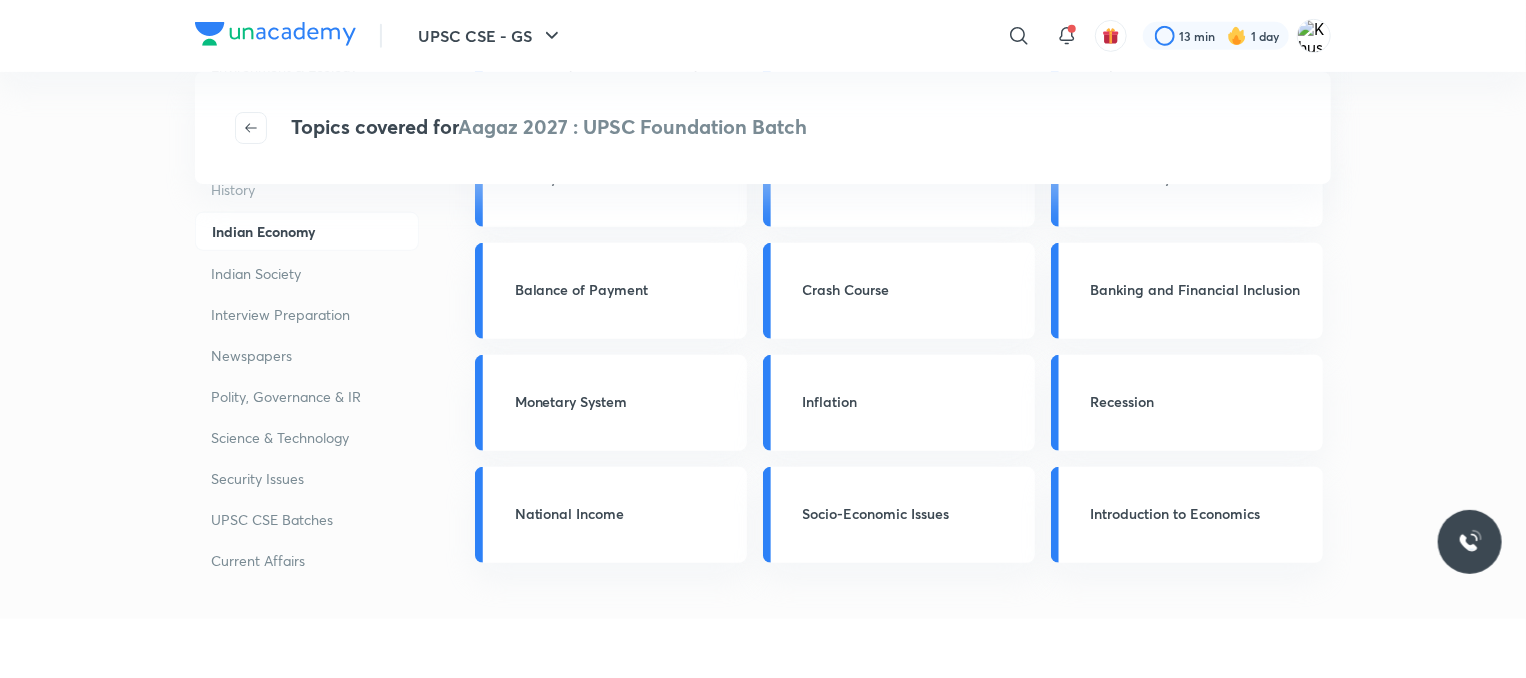 scroll, scrollTop: 0, scrollLeft: 0, axis: both 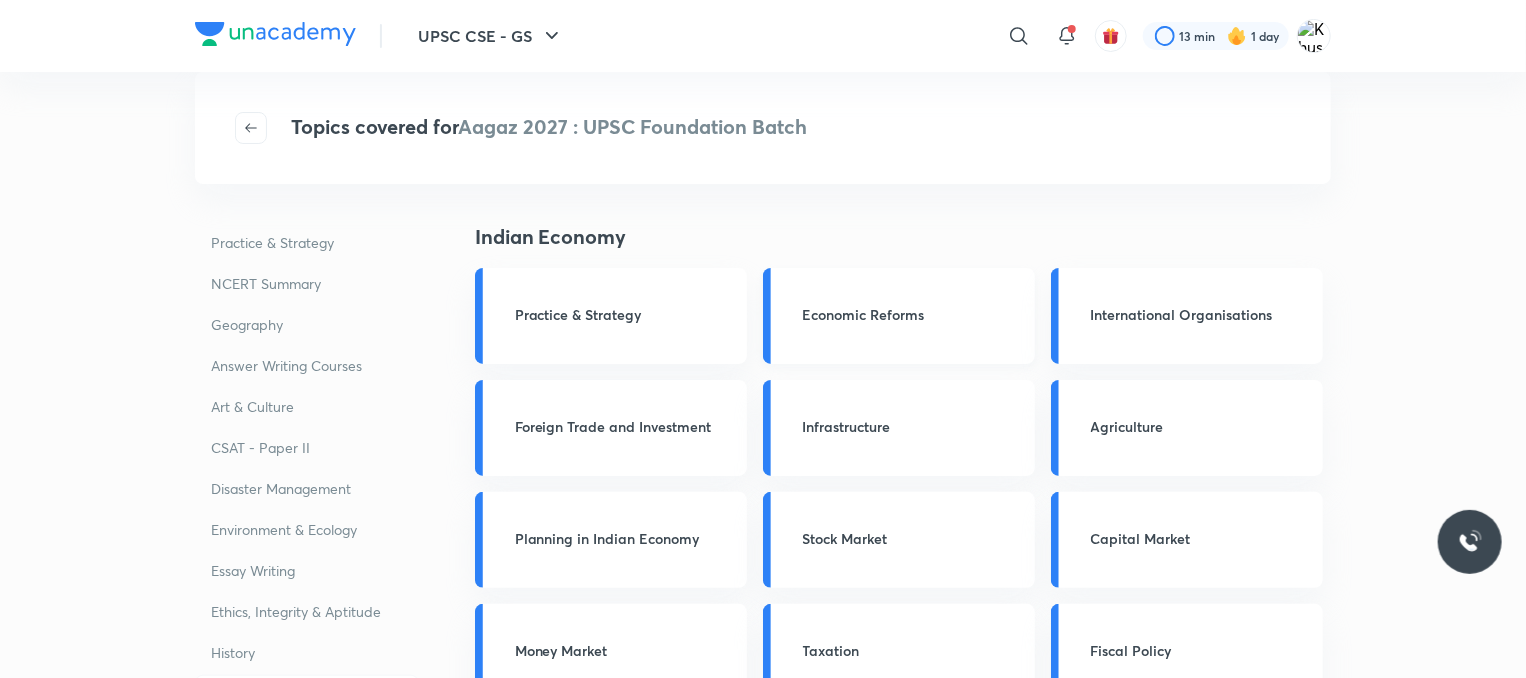 click on "Economic Reforms" at bounding box center [913, 314] 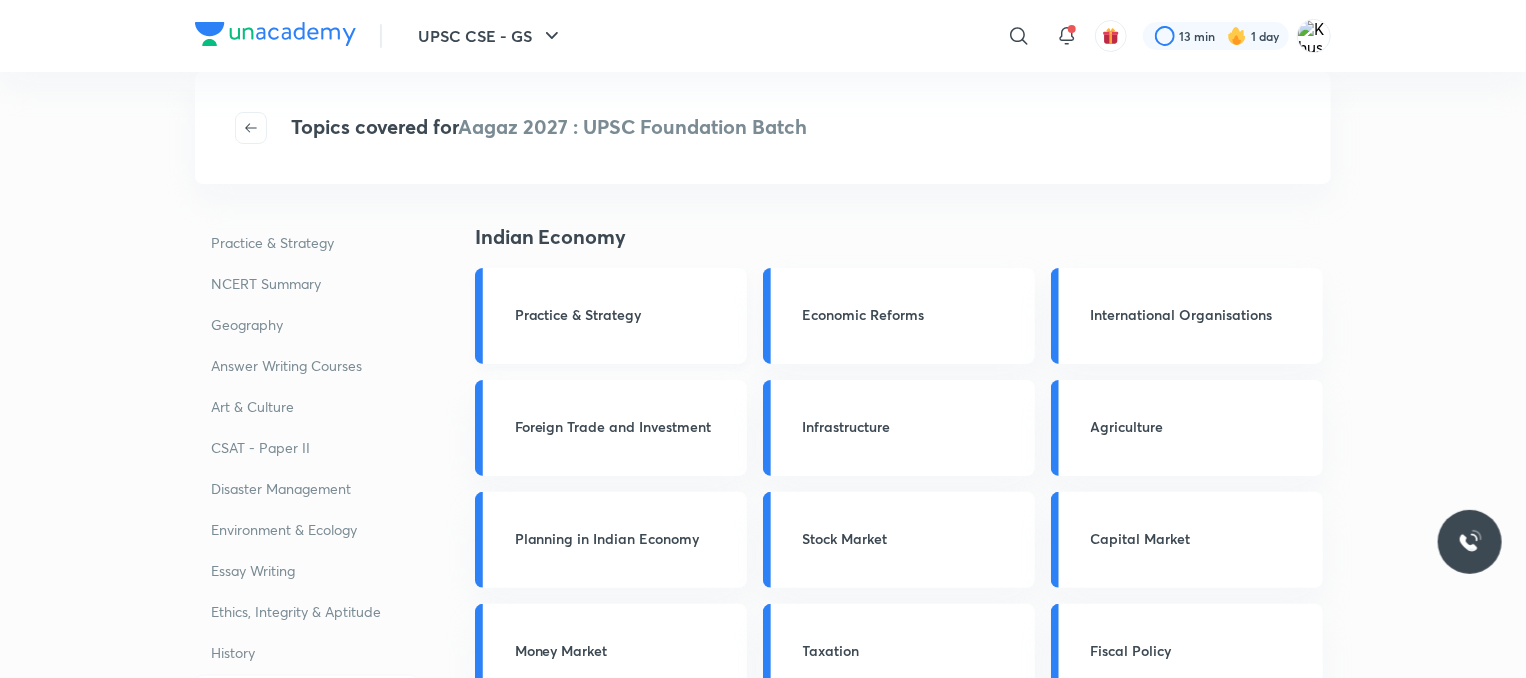 click on "Practice & Strategy" at bounding box center [611, 316] 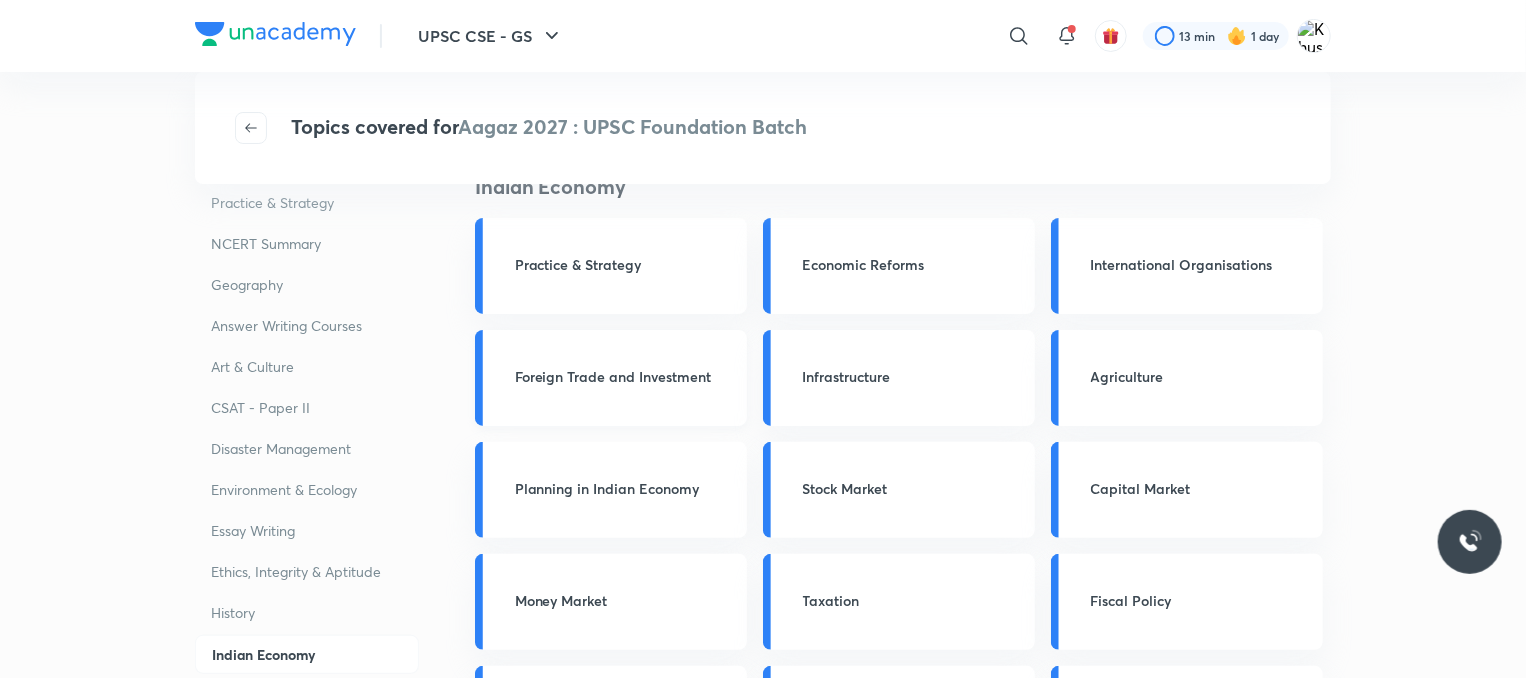 scroll, scrollTop: 51, scrollLeft: 0, axis: vertical 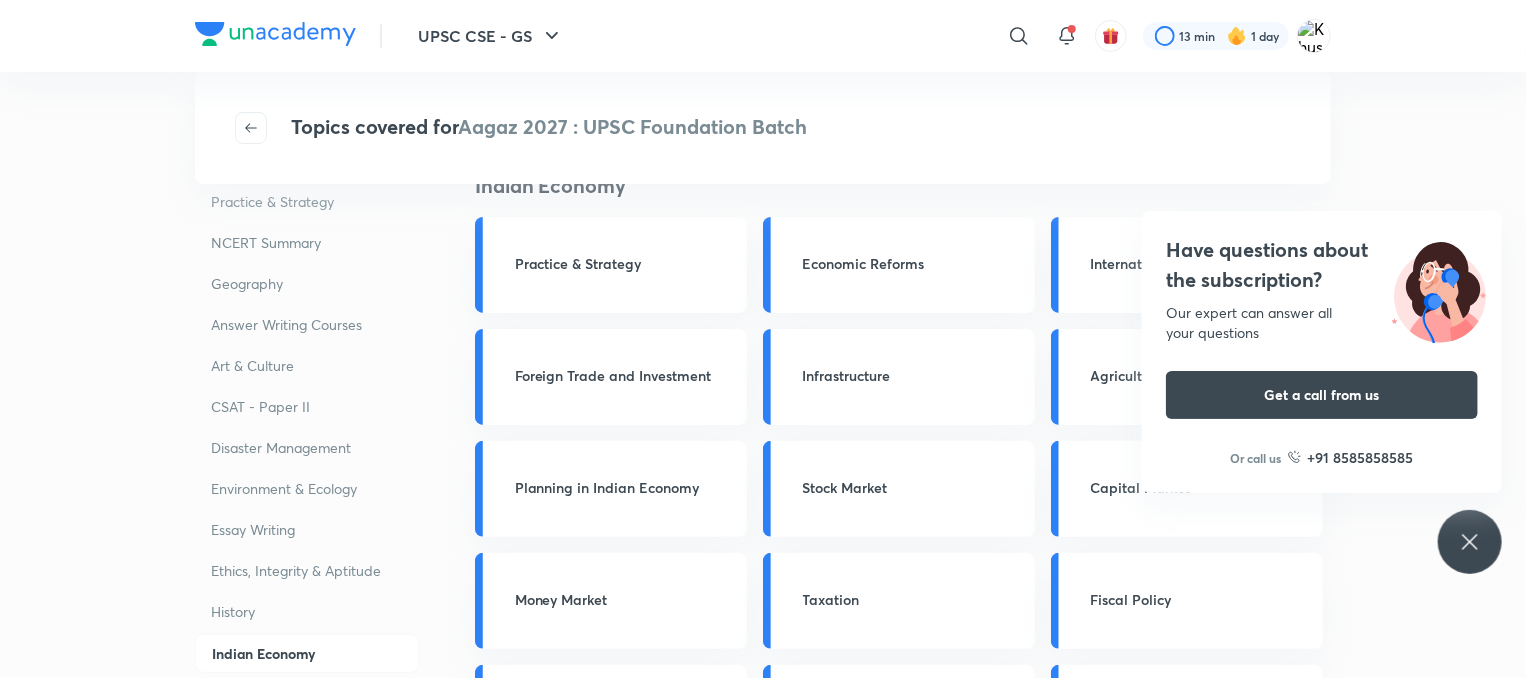 drag, startPoint x: 1406, startPoint y: 291, endPoint x: 1479, endPoint y: 534, distance: 253.7282 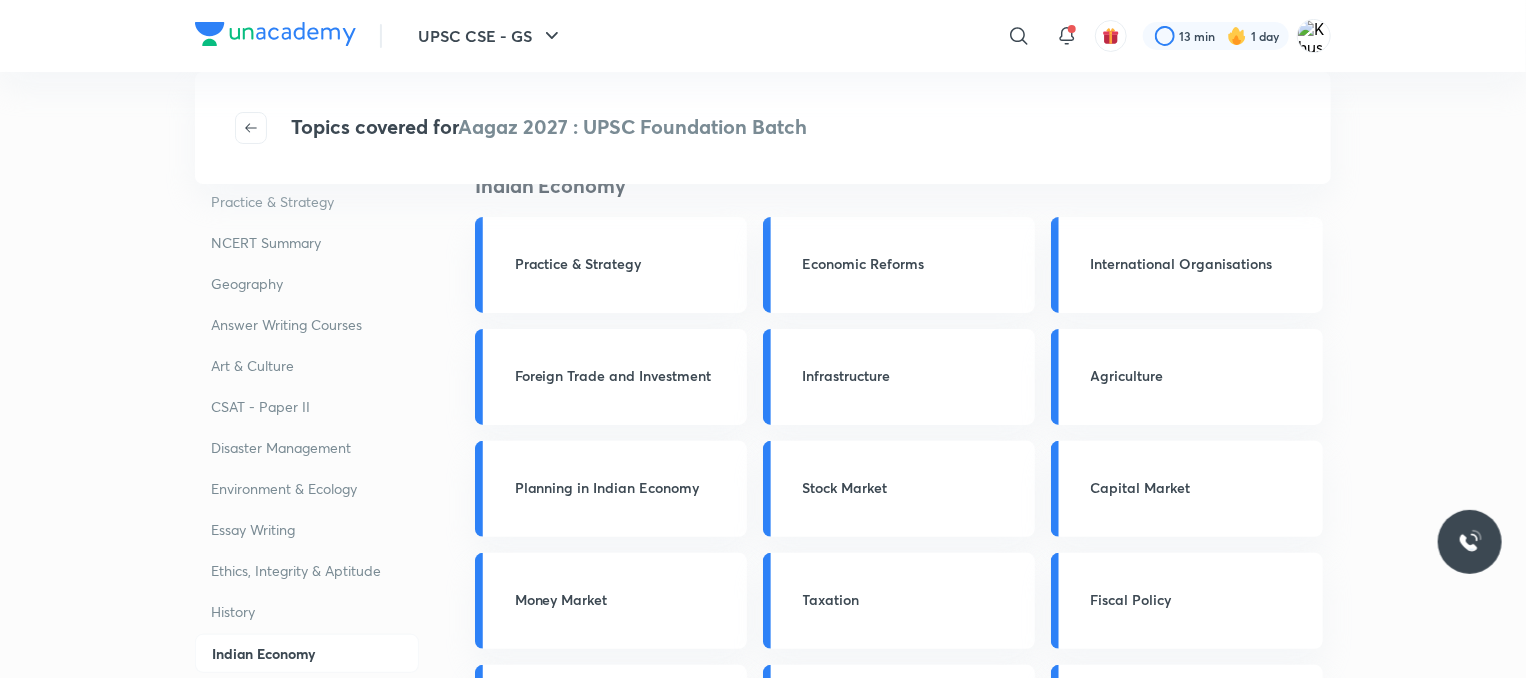 click at bounding box center [1470, 542] 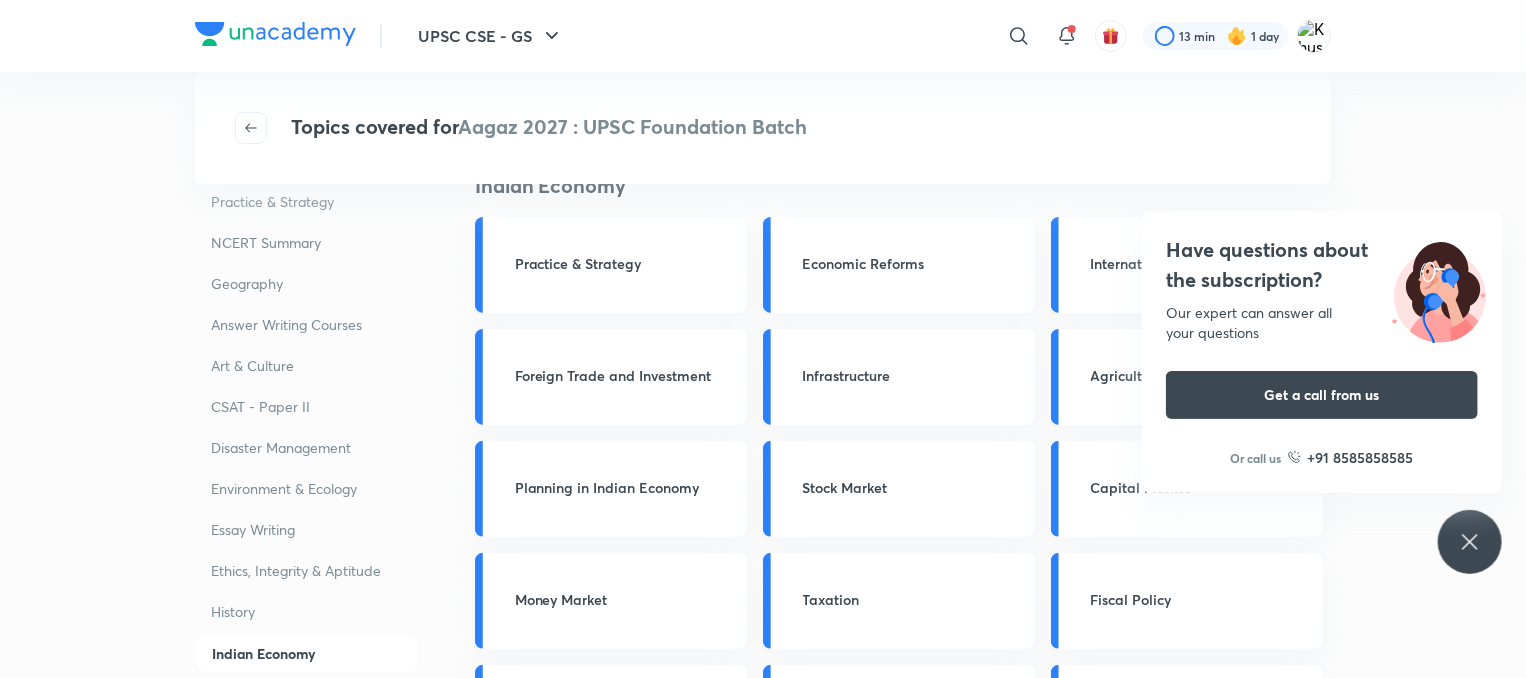 click 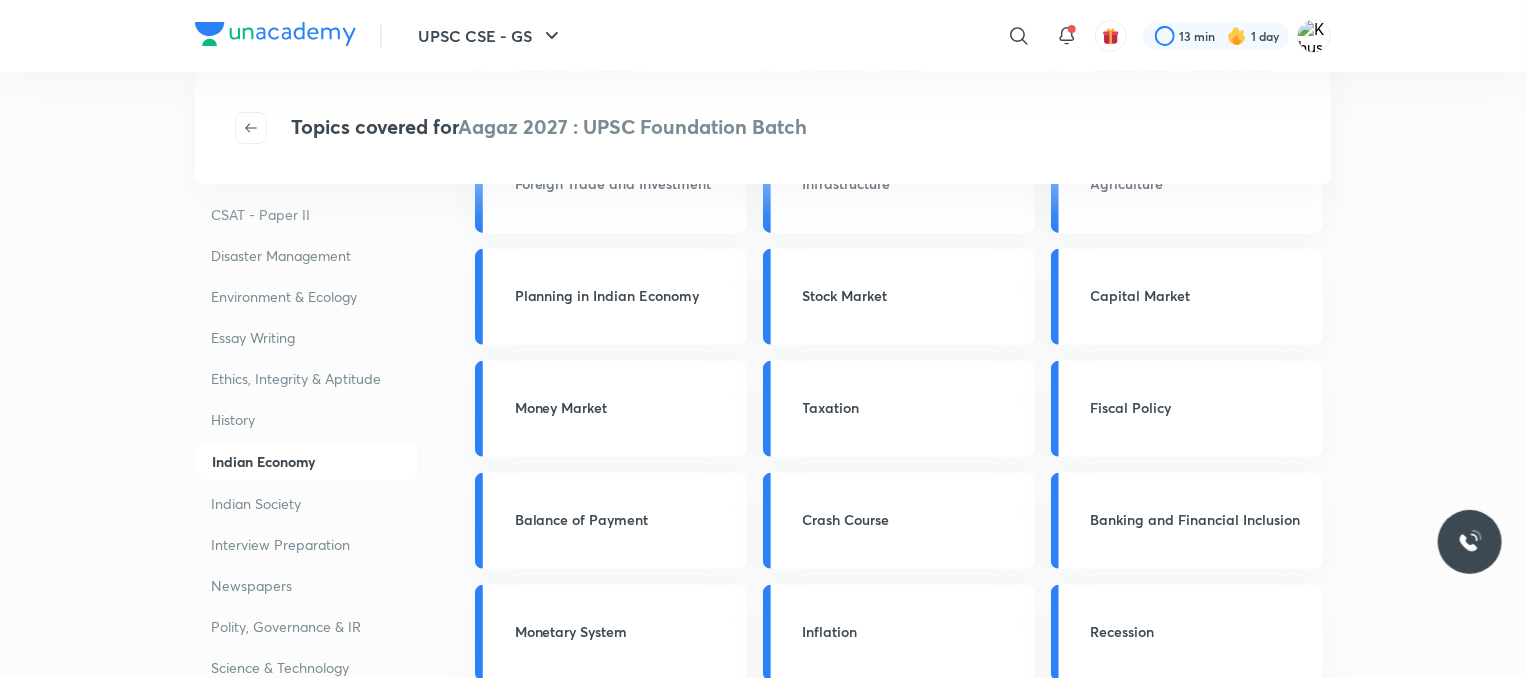 scroll, scrollTop: 0, scrollLeft: 0, axis: both 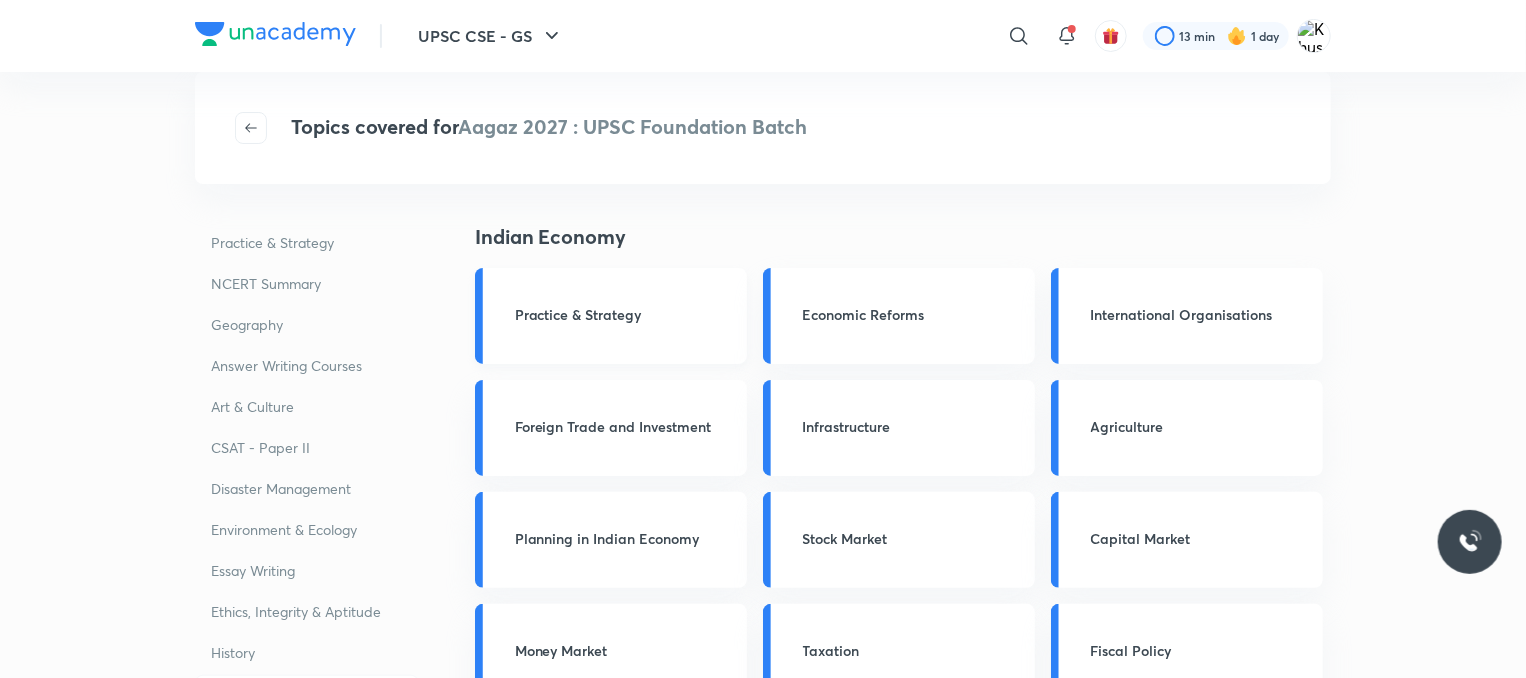 click on "Practice & Strategy" at bounding box center [611, 316] 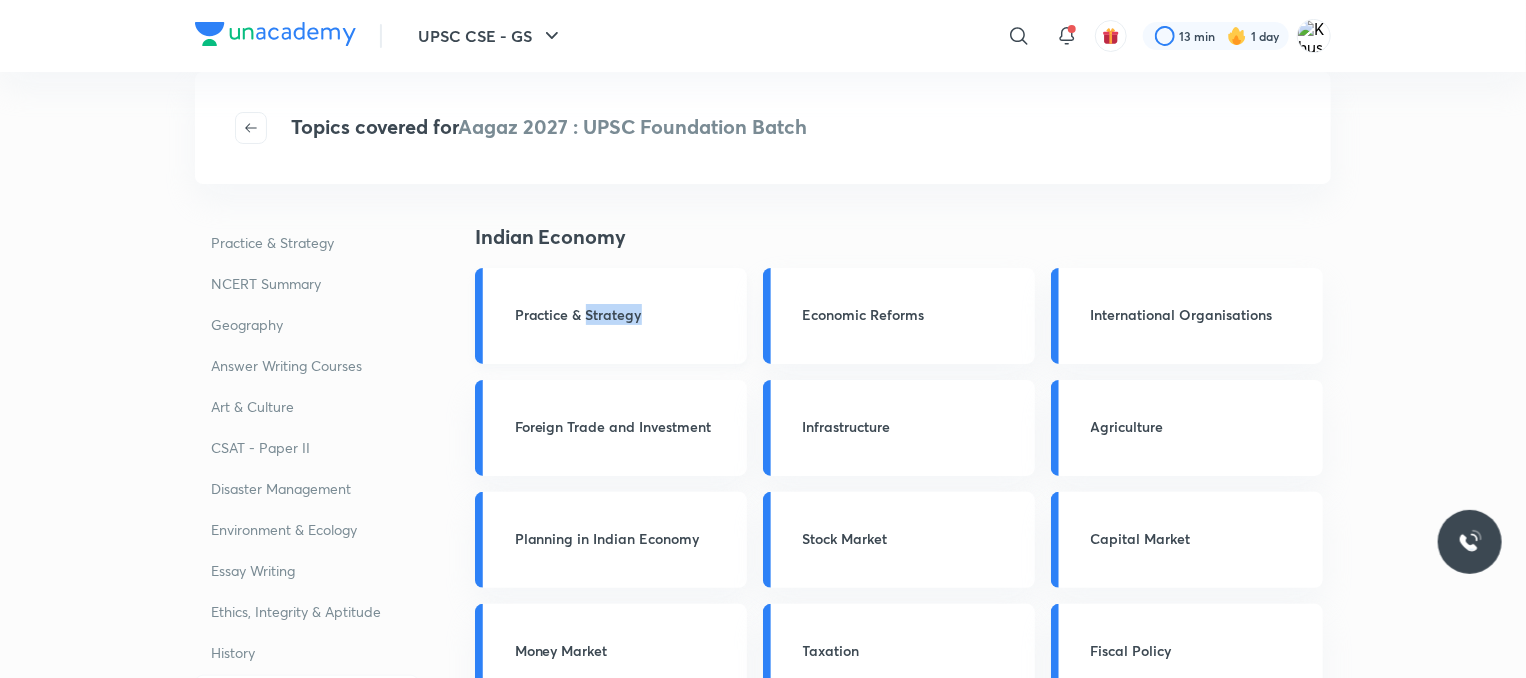 click on "Practice & Strategy" at bounding box center (611, 316) 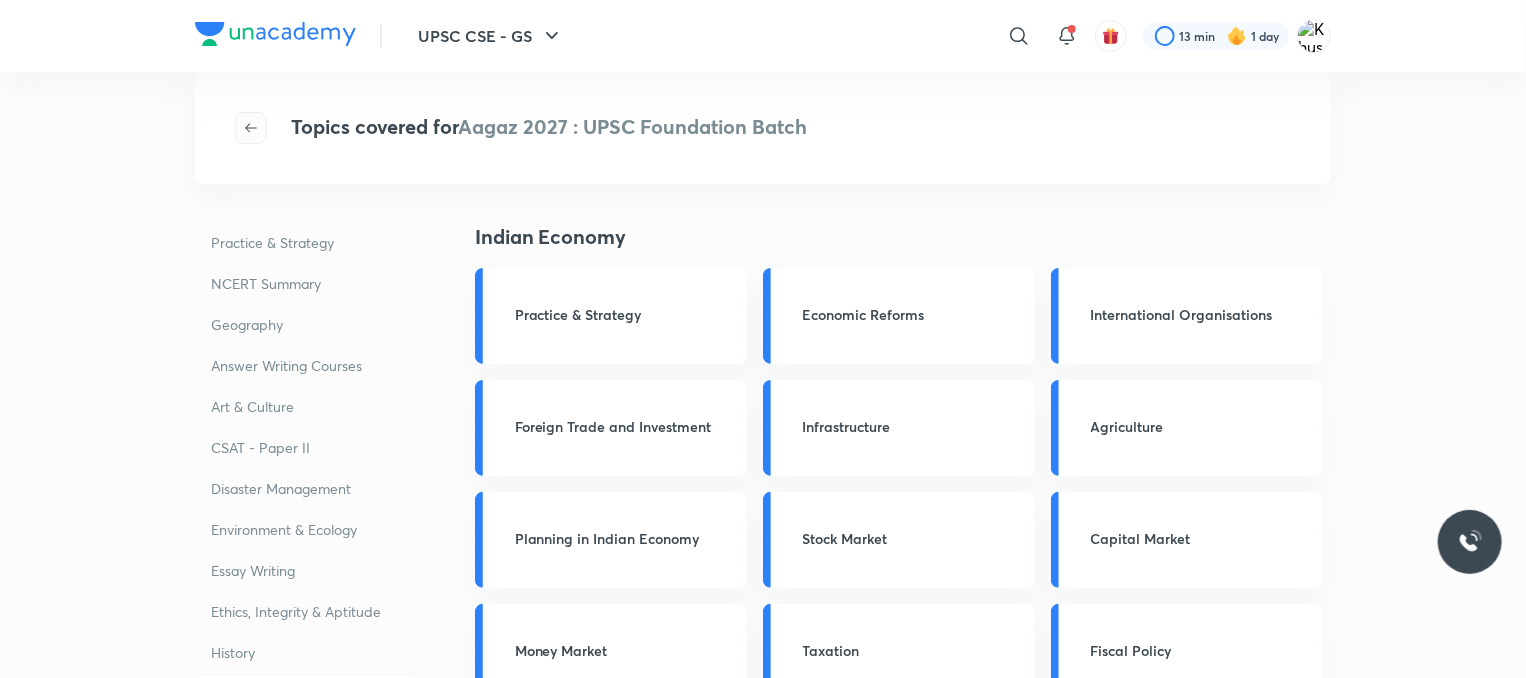 click 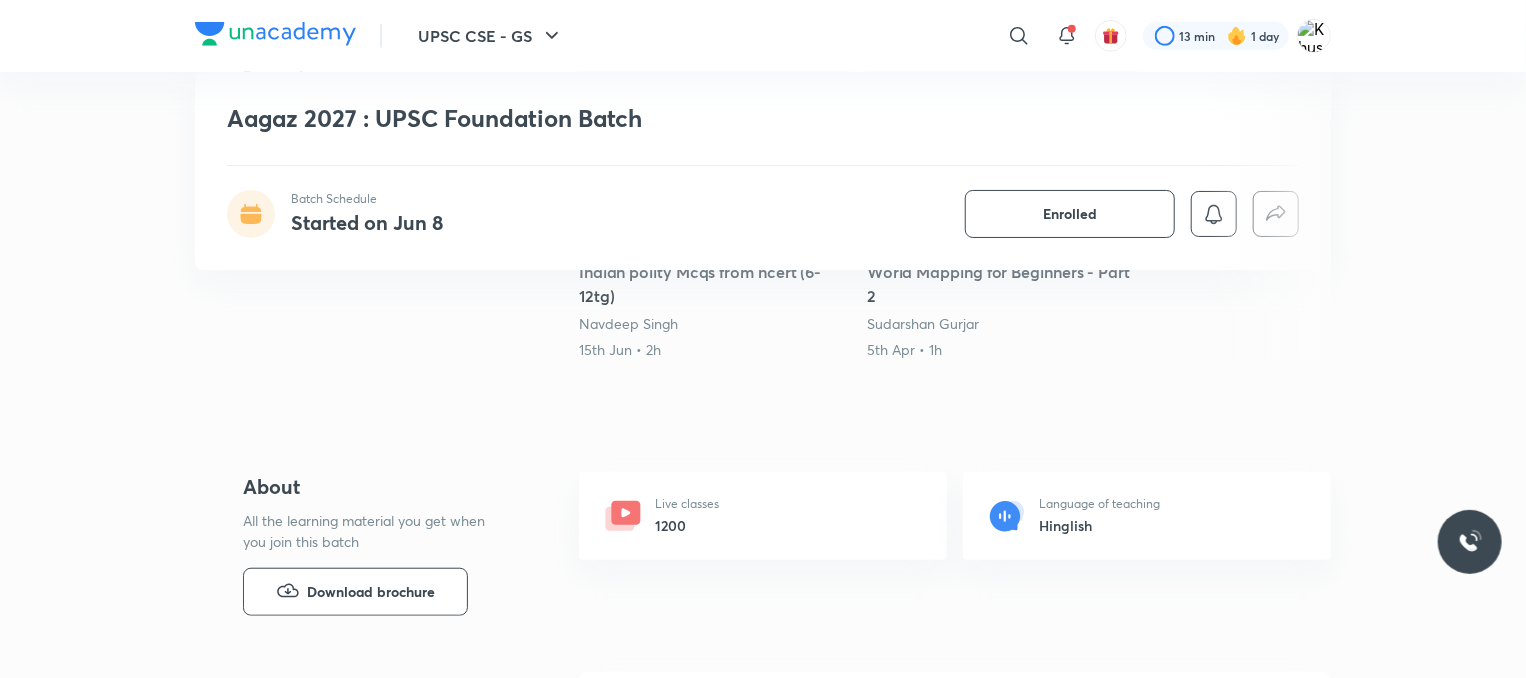 scroll, scrollTop: 523, scrollLeft: 0, axis: vertical 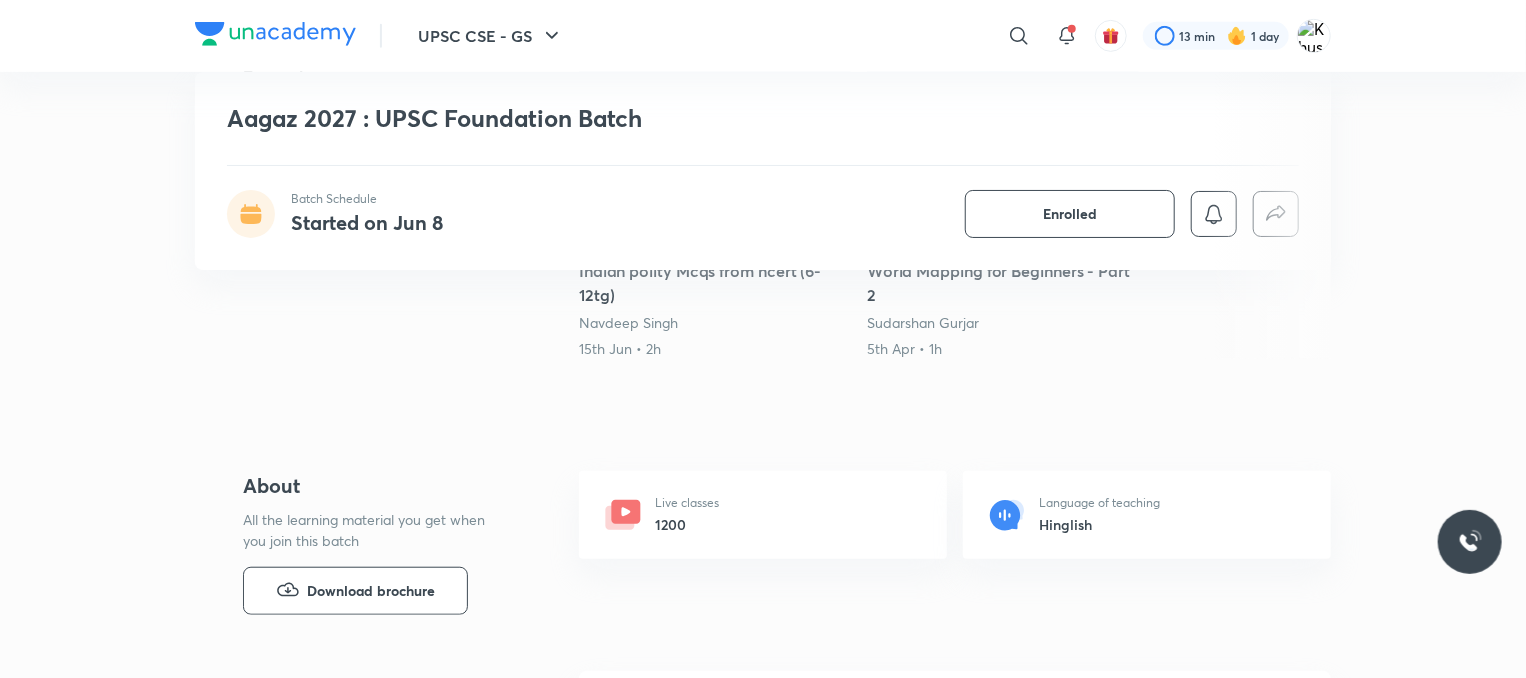 click on "Live classes 1200" at bounding box center (763, 515) 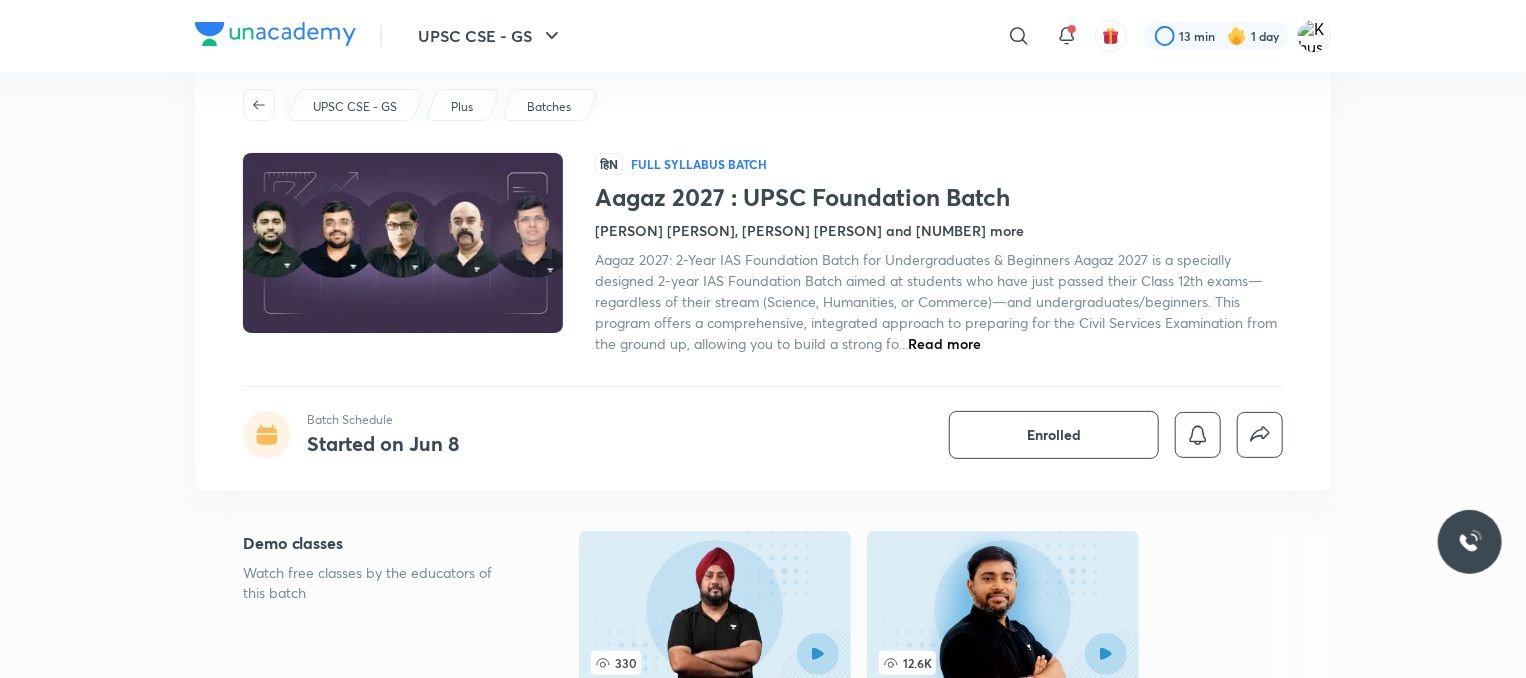 scroll, scrollTop: 54, scrollLeft: 0, axis: vertical 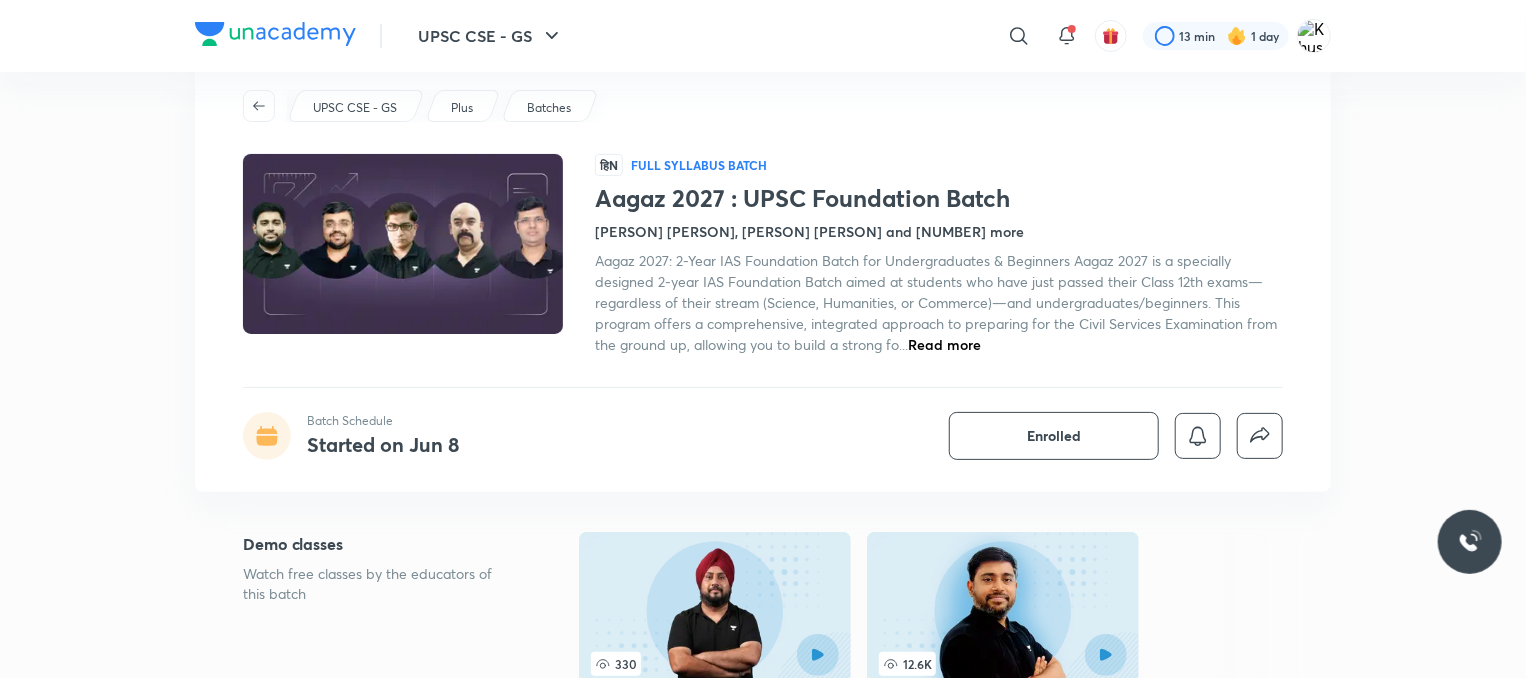 click on "Read more" at bounding box center (944, 344) 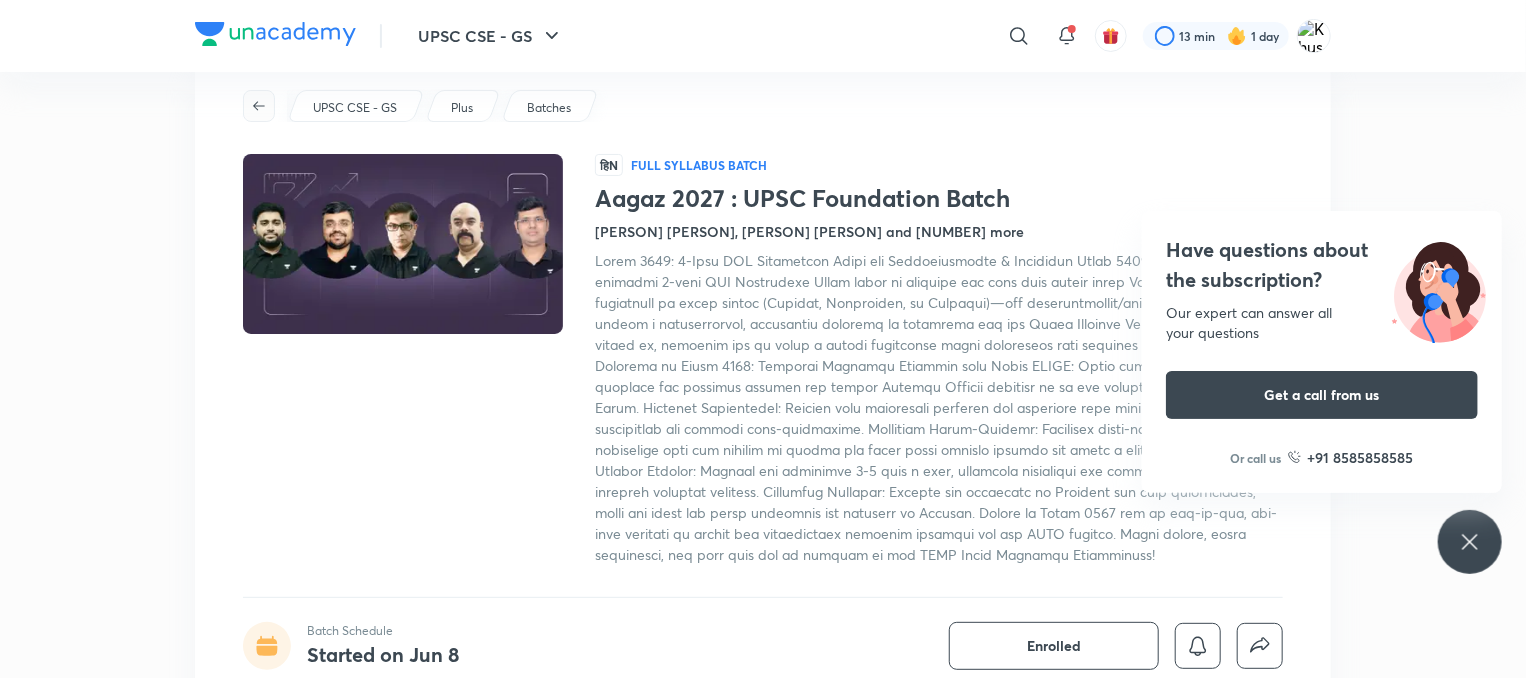 click at bounding box center (259, 106) 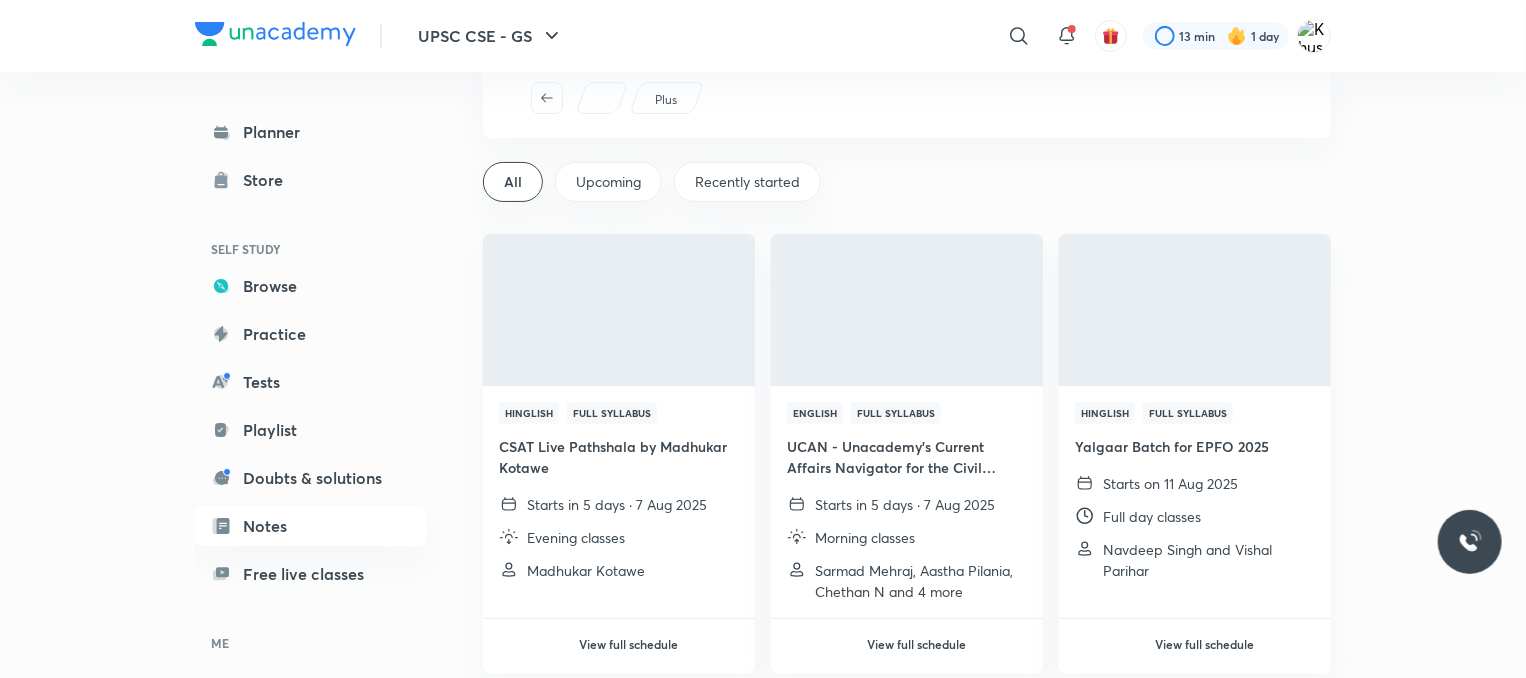 scroll, scrollTop: 0, scrollLeft: 0, axis: both 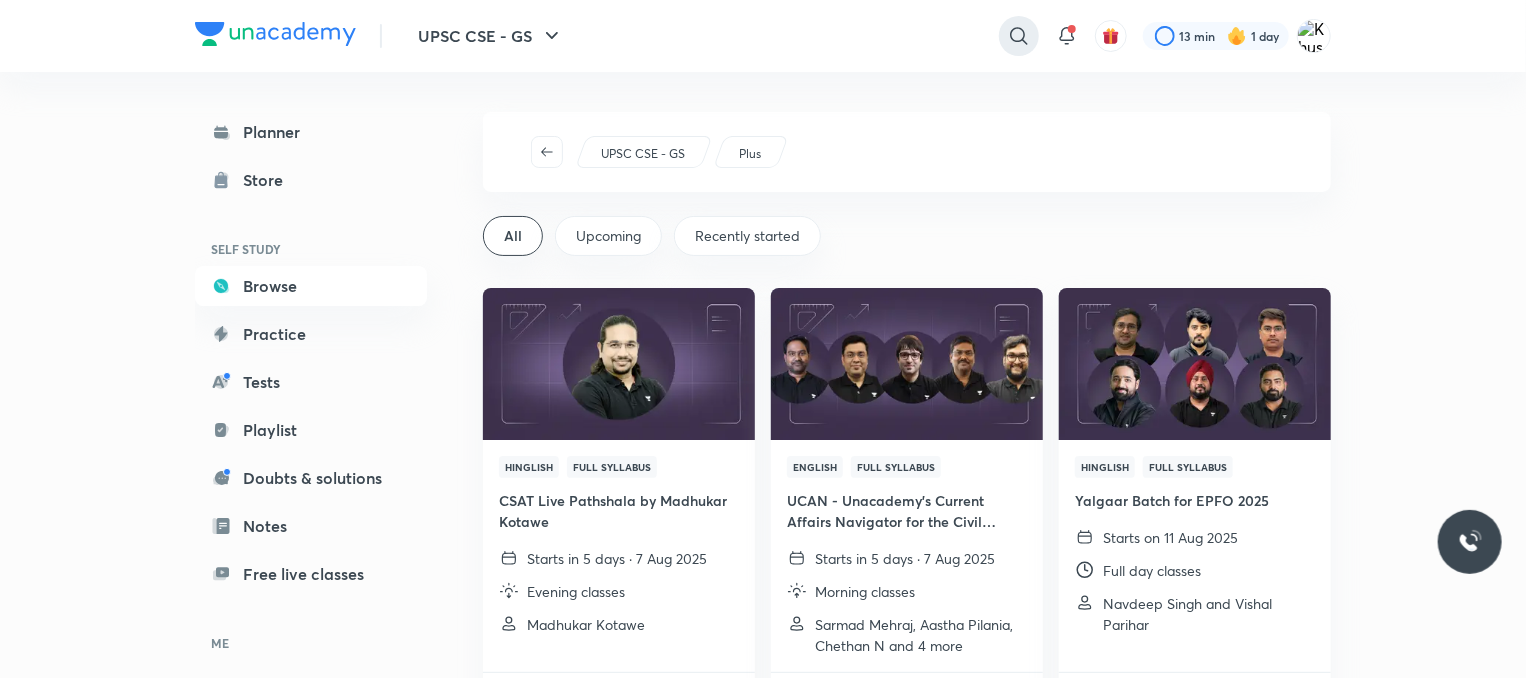 click 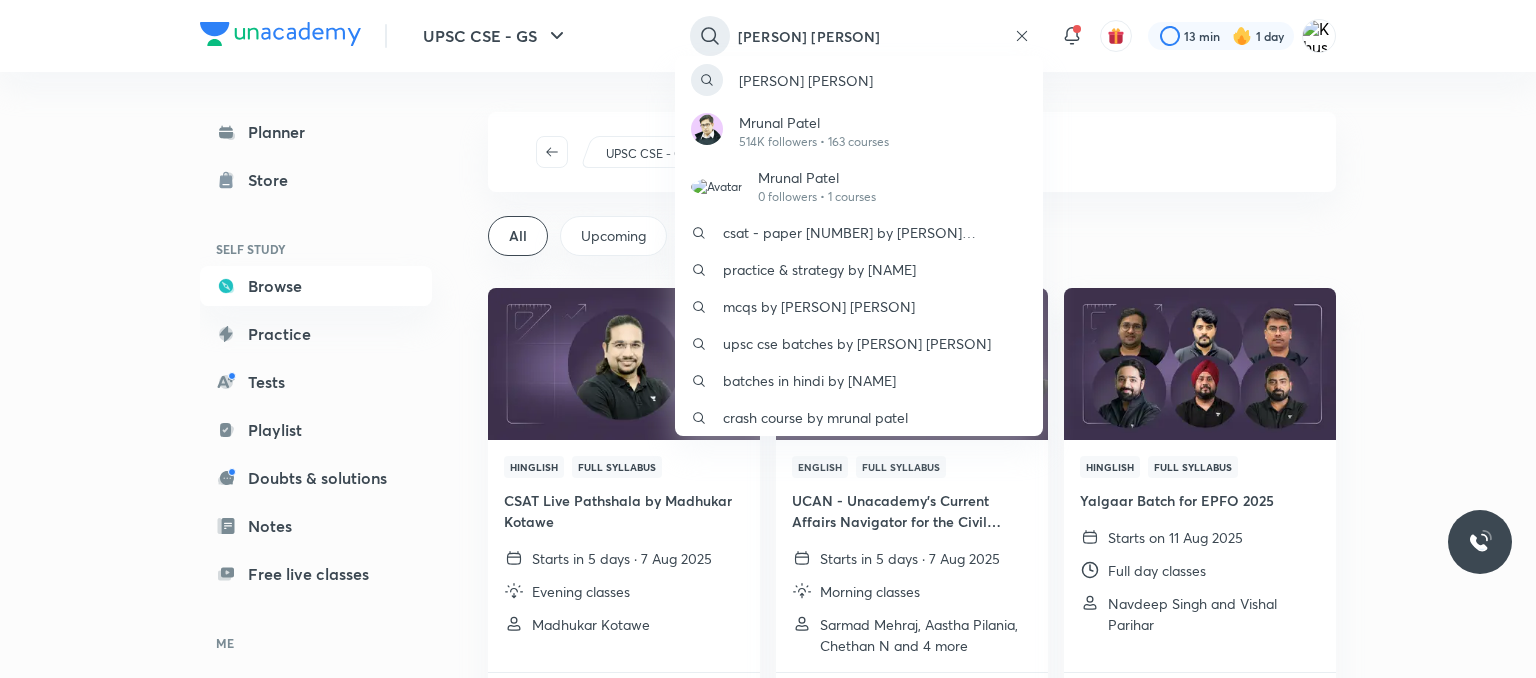 type on "[PERSON] [PERSON]" 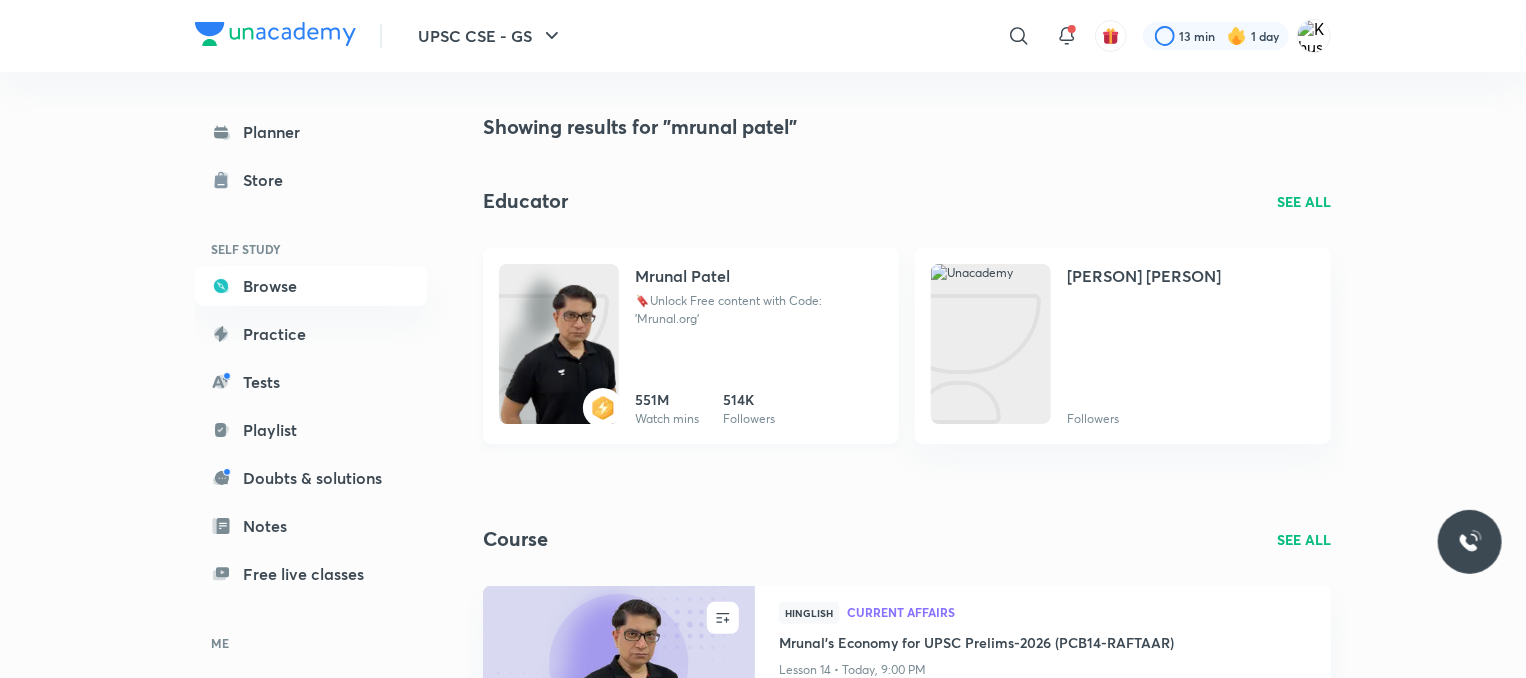 click on "🔖Unlock Free content with Code: 'Mrunal.org'" at bounding box center (759, 310) 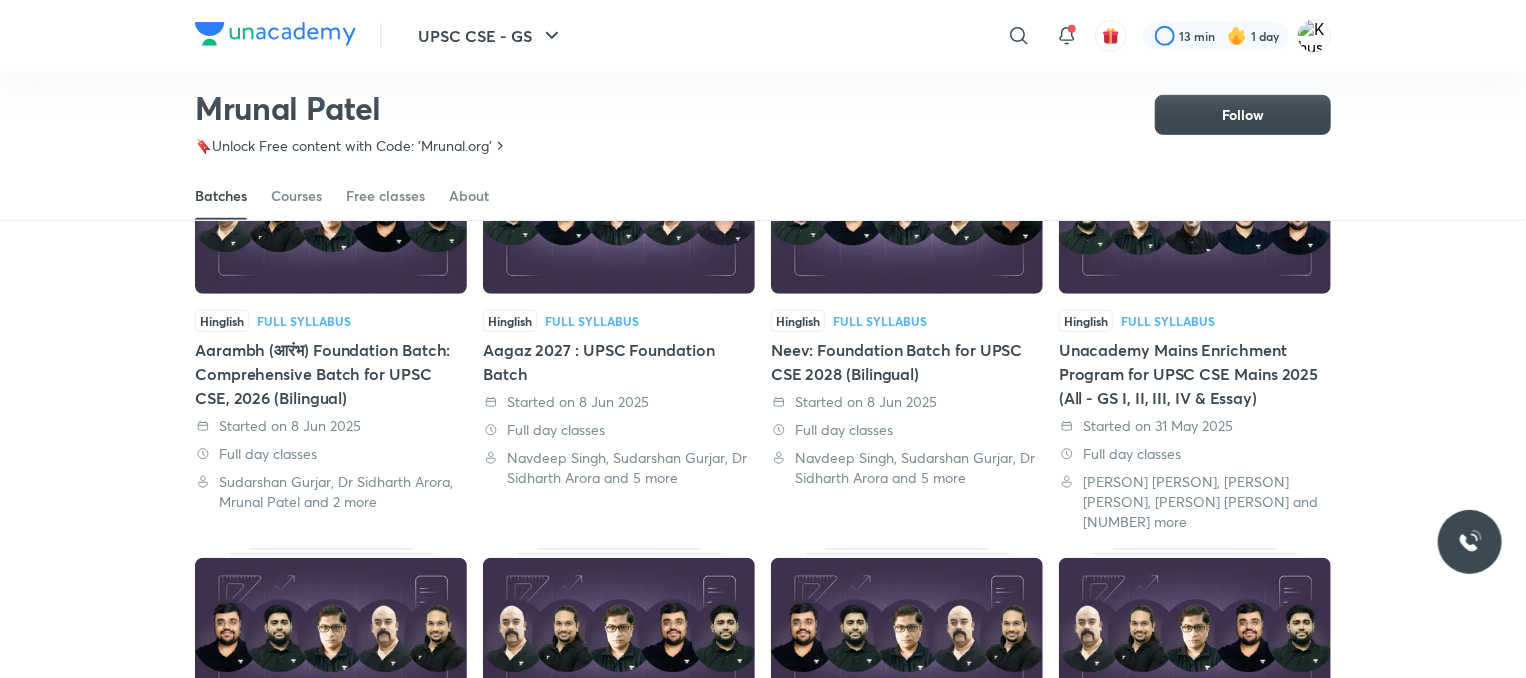 scroll, scrollTop: 624, scrollLeft: 0, axis: vertical 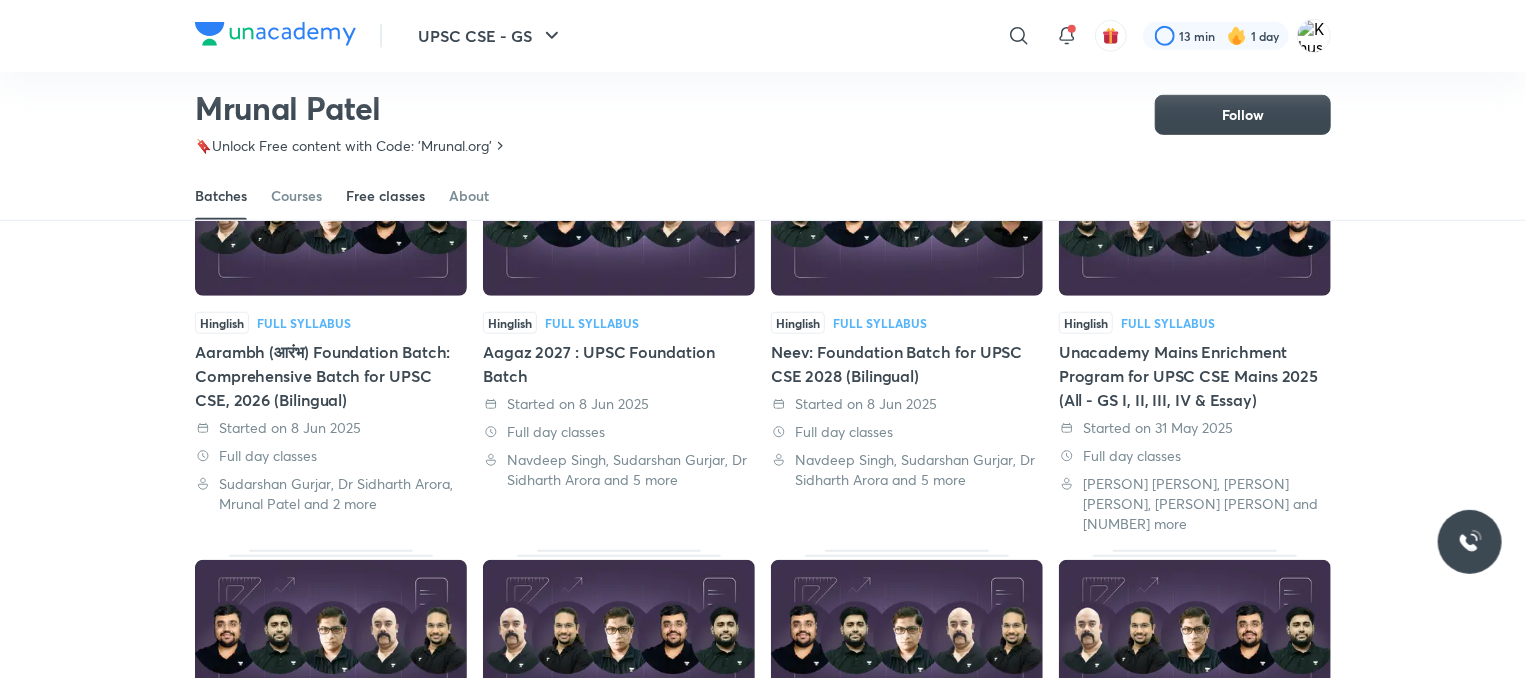 click on "Free classes" at bounding box center [385, 196] 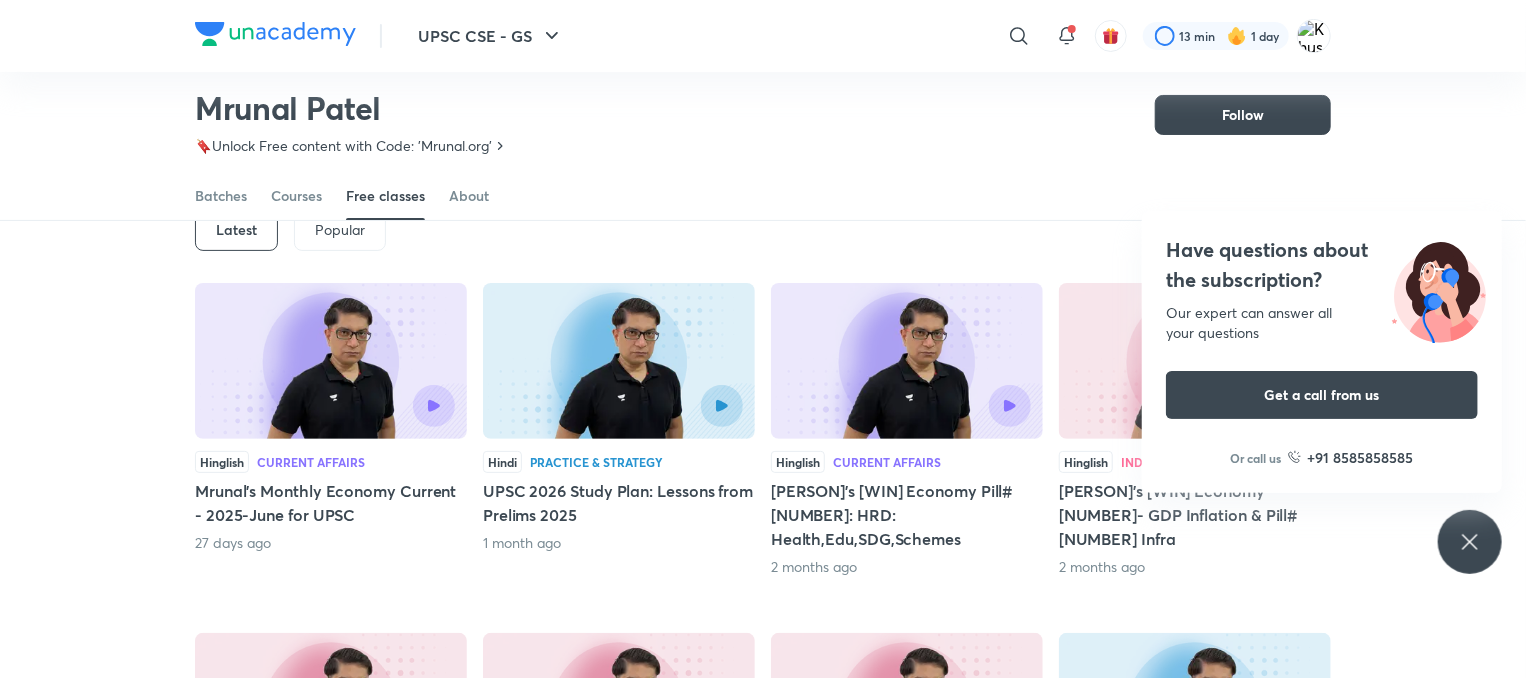 scroll, scrollTop: 116, scrollLeft: 0, axis: vertical 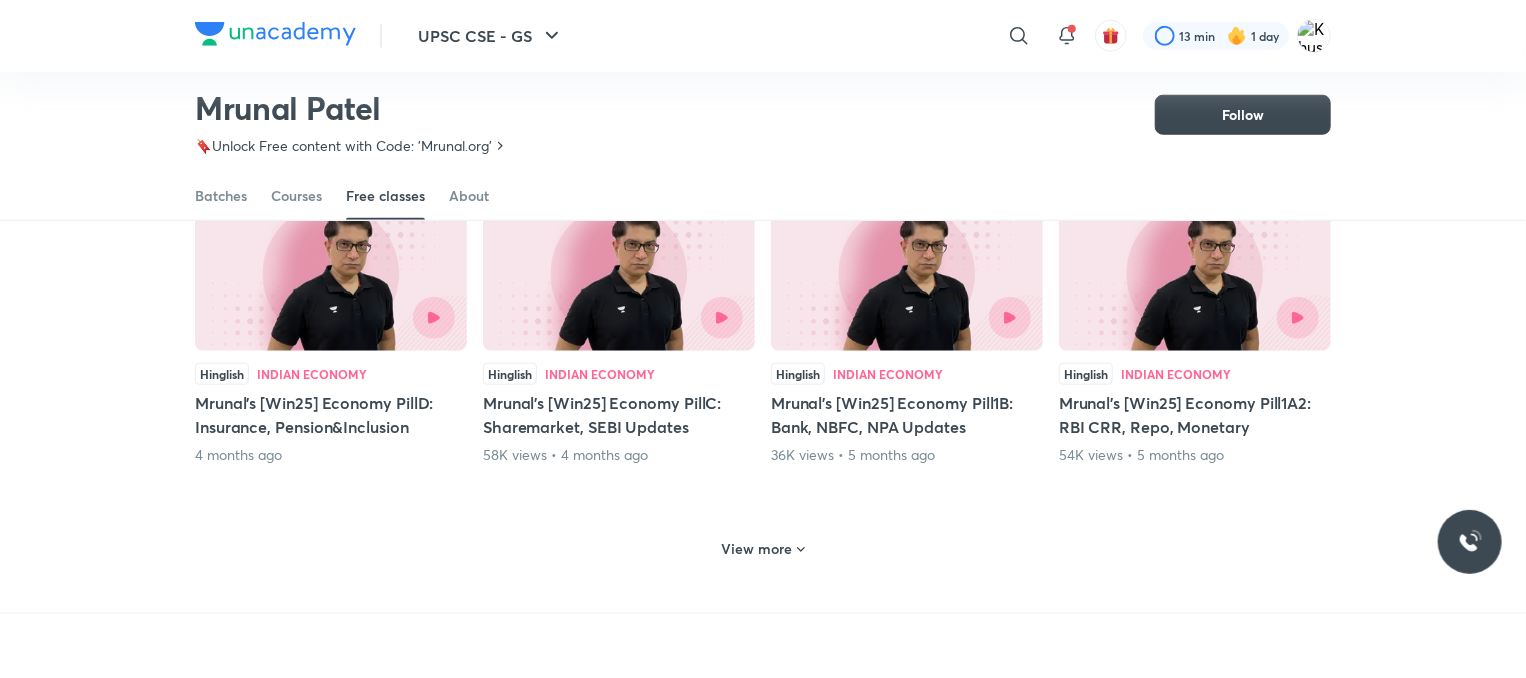 click on "View more" at bounding box center (757, 549) 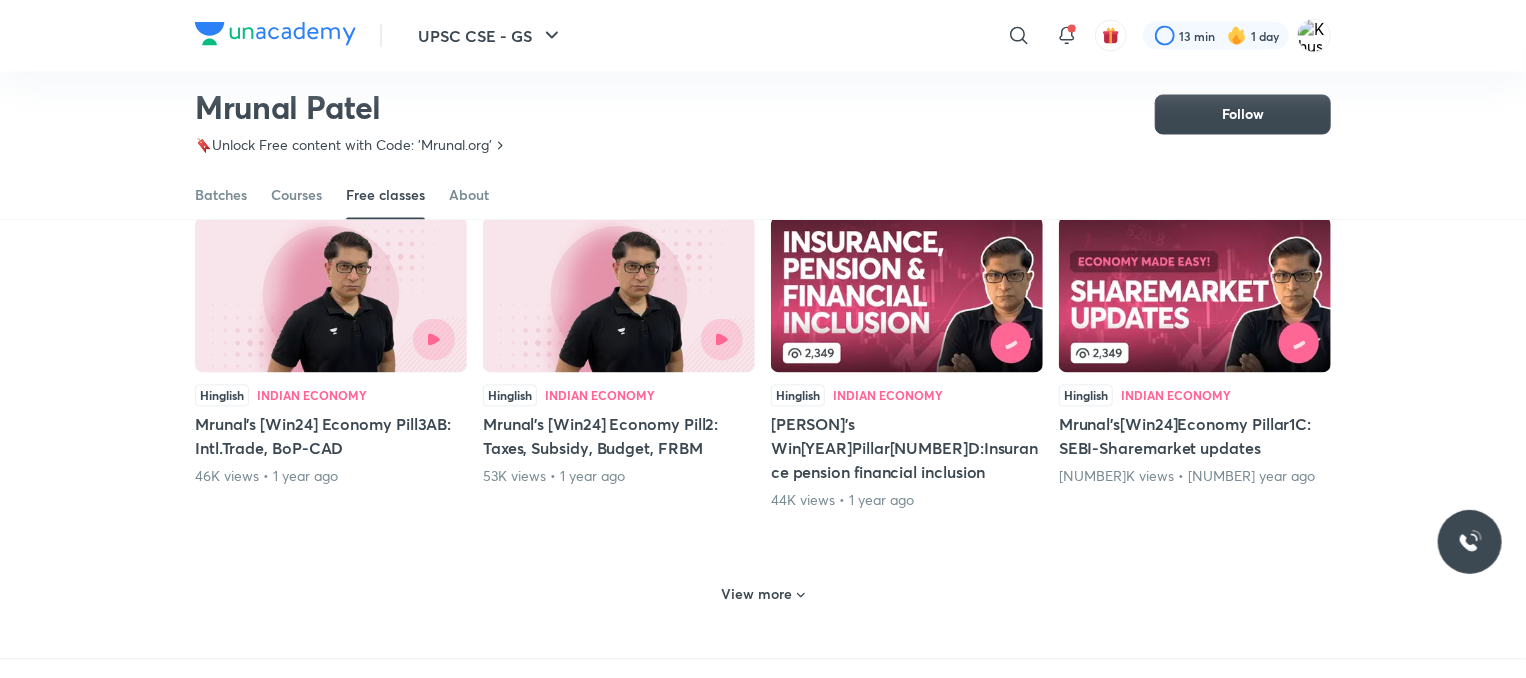 scroll, scrollTop: 1860, scrollLeft: 0, axis: vertical 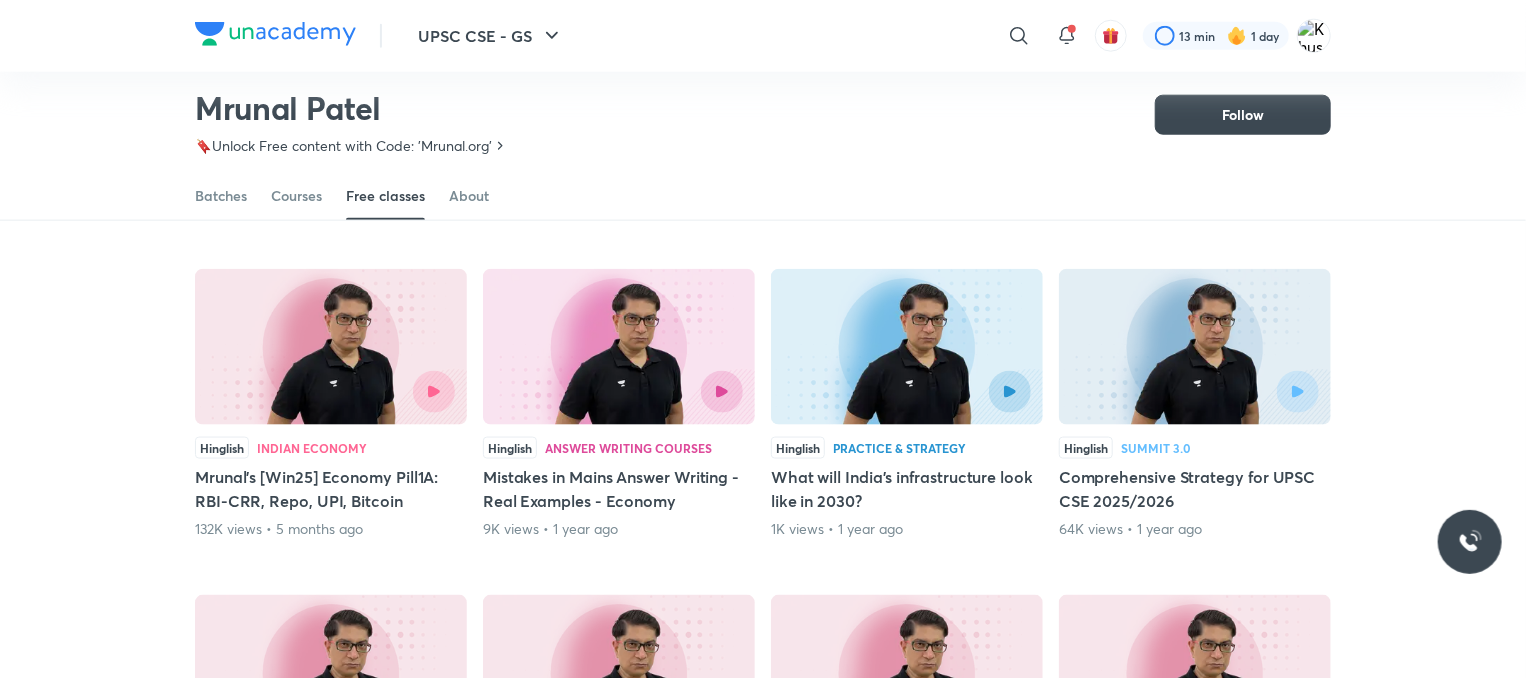 click at bounding box center [1195, 392] 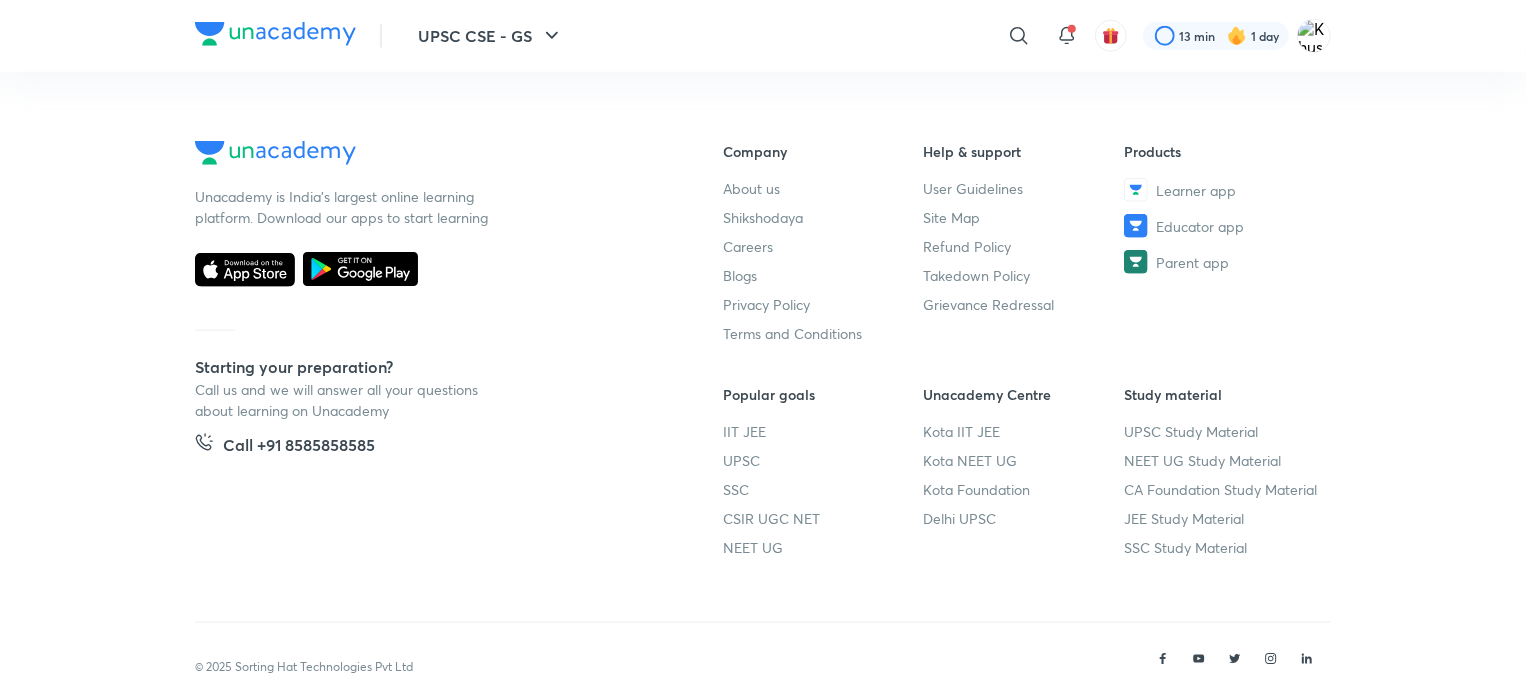 scroll, scrollTop: 0, scrollLeft: 0, axis: both 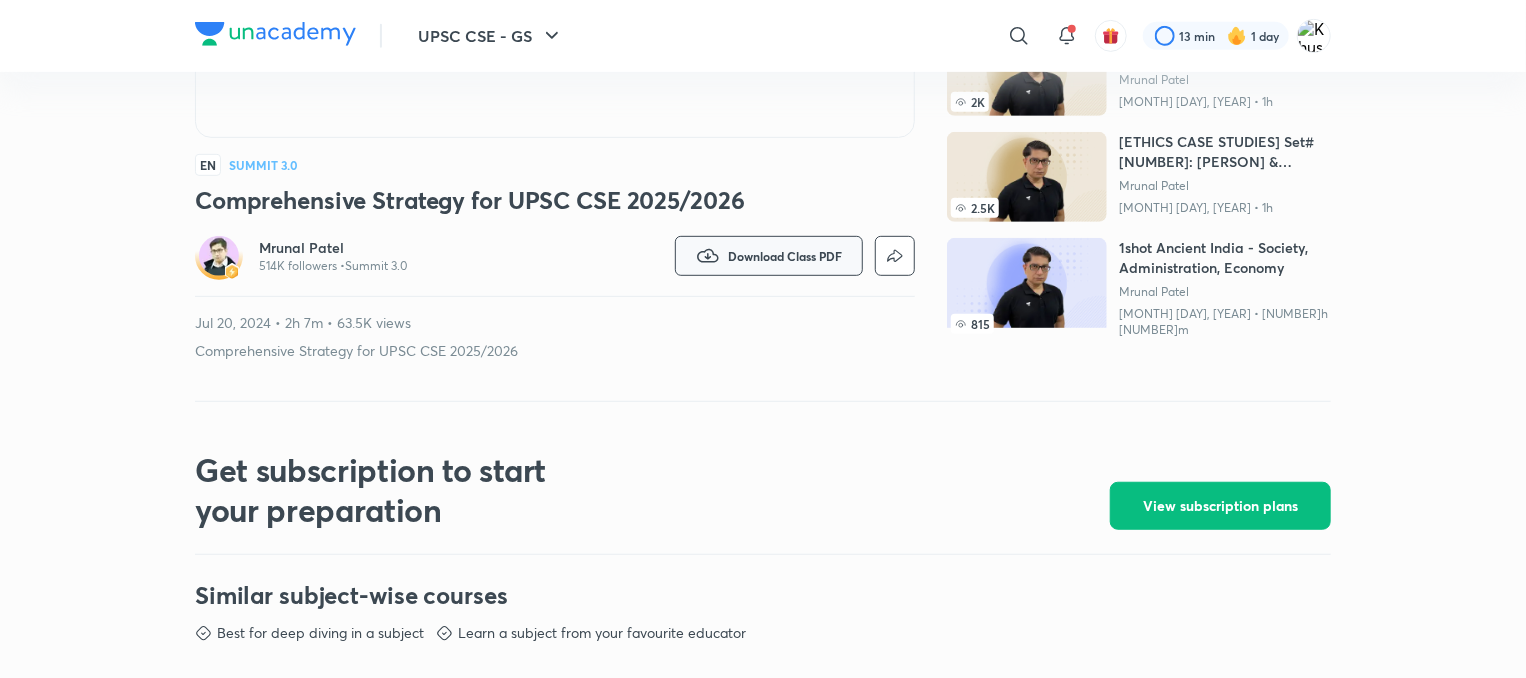 click on "Download Class PDF" at bounding box center [785, 256] 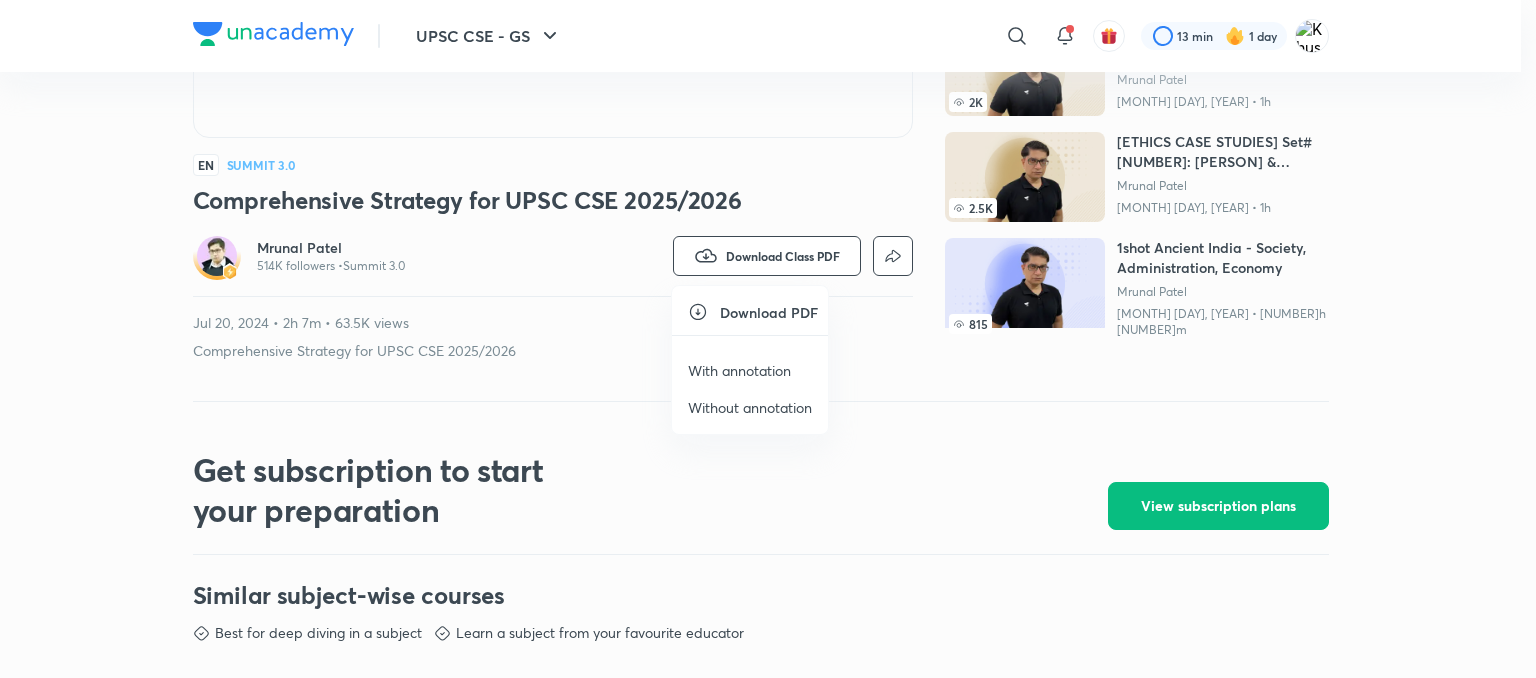 click at bounding box center (768, 339) 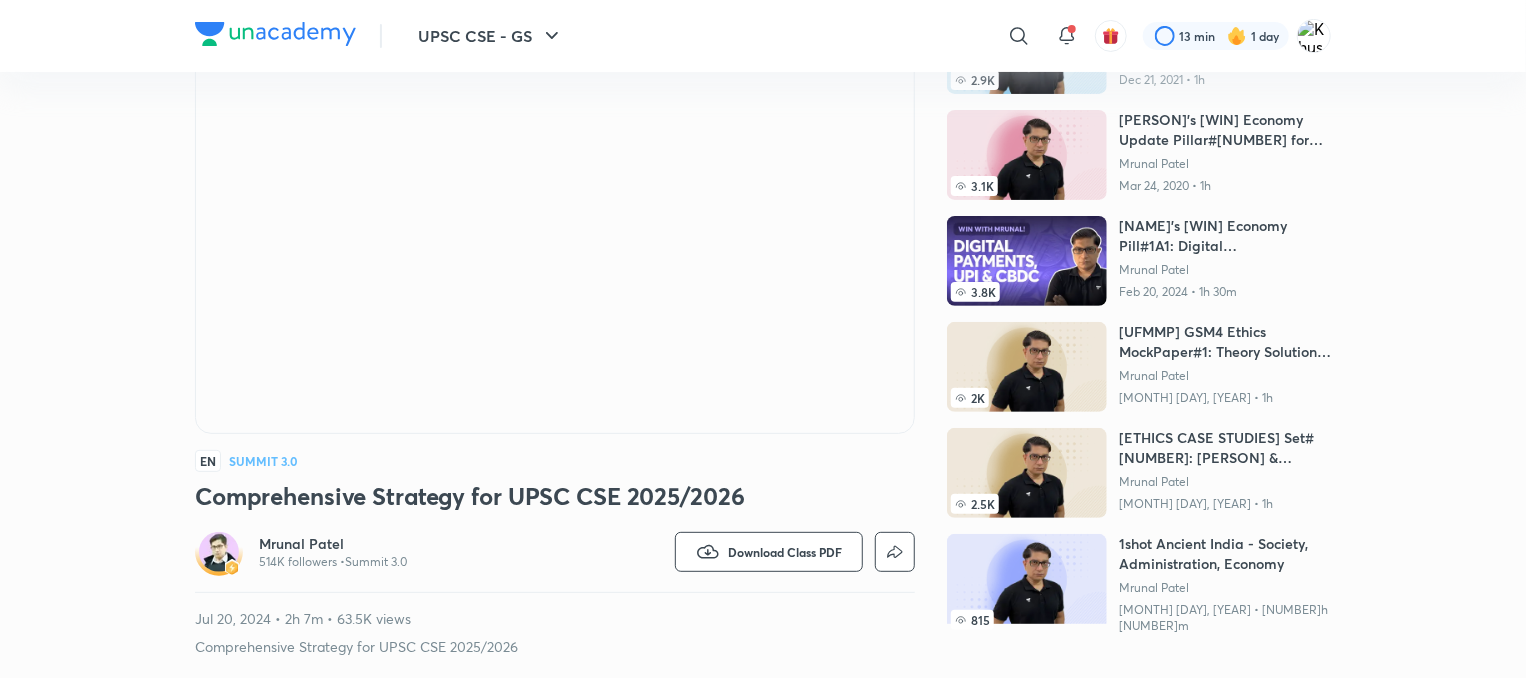 scroll, scrollTop: 183, scrollLeft: 0, axis: vertical 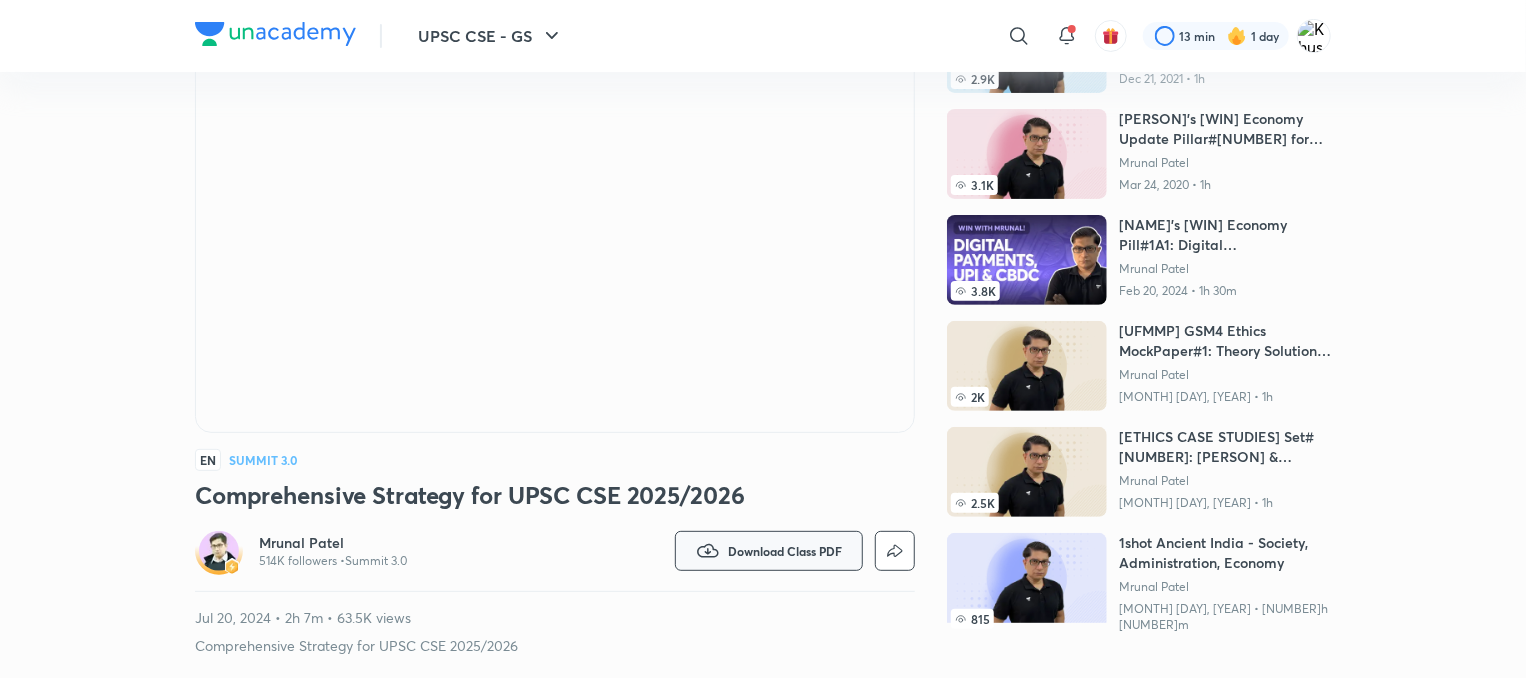 click on "Download Class PDF" at bounding box center [785, 551] 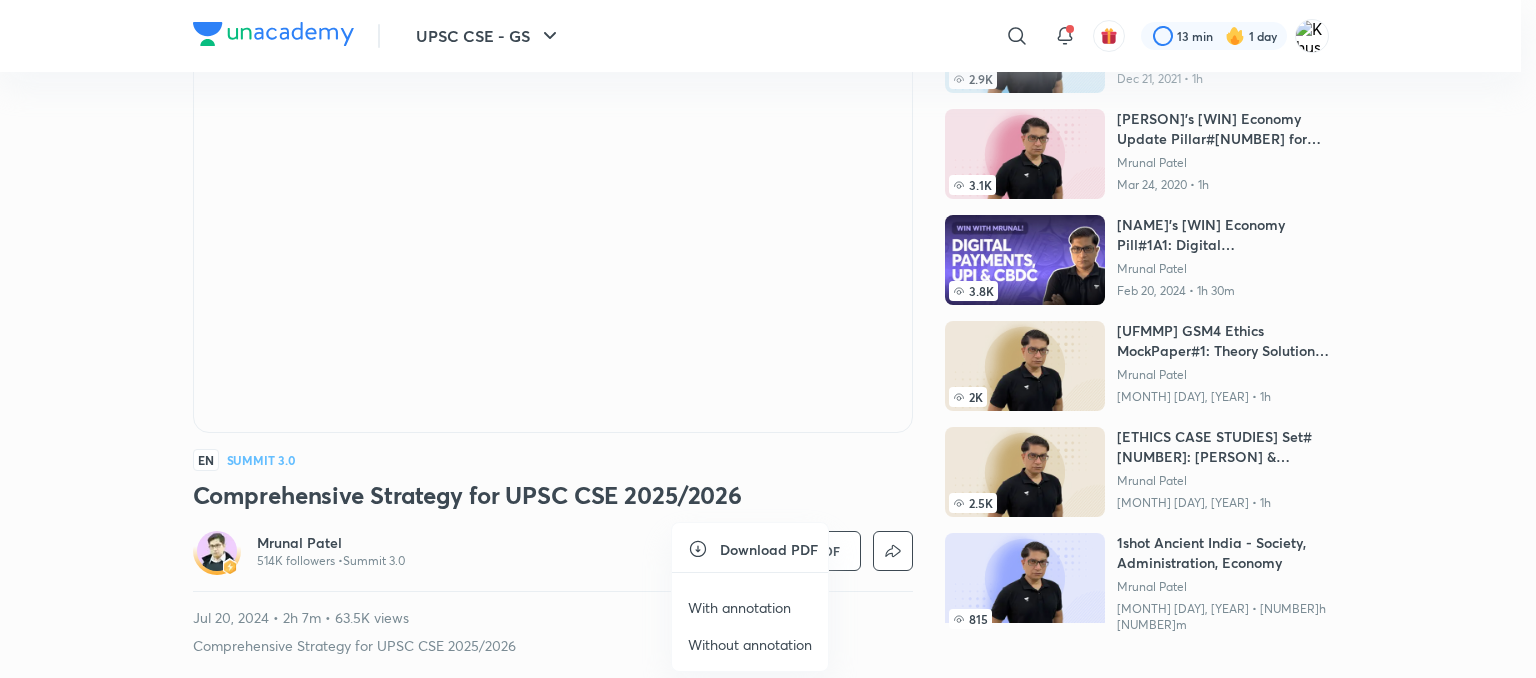 click on "With annotation" at bounding box center [739, 607] 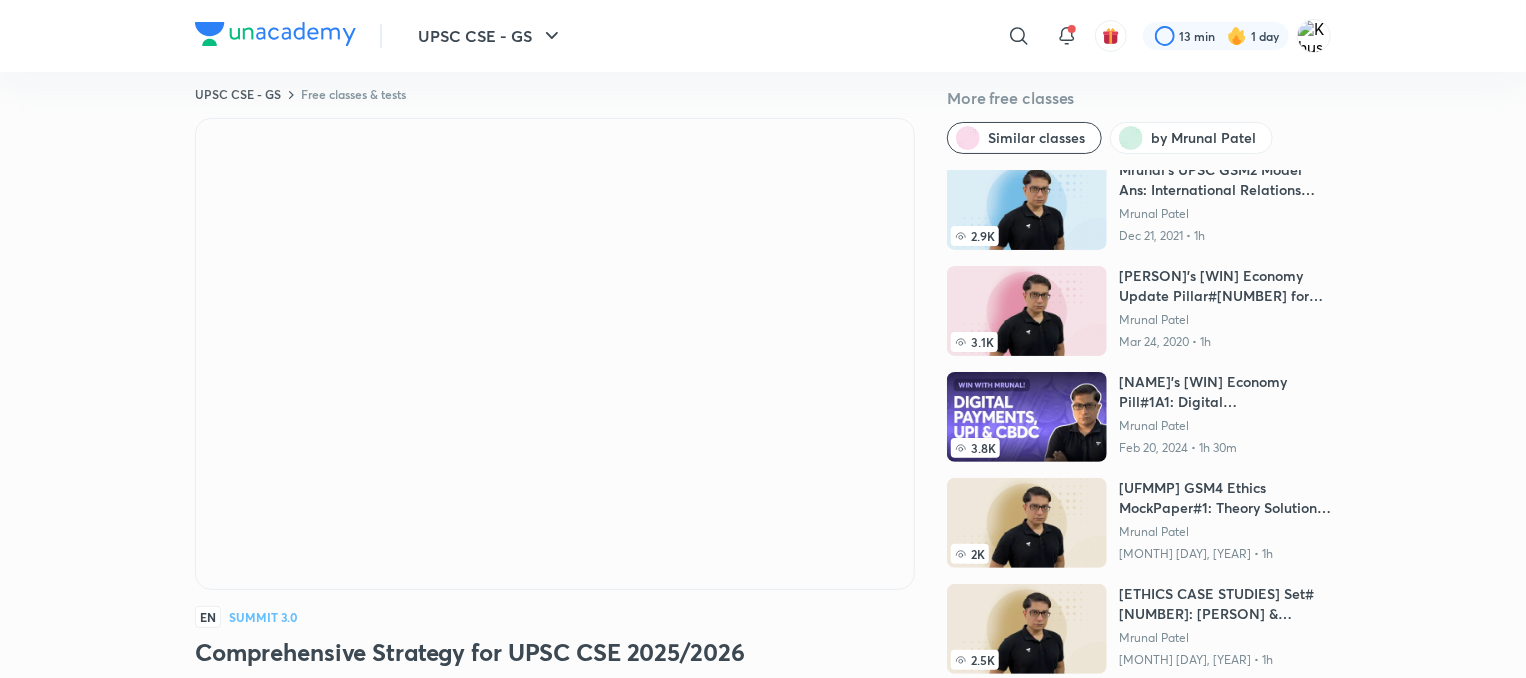 scroll, scrollTop: 24, scrollLeft: 0, axis: vertical 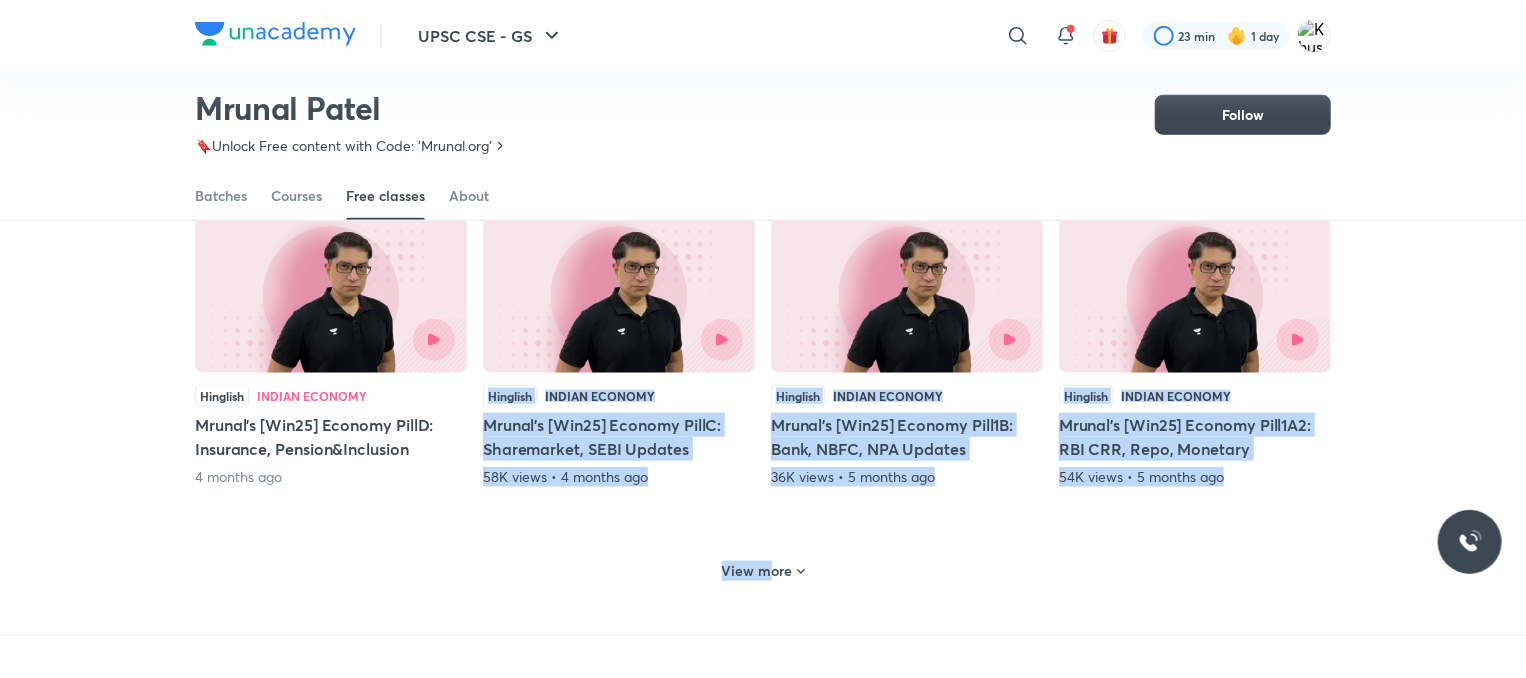 drag, startPoint x: 547, startPoint y: 311, endPoint x: 772, endPoint y: 555, distance: 331.90512 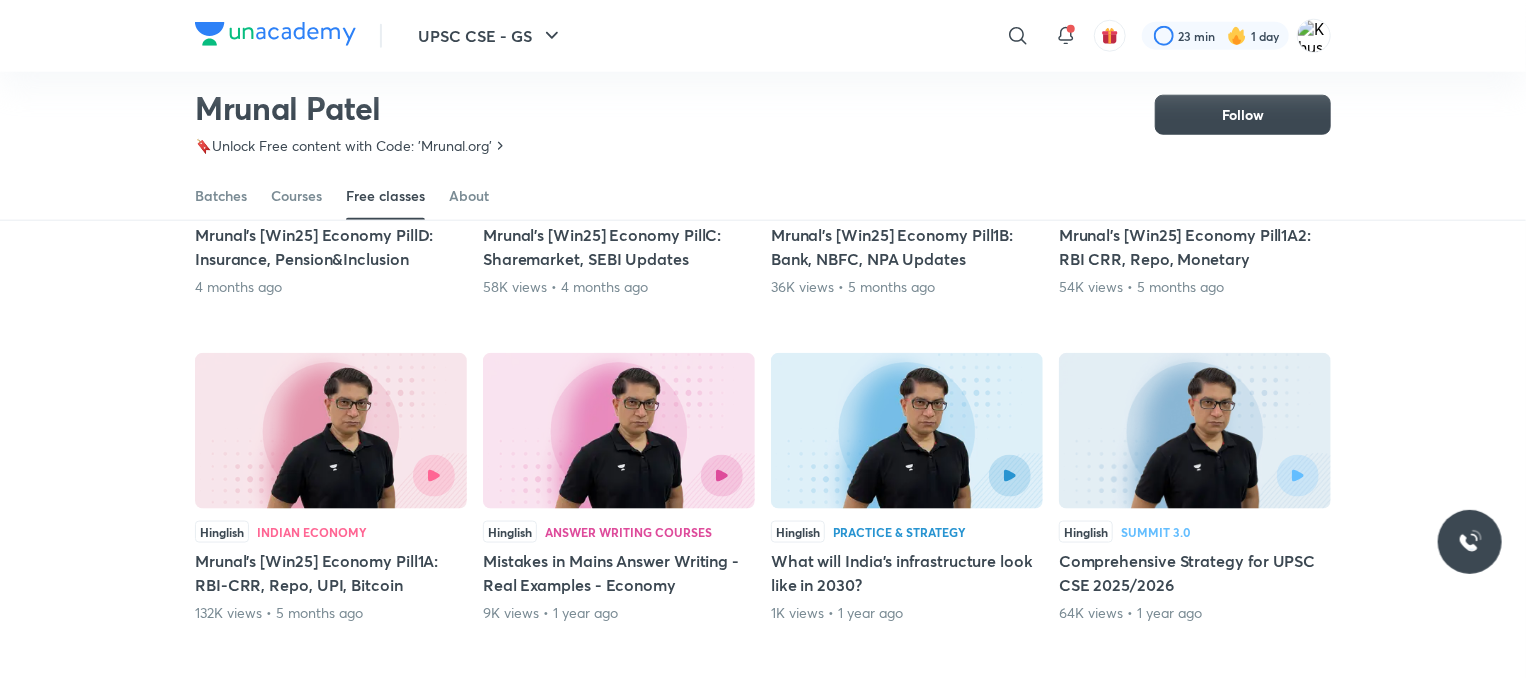 scroll, scrollTop: 1052, scrollLeft: 0, axis: vertical 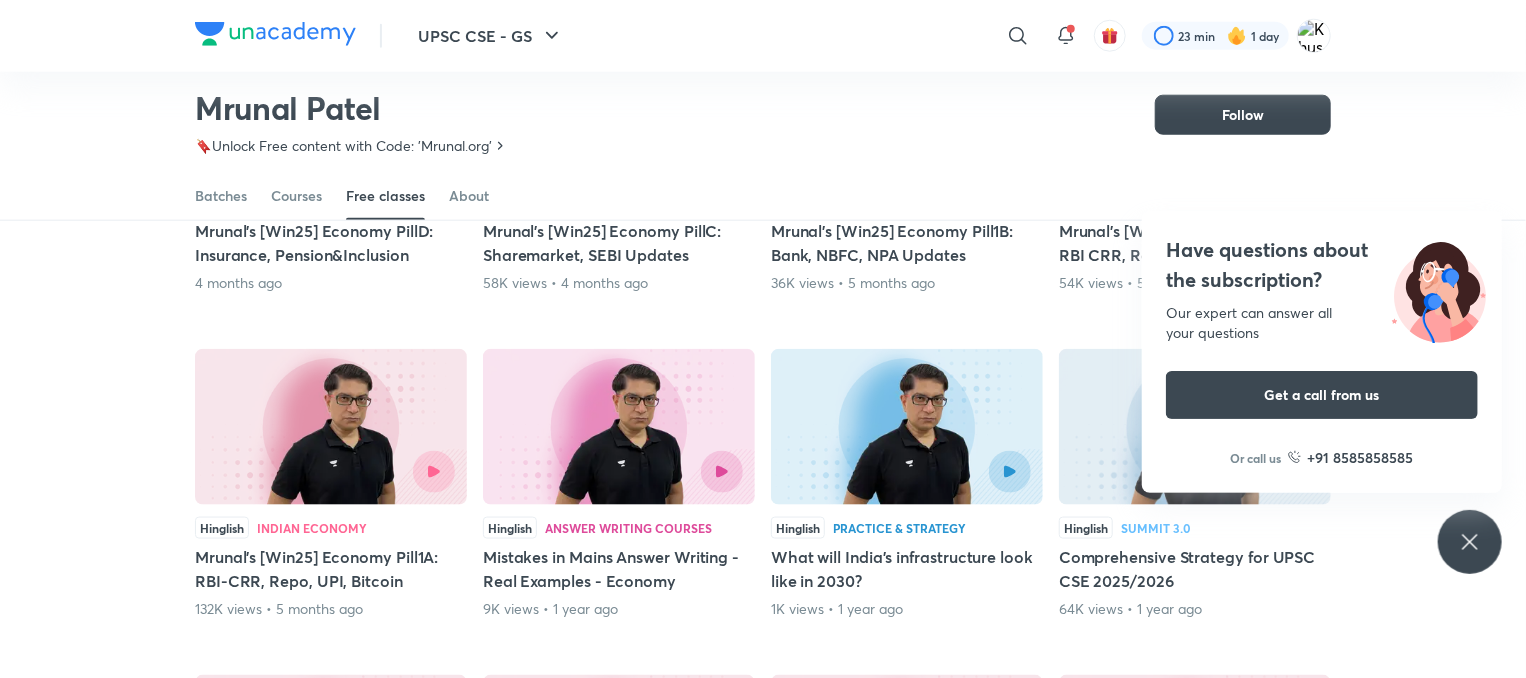 click at bounding box center [393, 472] 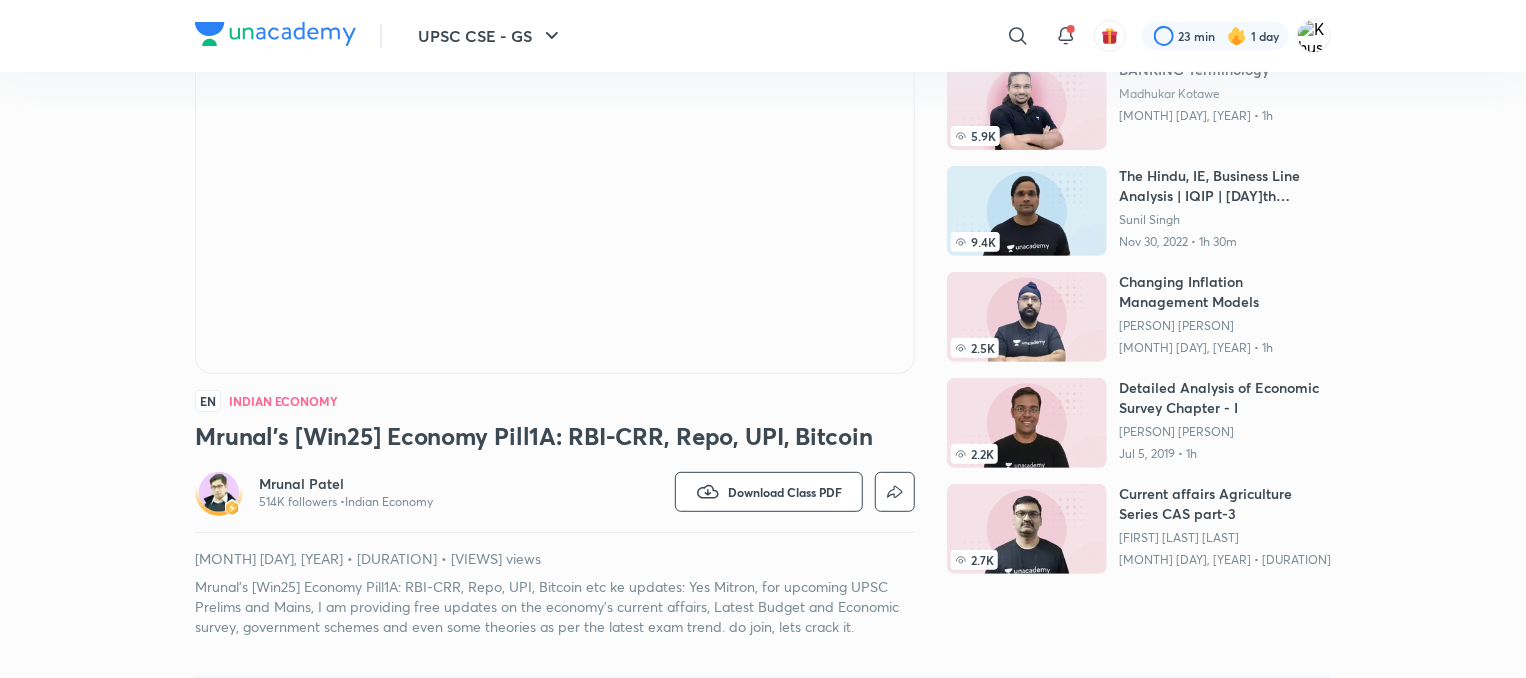 scroll, scrollTop: 247, scrollLeft: 0, axis: vertical 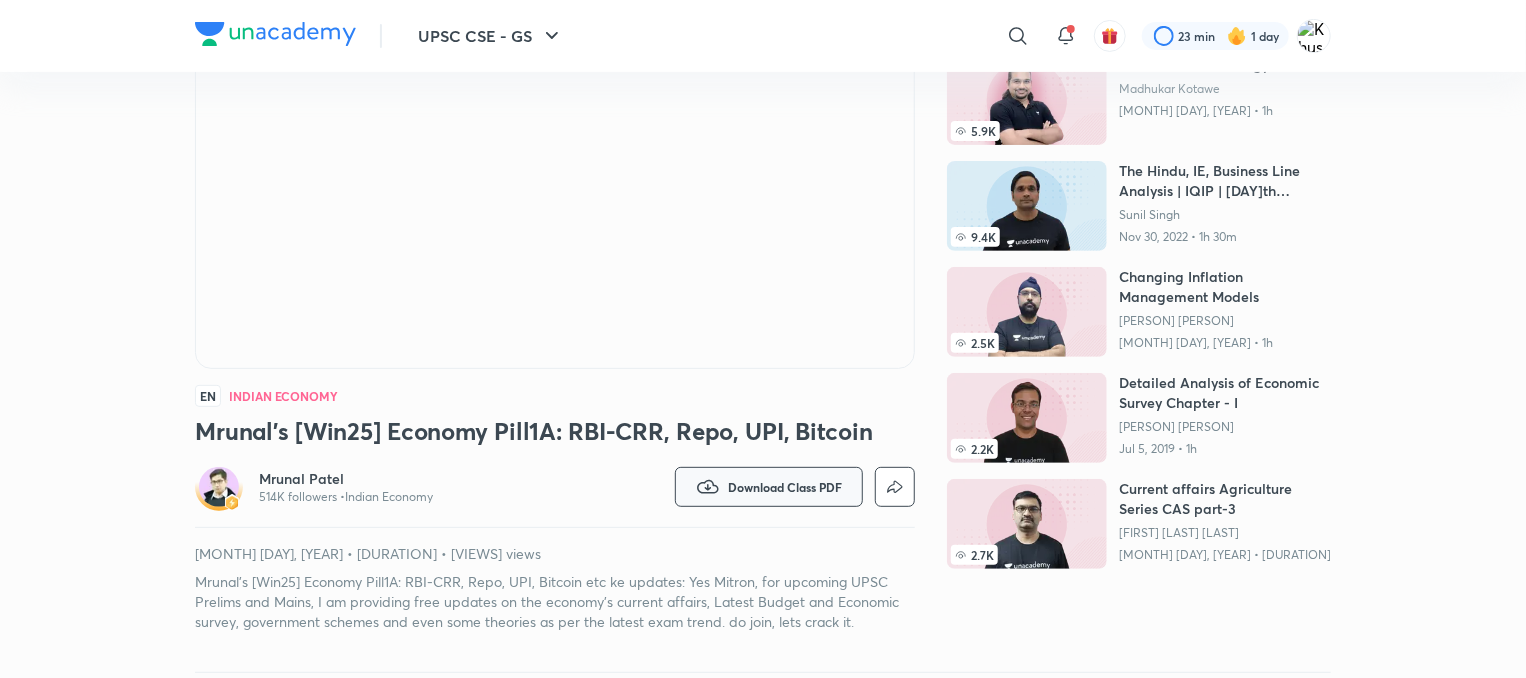 click on "Download Class PDF" at bounding box center [769, 487] 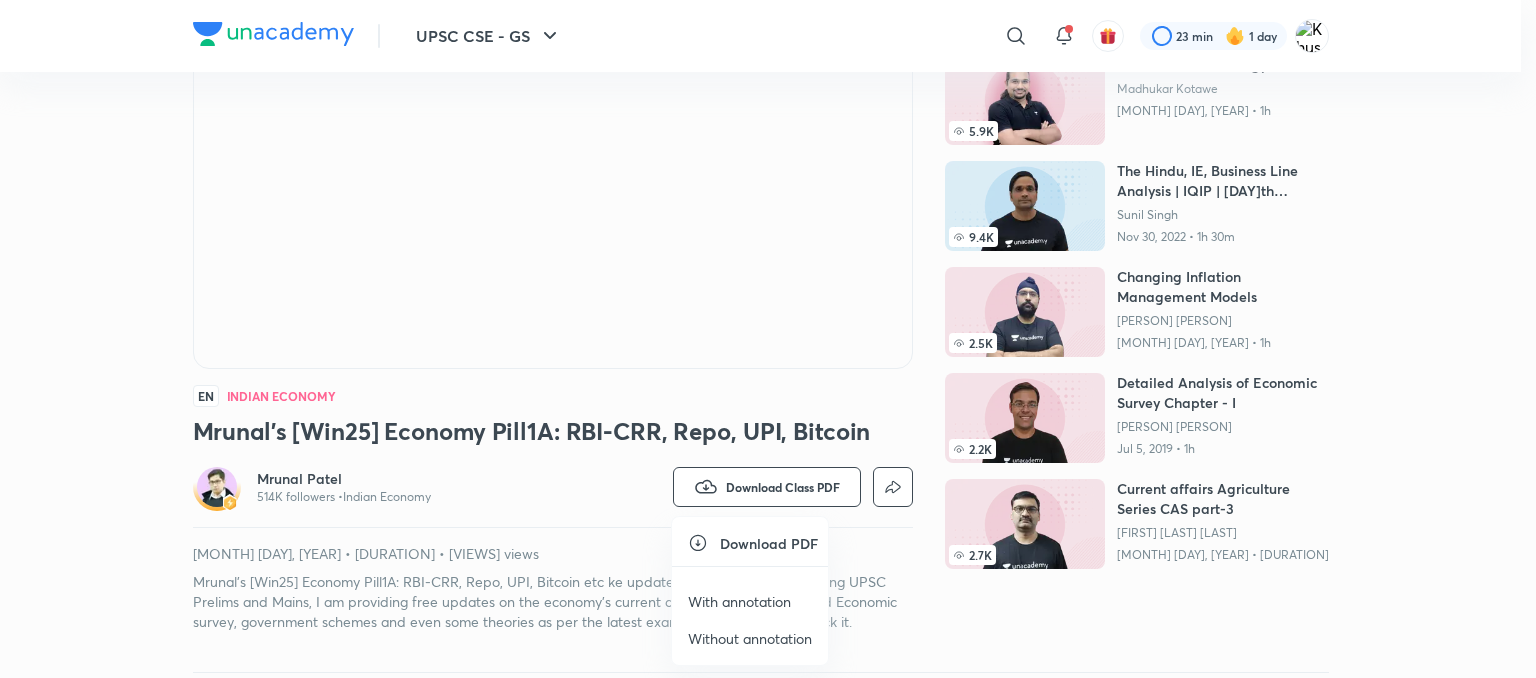 click on "With annotation" at bounding box center [739, 601] 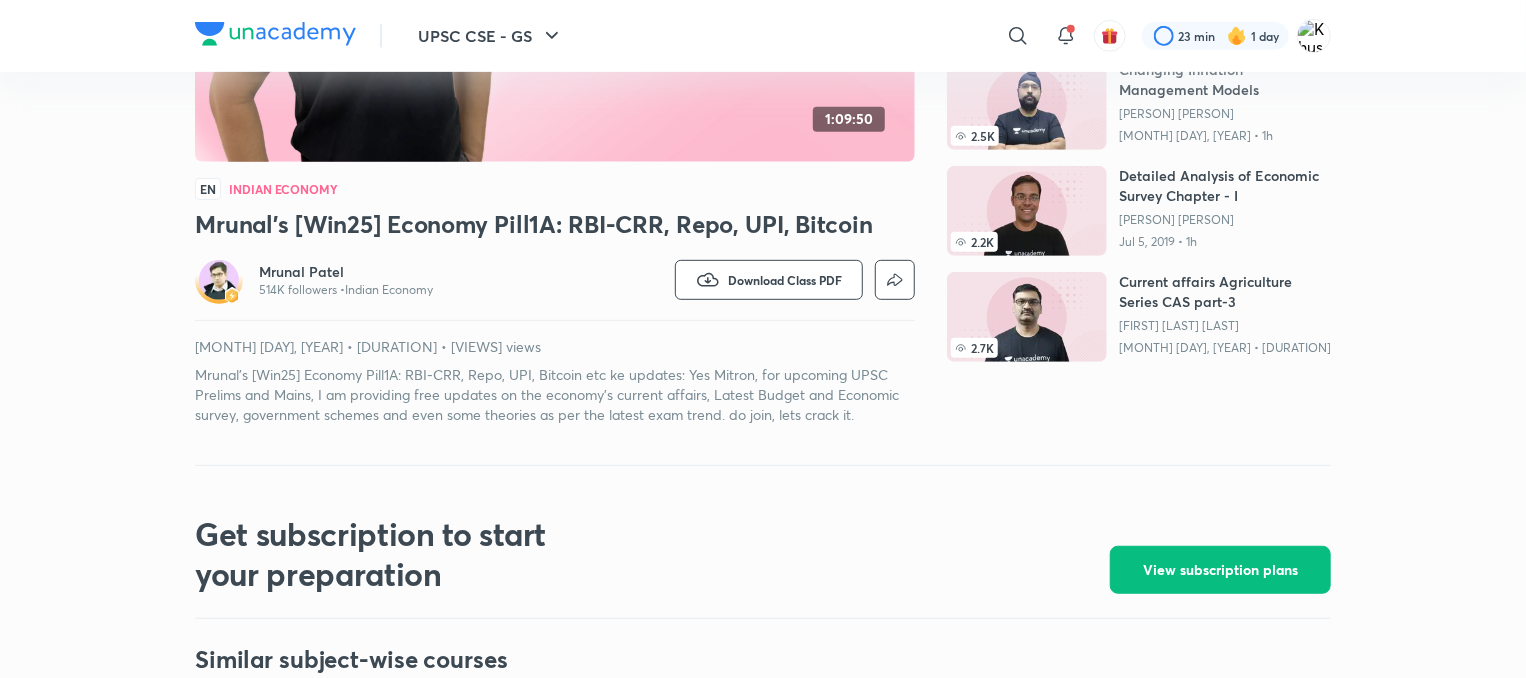 scroll, scrollTop: 455, scrollLeft: 0, axis: vertical 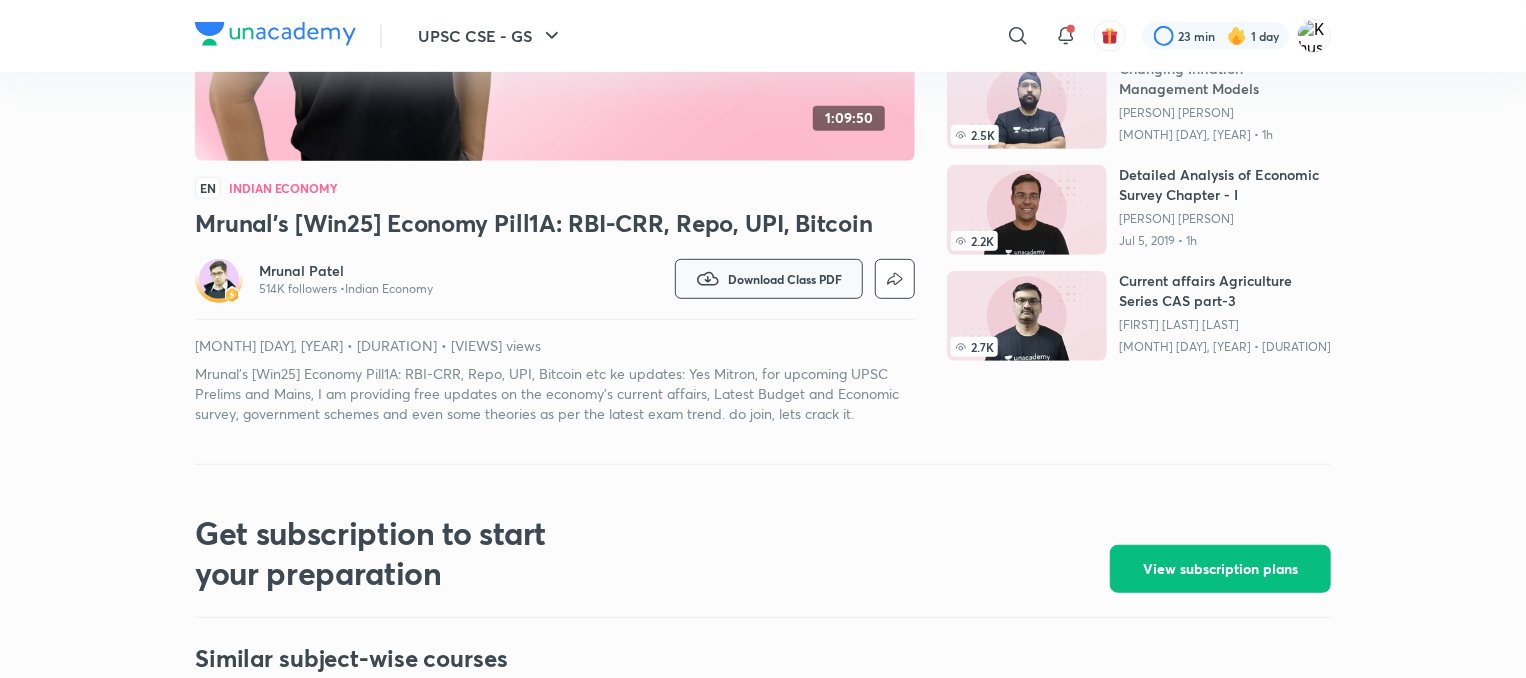 click on "Download Class PDF" at bounding box center [785, 279] 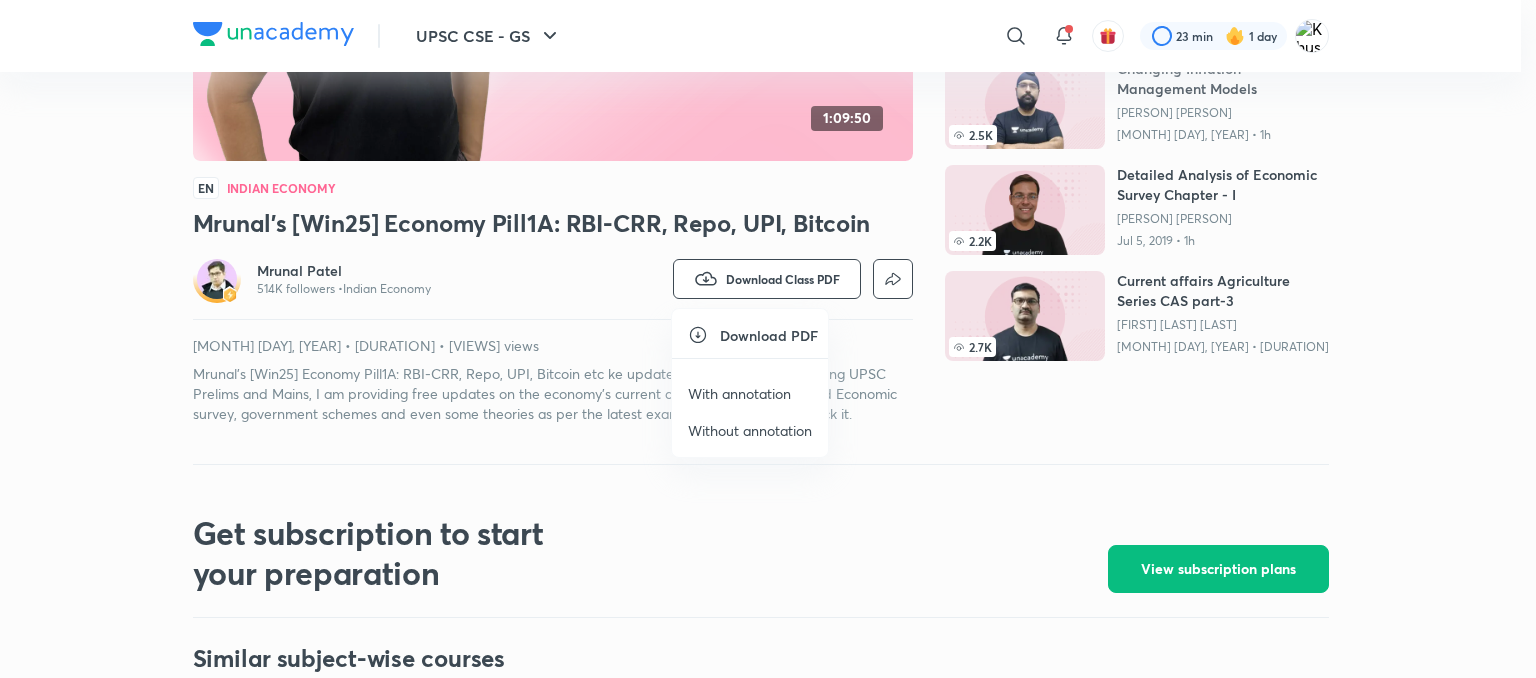 click on "With annotation" at bounding box center (739, 393) 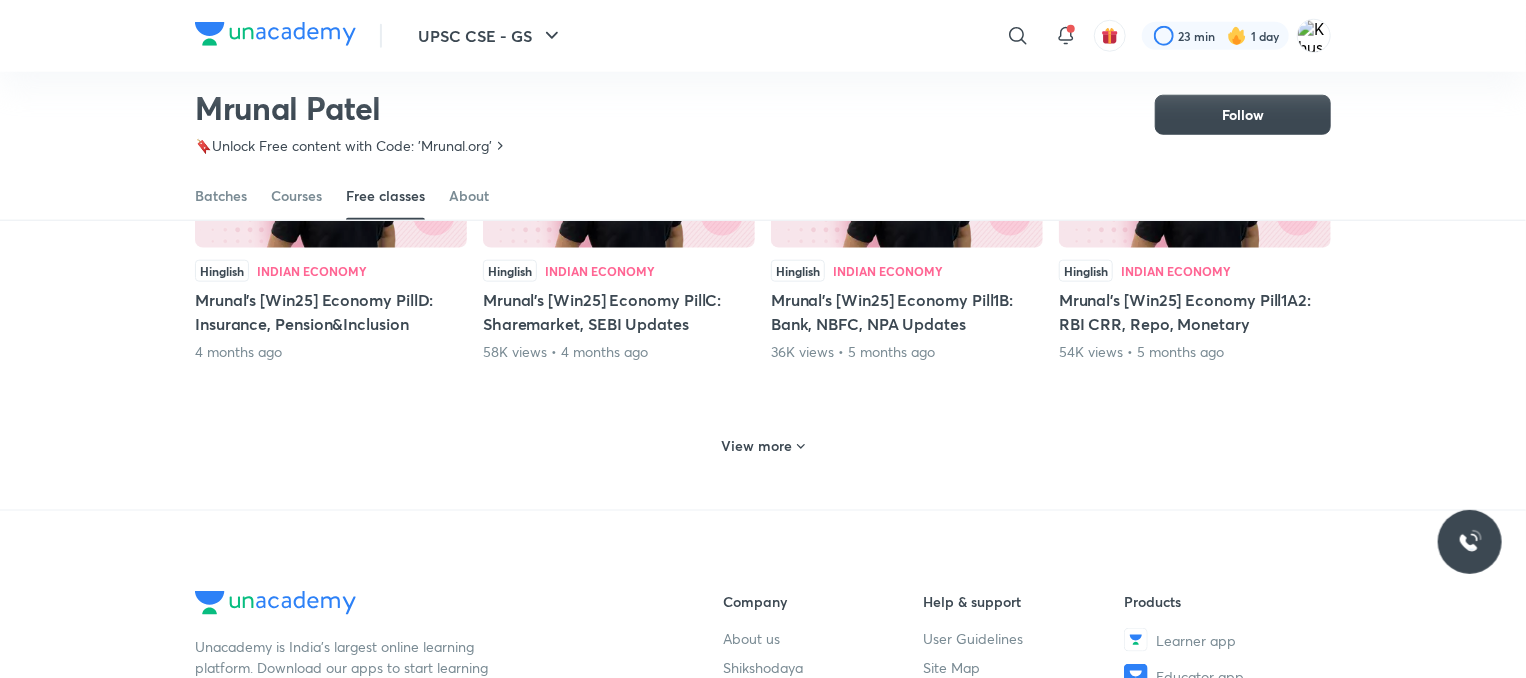 scroll, scrollTop: 975, scrollLeft: 0, axis: vertical 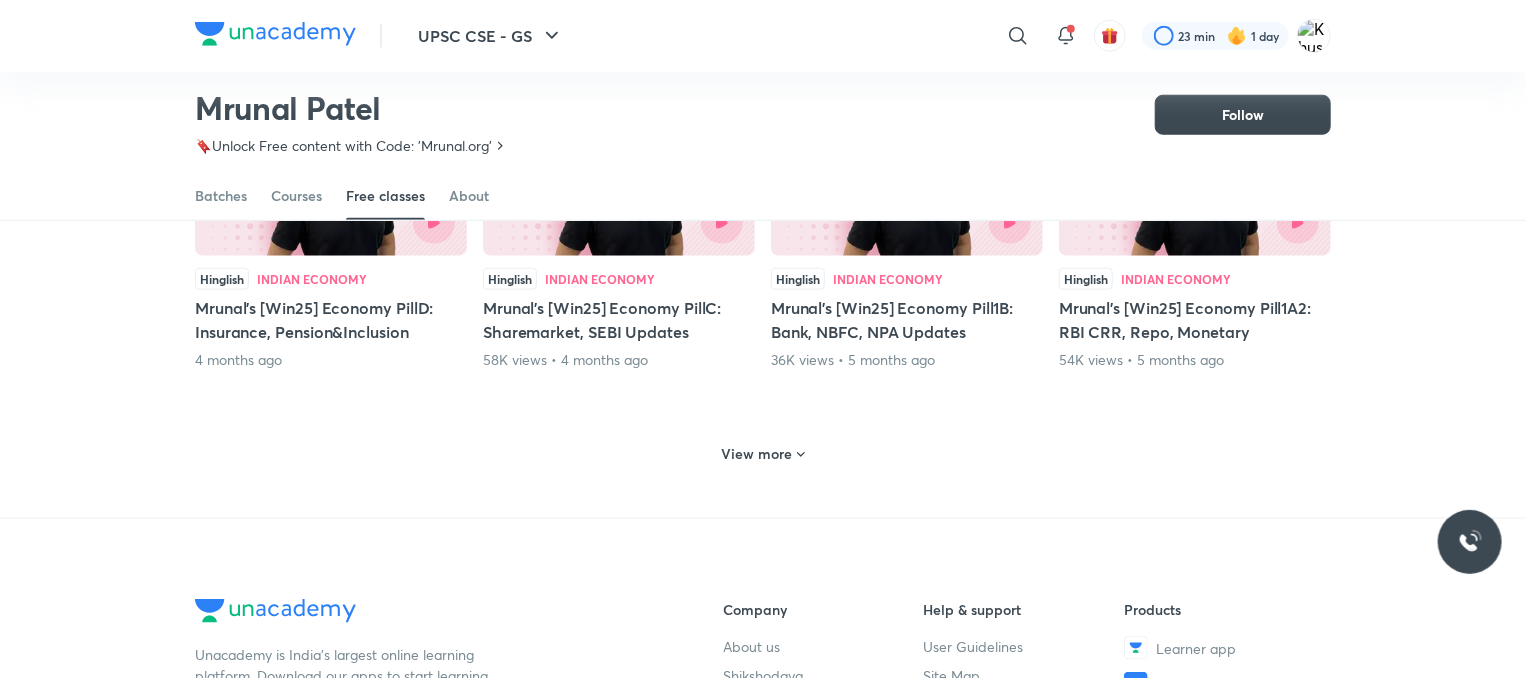 click on "View more" at bounding box center (757, 454) 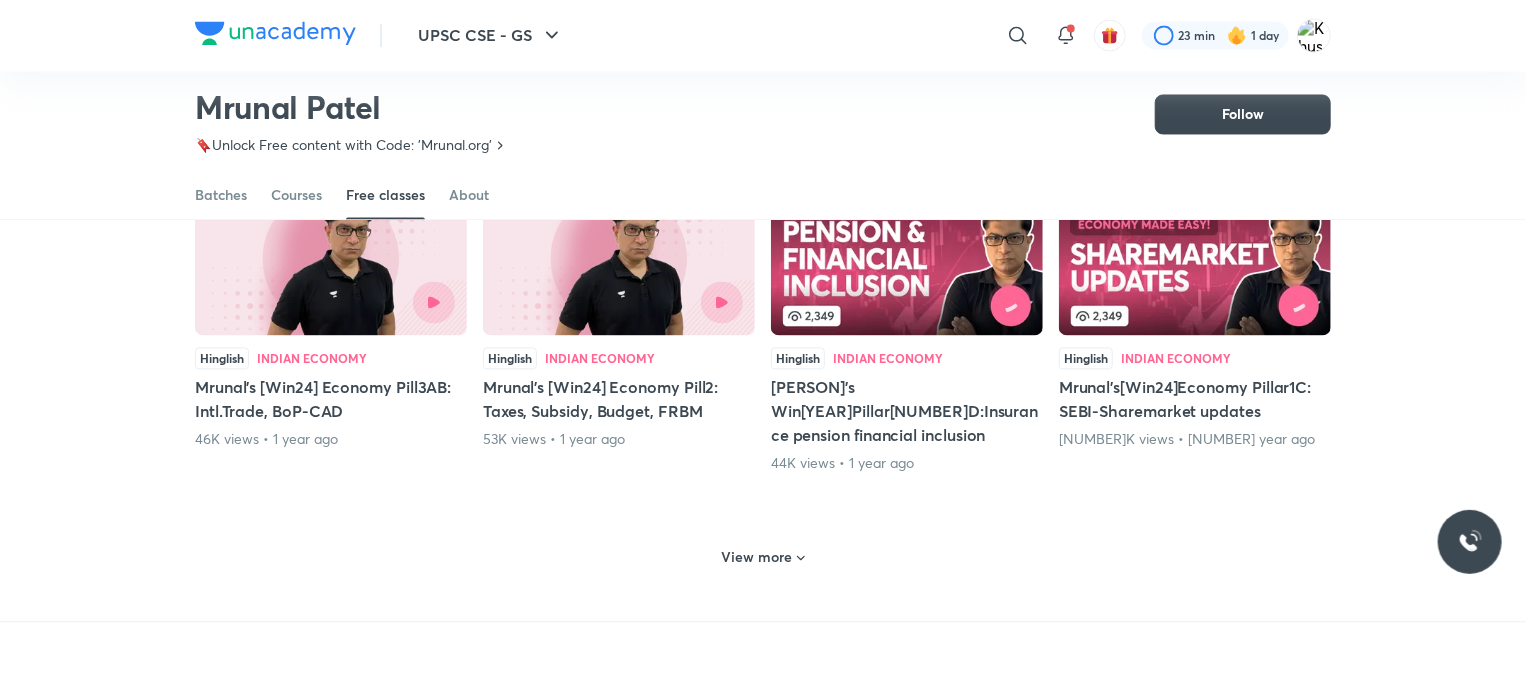 scroll, scrollTop: 1896, scrollLeft: 0, axis: vertical 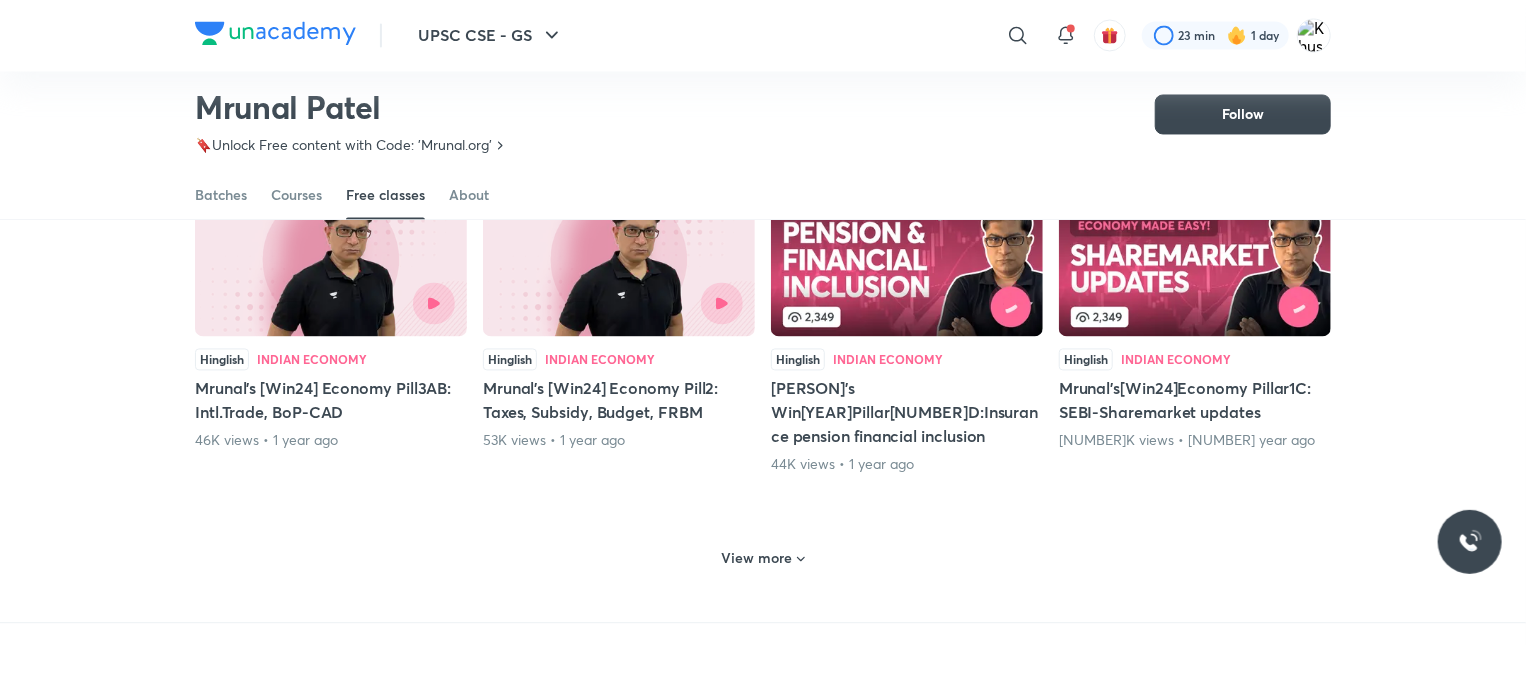click on "View more" at bounding box center (757, 559) 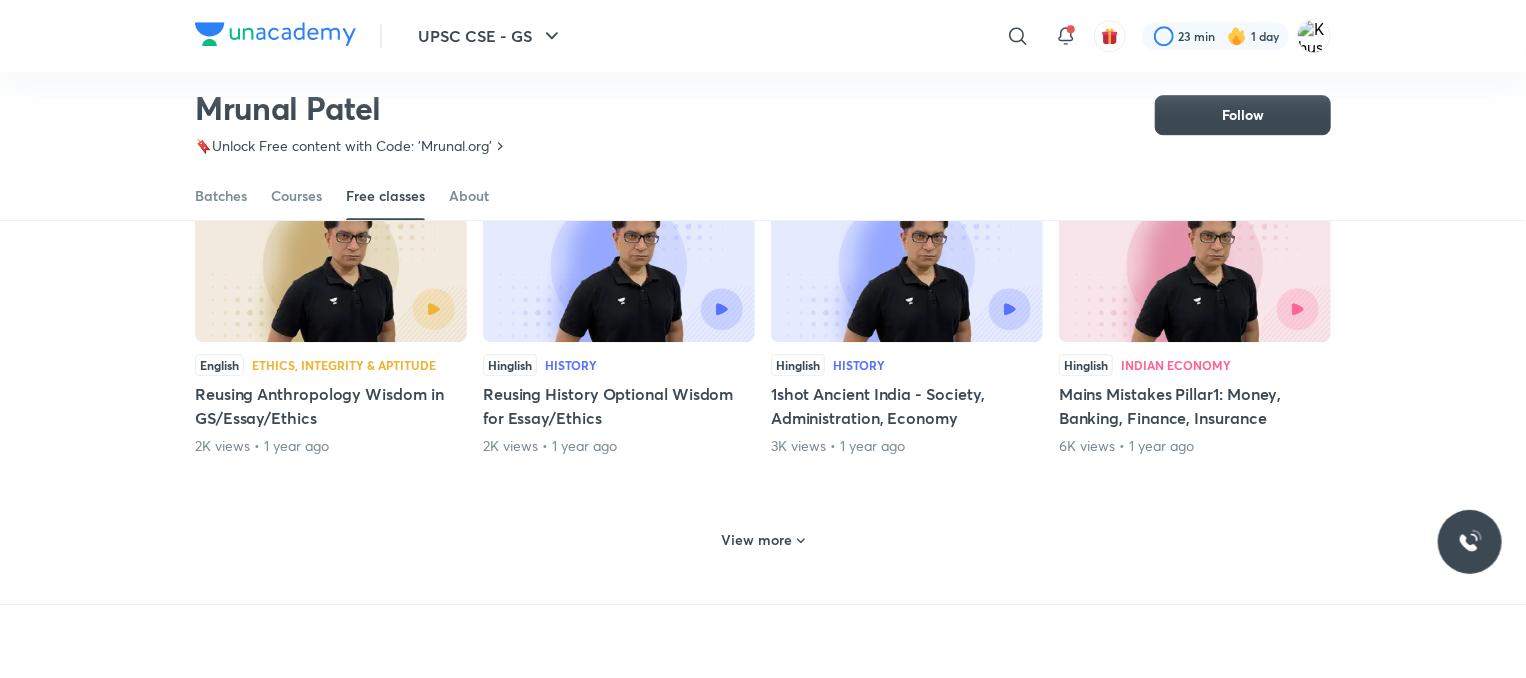 scroll, scrollTop: 2918, scrollLeft: 0, axis: vertical 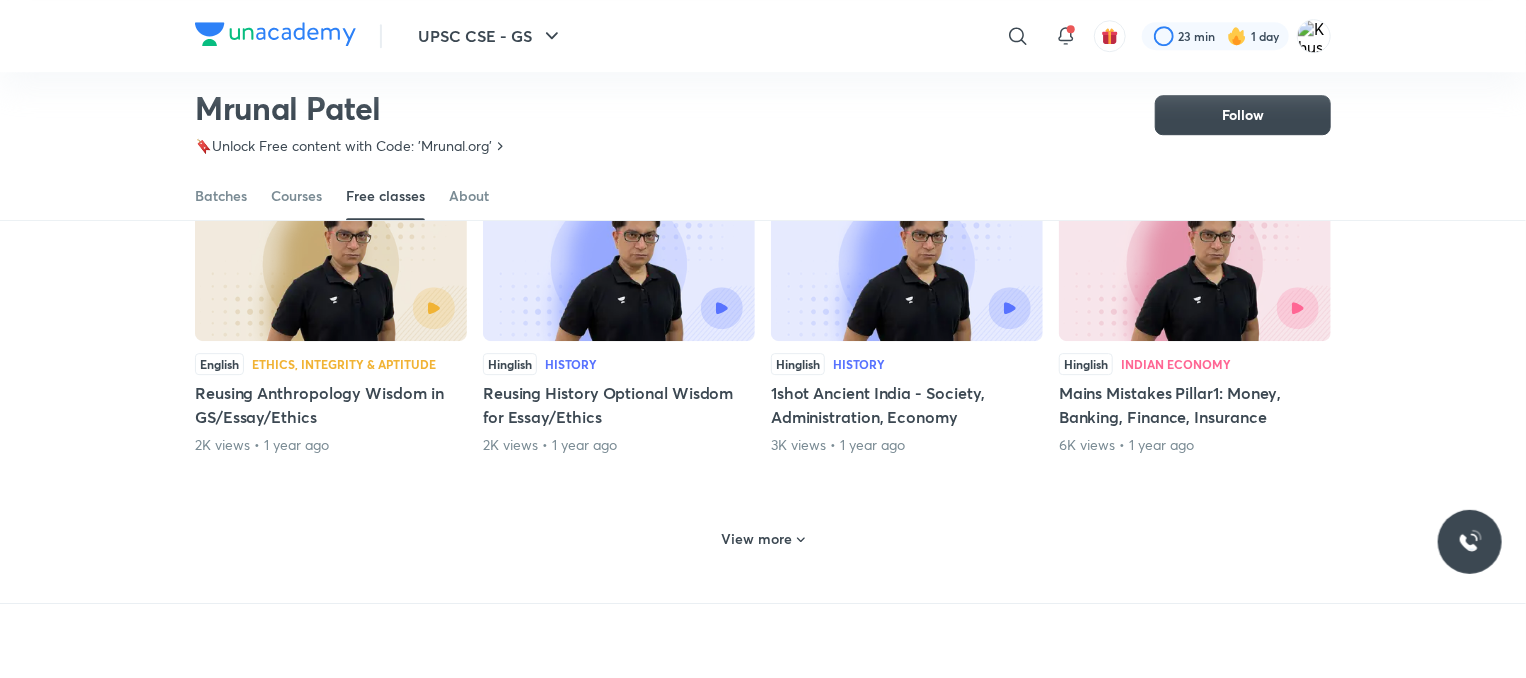 click on "View more" at bounding box center (757, 539) 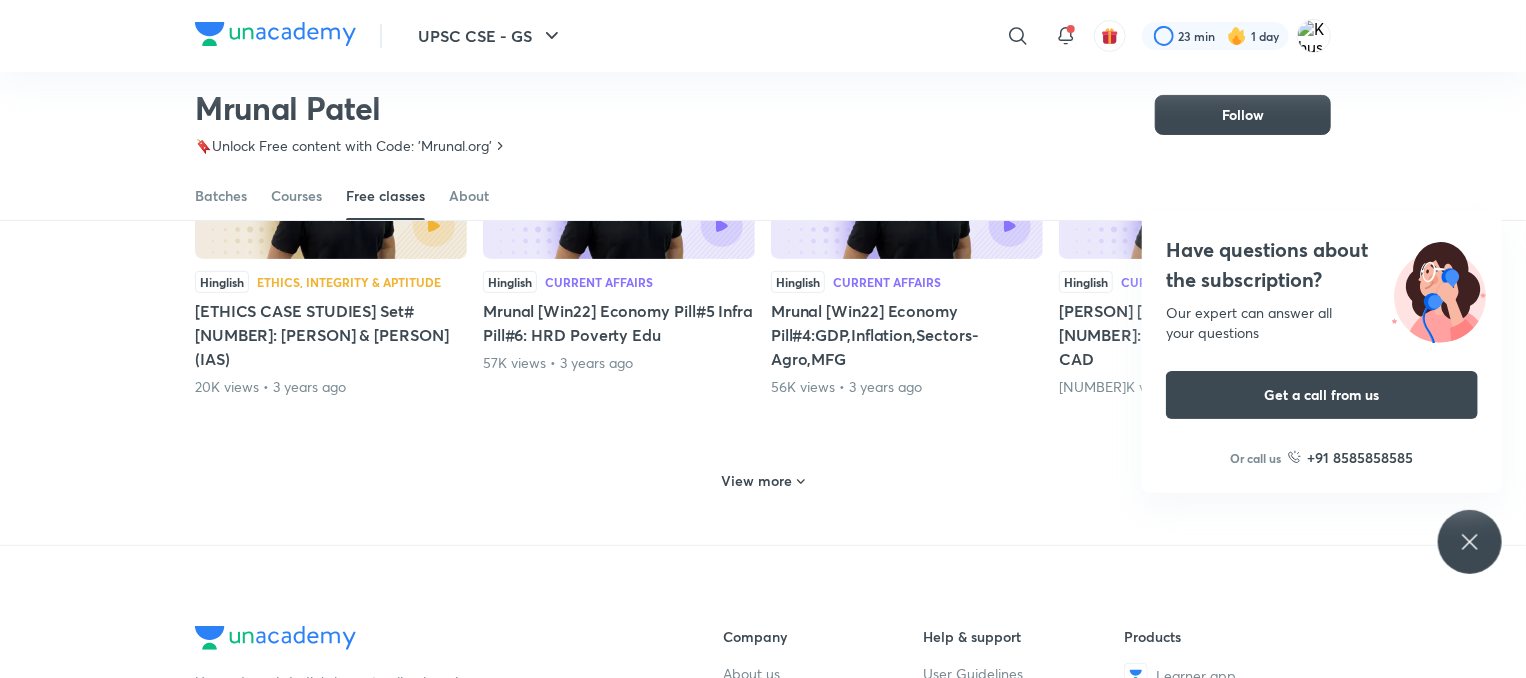 scroll, scrollTop: 4005, scrollLeft: 0, axis: vertical 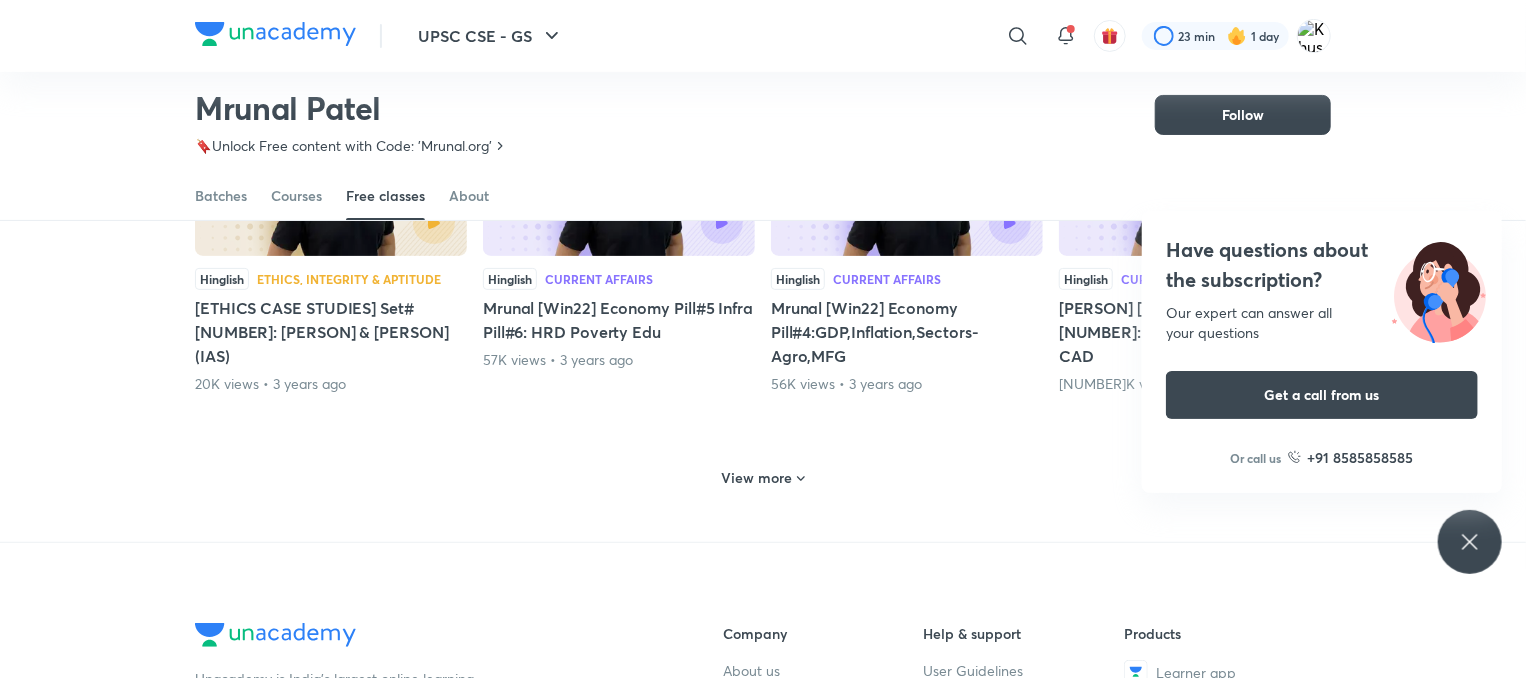 click on "View more" at bounding box center [757, 478] 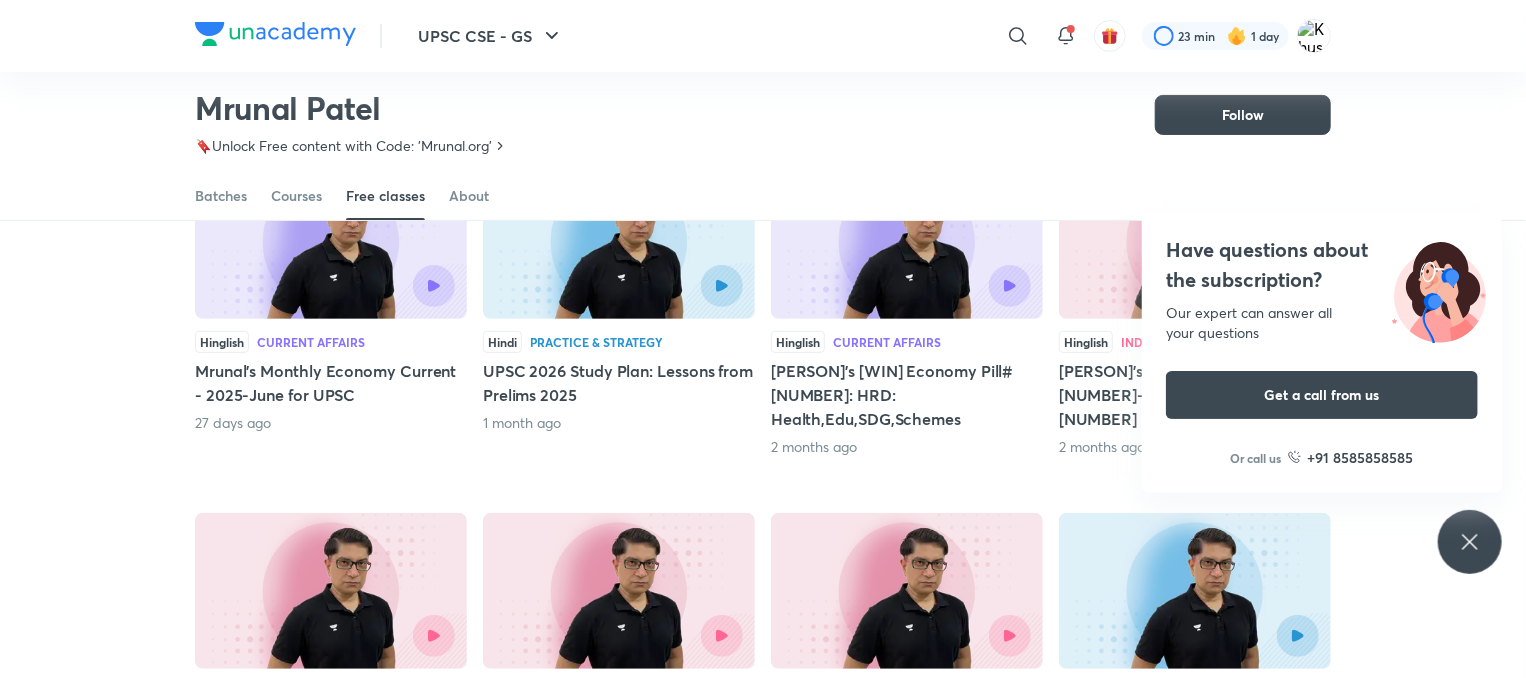 scroll, scrollTop: 235, scrollLeft: 0, axis: vertical 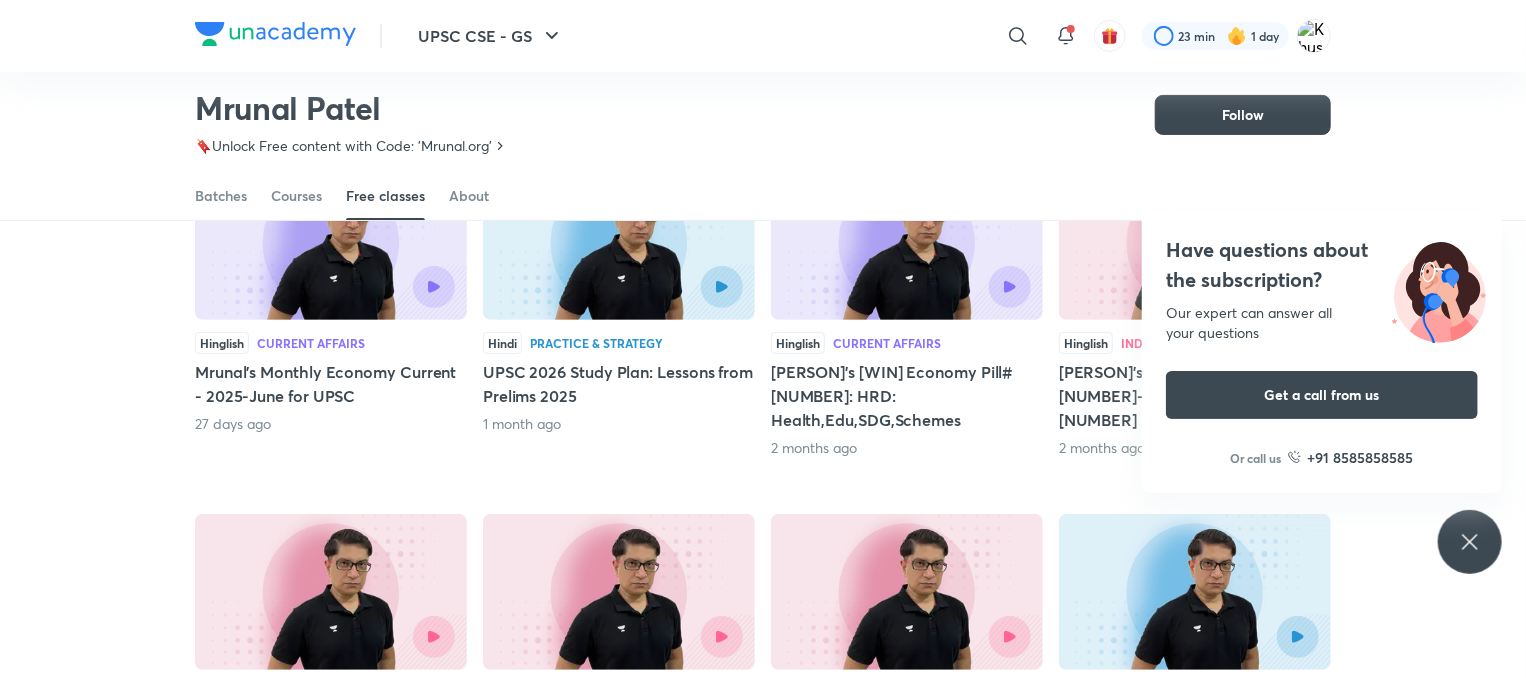 click at bounding box center (331, 287) 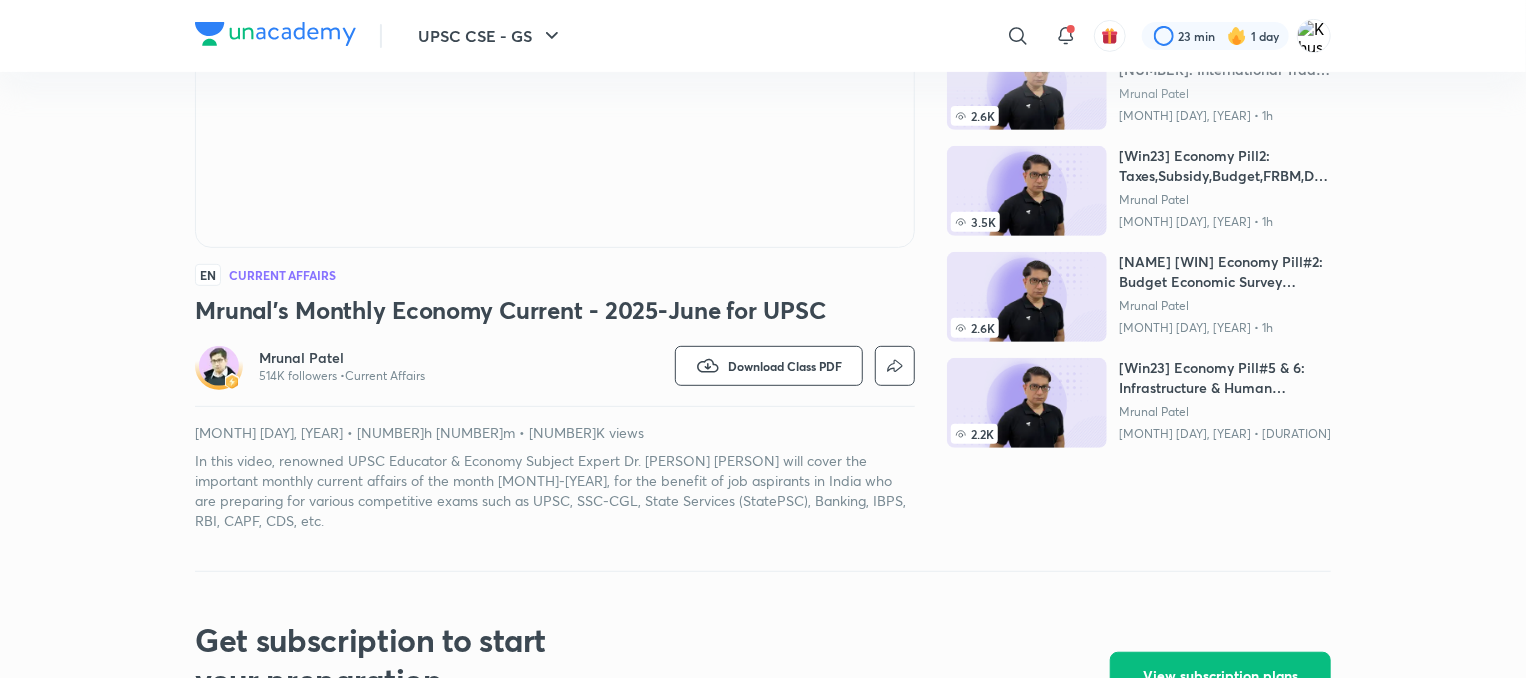scroll, scrollTop: 368, scrollLeft: 0, axis: vertical 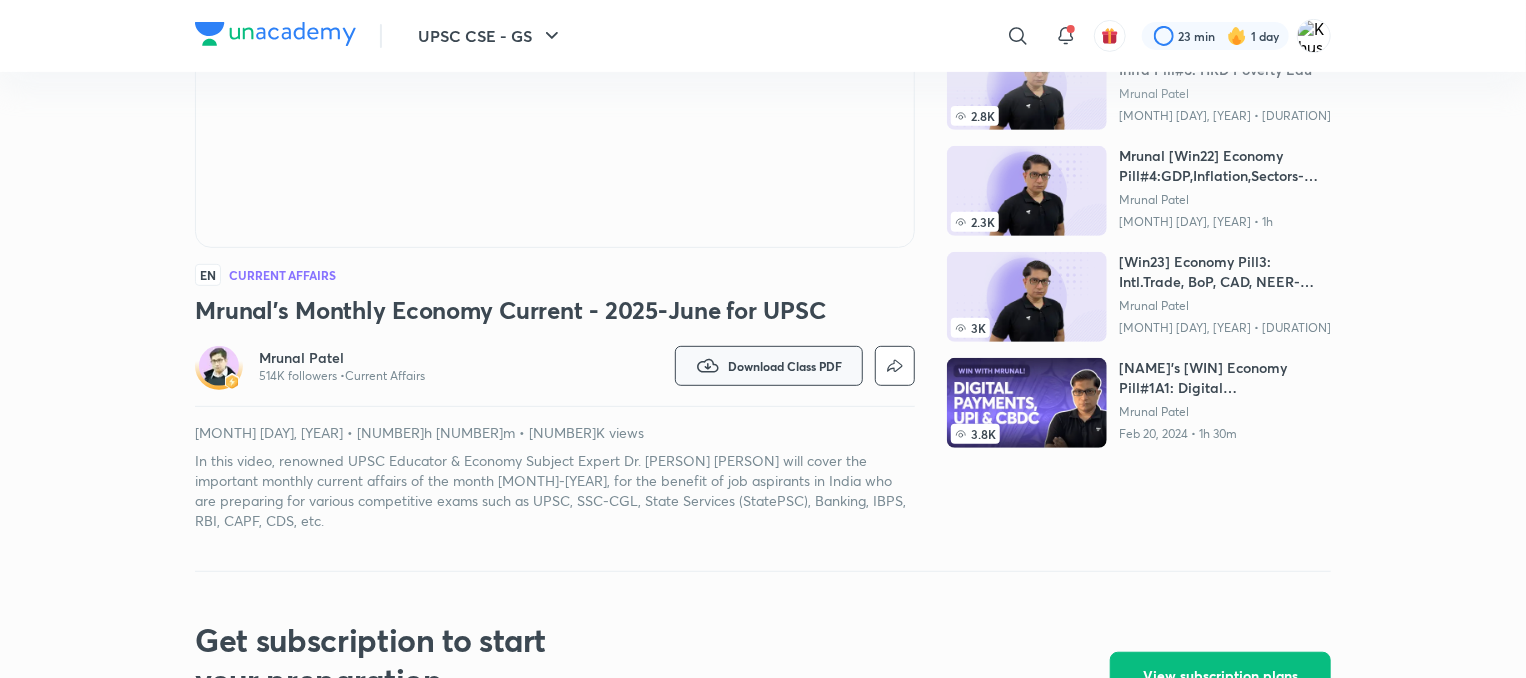 click on "Download Class PDF" at bounding box center (785, 366) 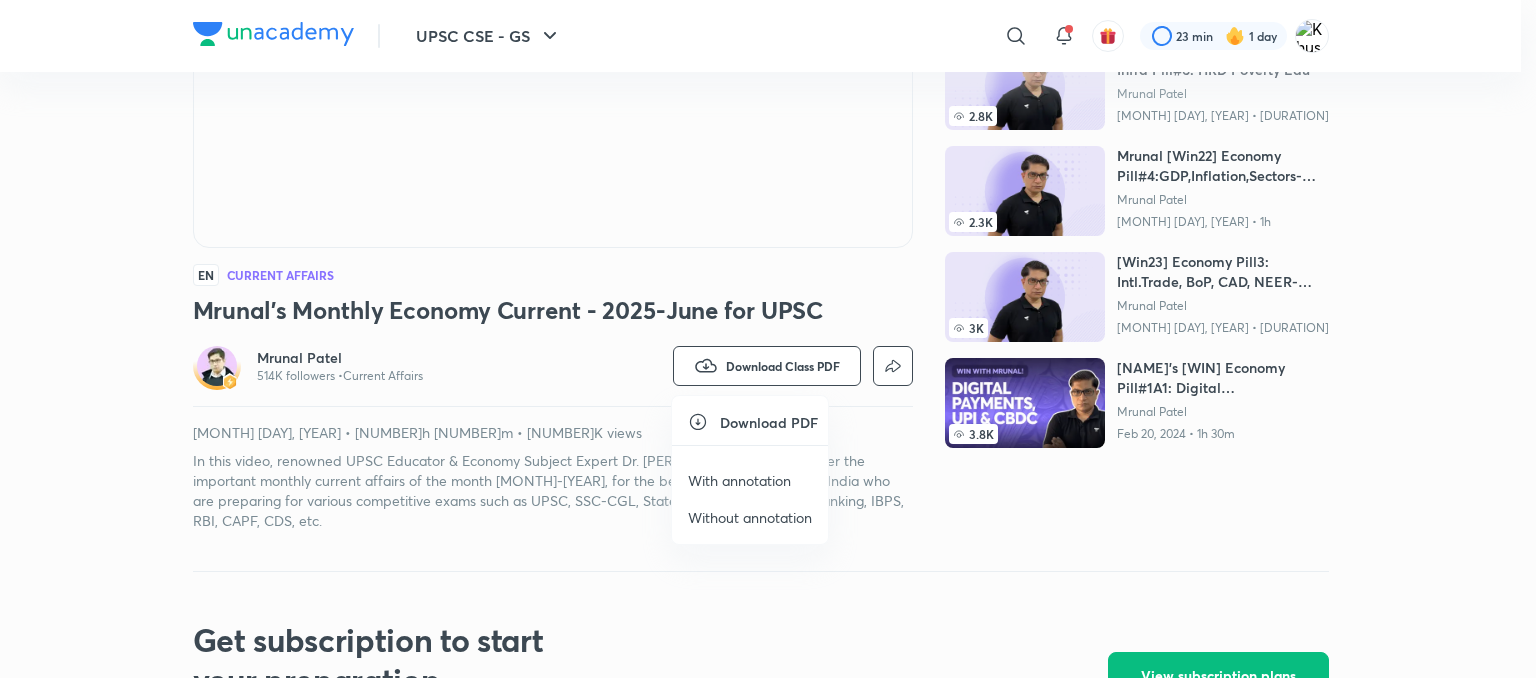 click on "With annotation" at bounding box center (739, 480) 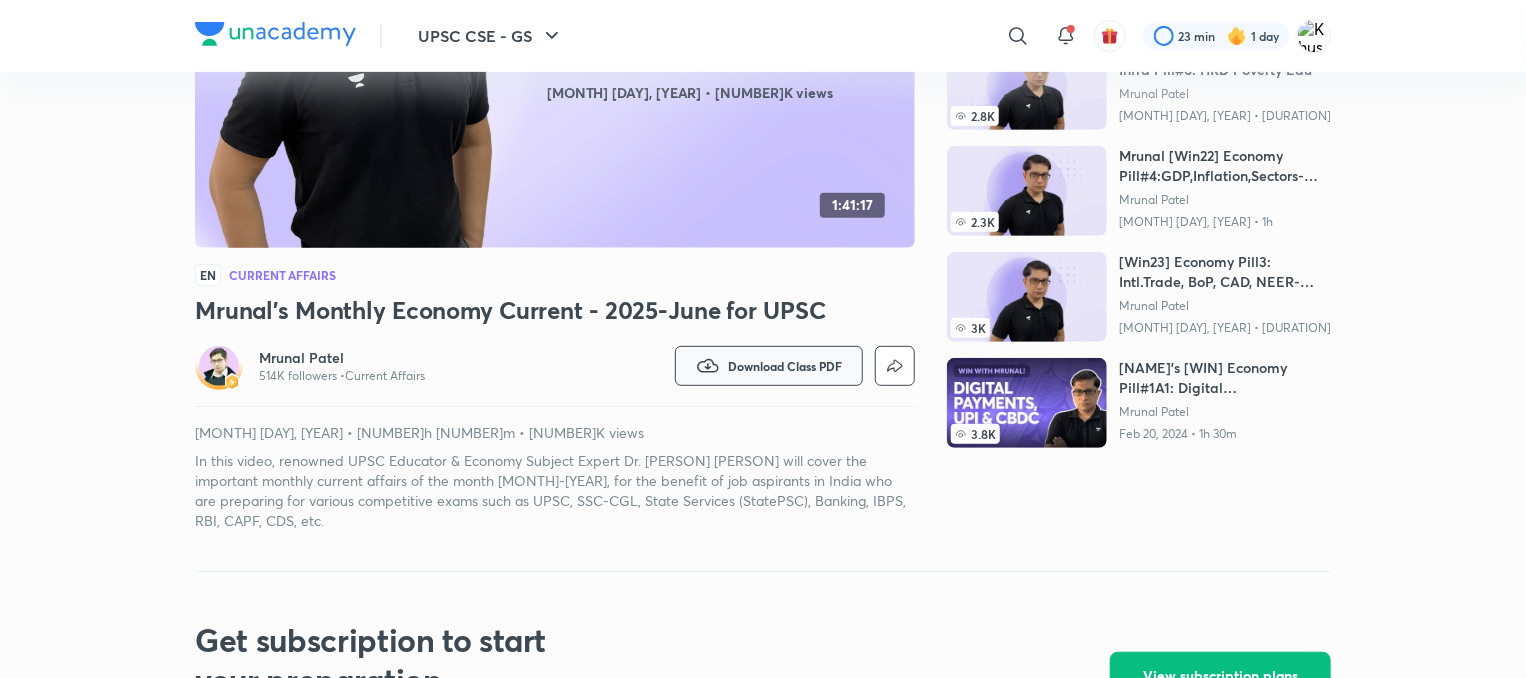 scroll, scrollTop: 0, scrollLeft: 0, axis: both 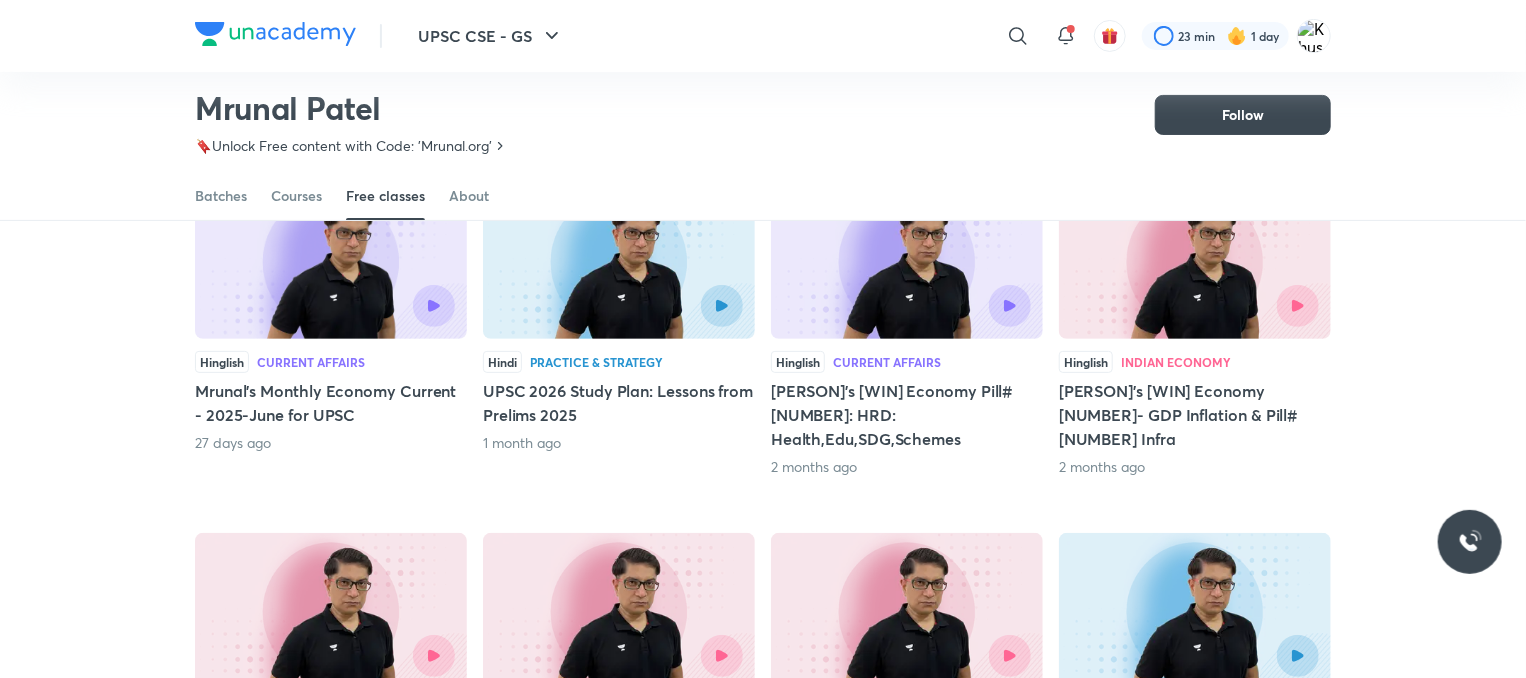 drag, startPoint x: 667, startPoint y: 333, endPoint x: 628, endPoint y: 388, distance: 67.424034 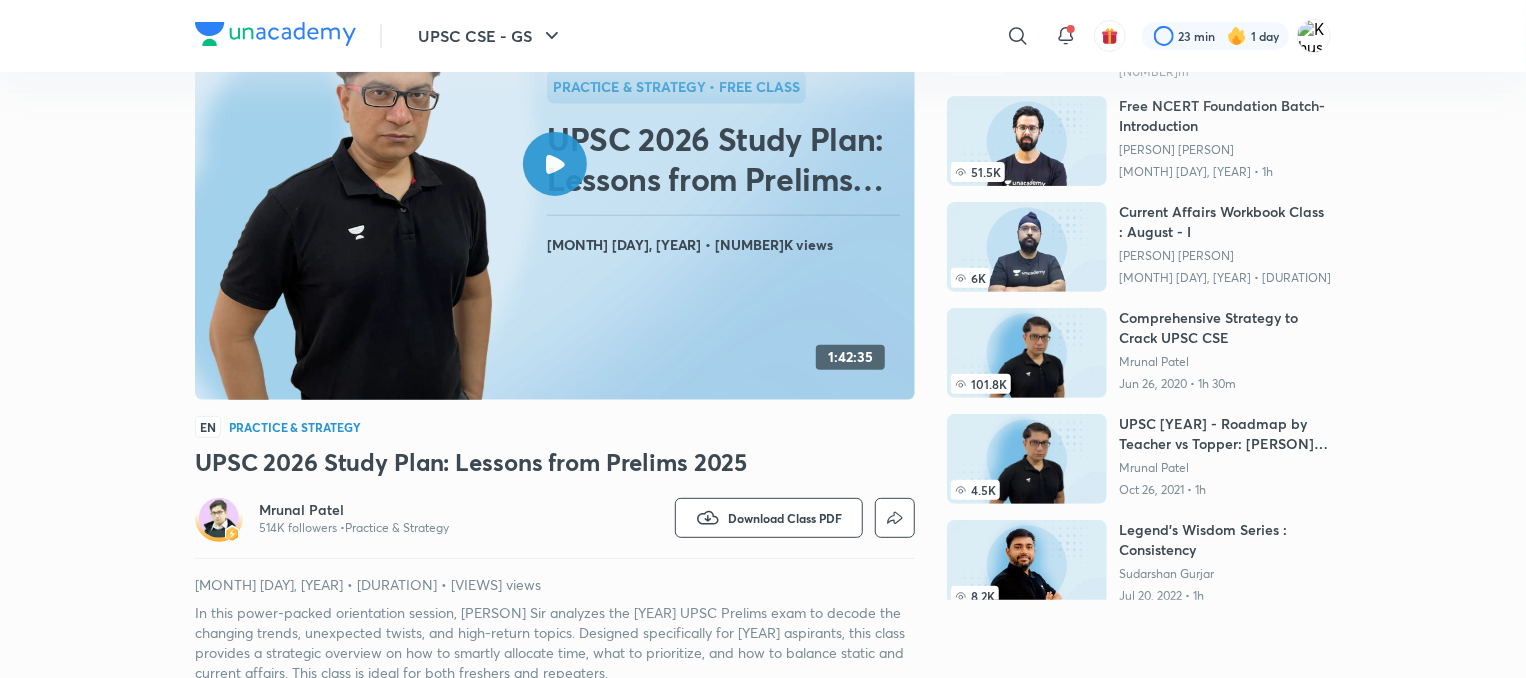 scroll, scrollTop: 0, scrollLeft: 0, axis: both 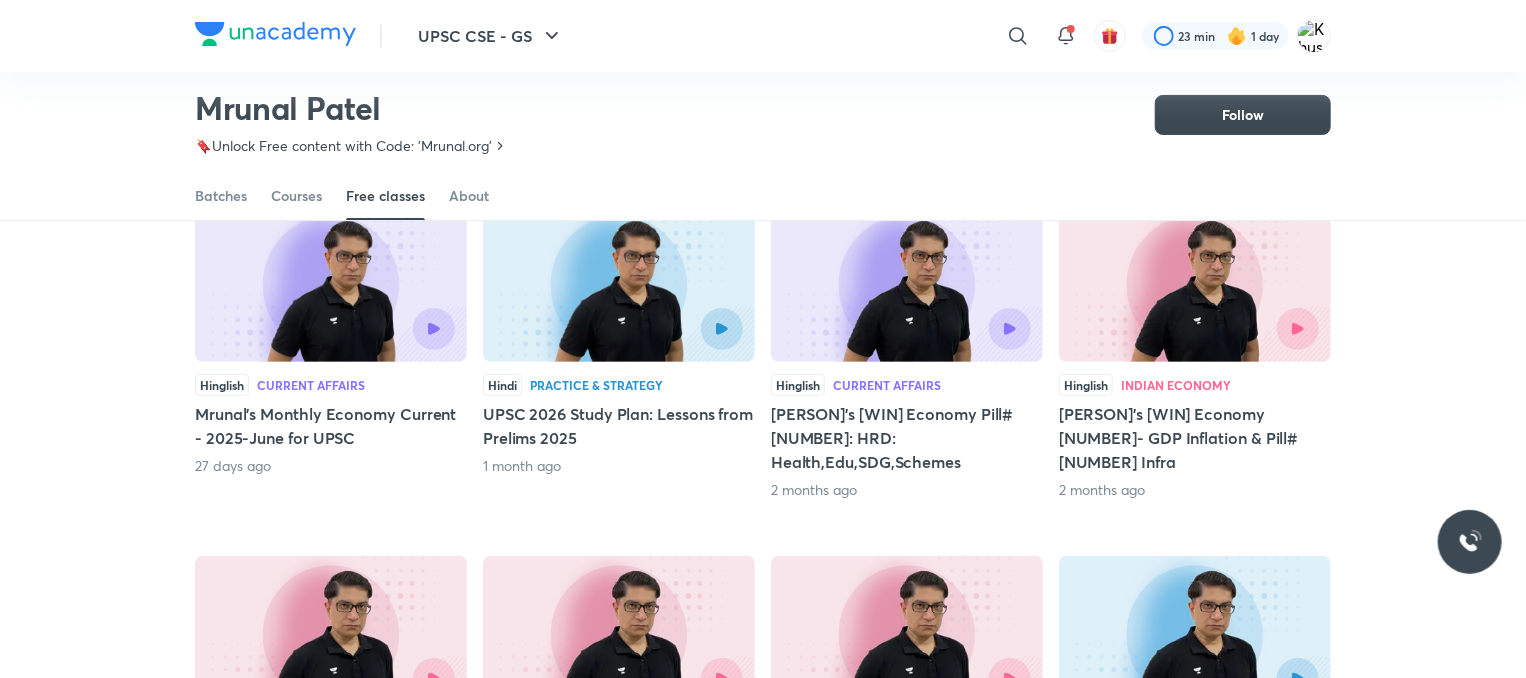 click at bounding box center (969, 329) 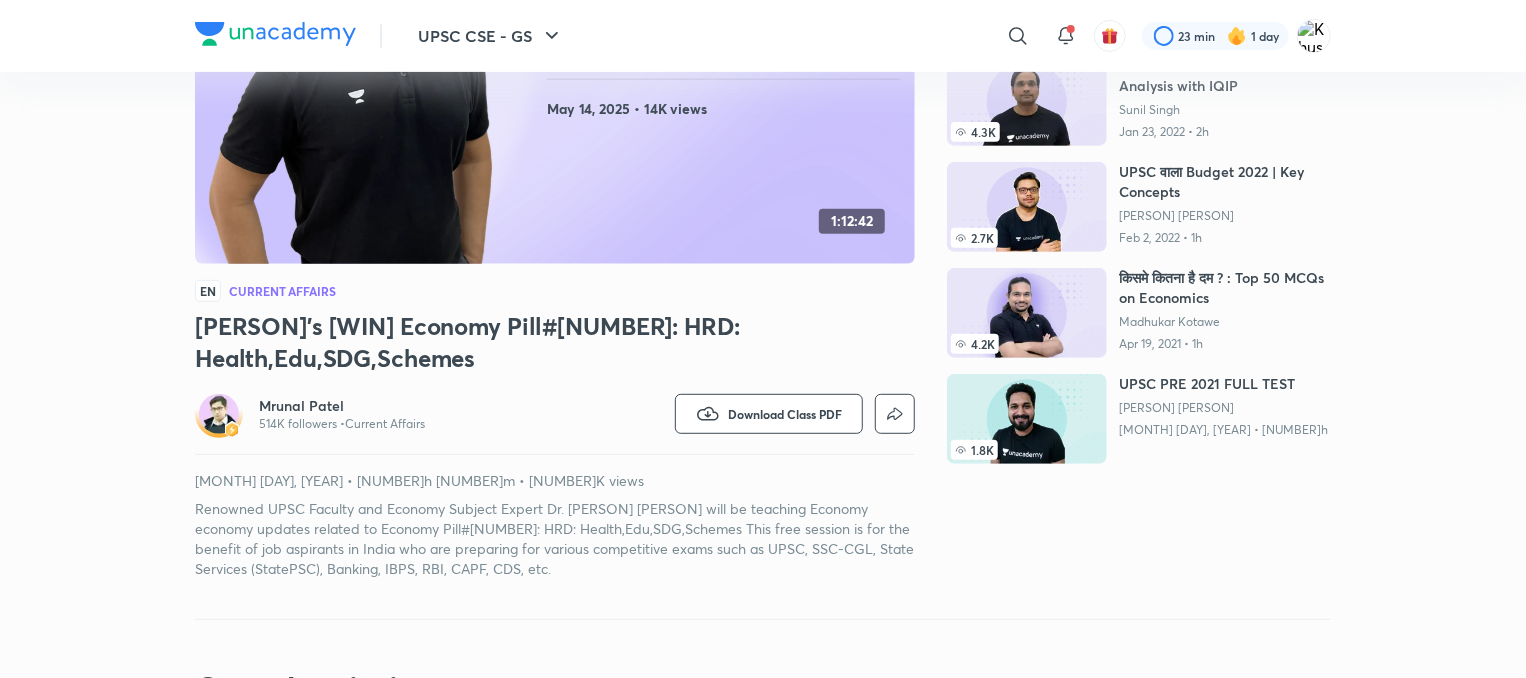 scroll, scrollTop: 356, scrollLeft: 0, axis: vertical 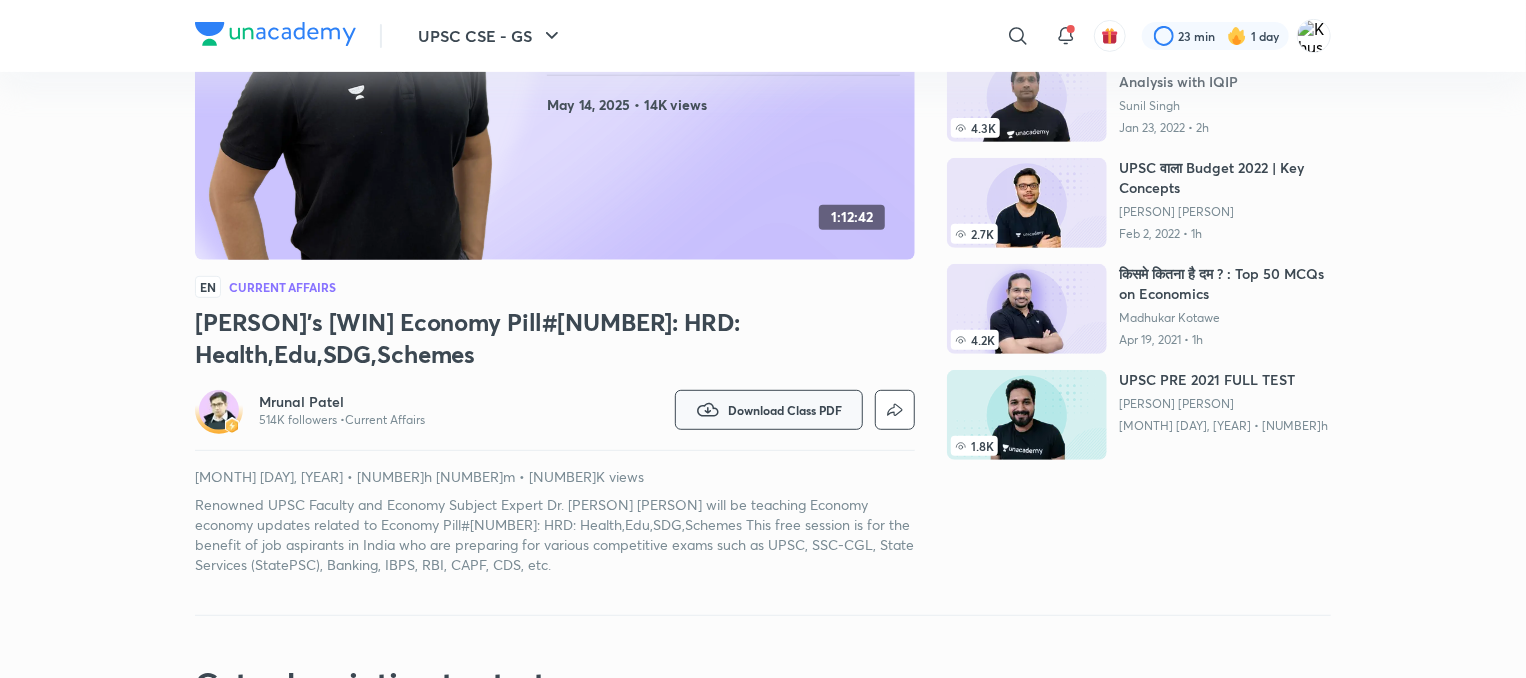 click on "Download Class PDF" at bounding box center [785, 410] 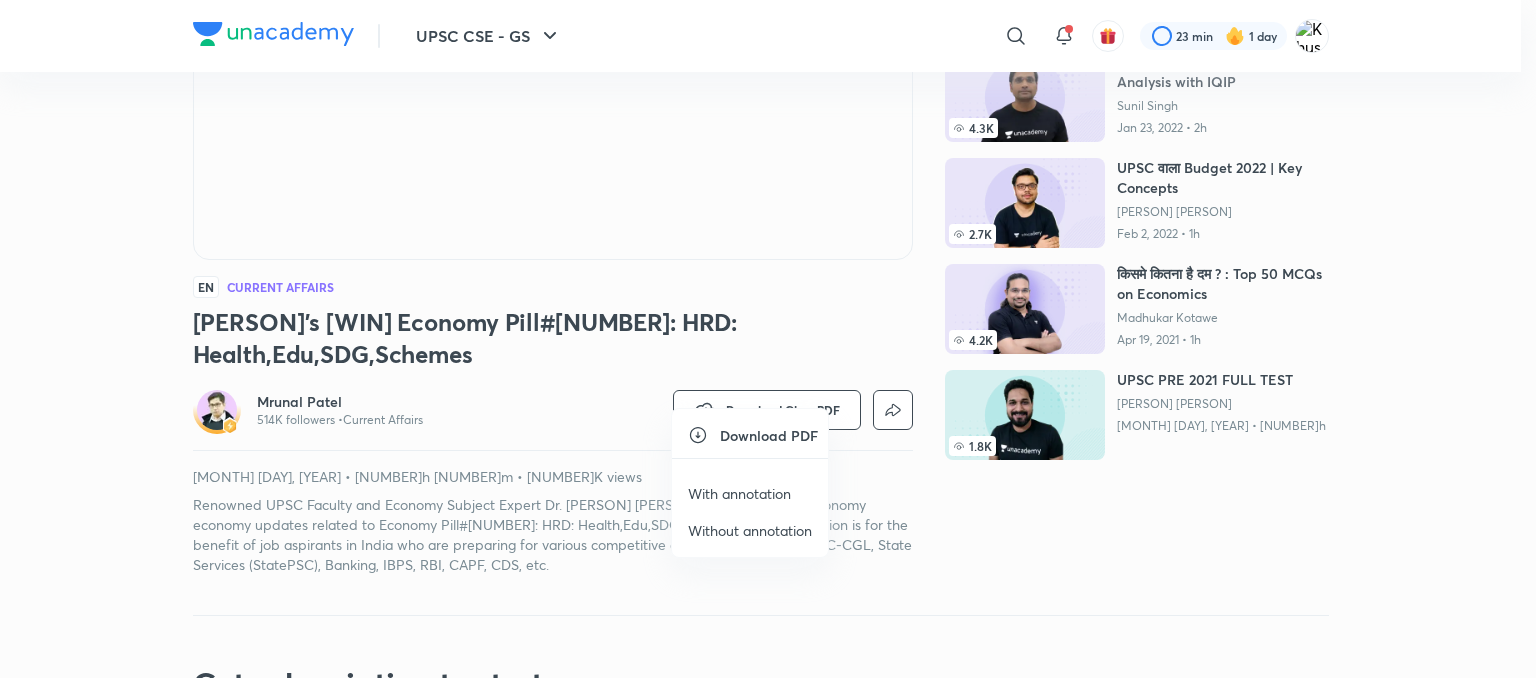 click on "With annotation" at bounding box center (739, 493) 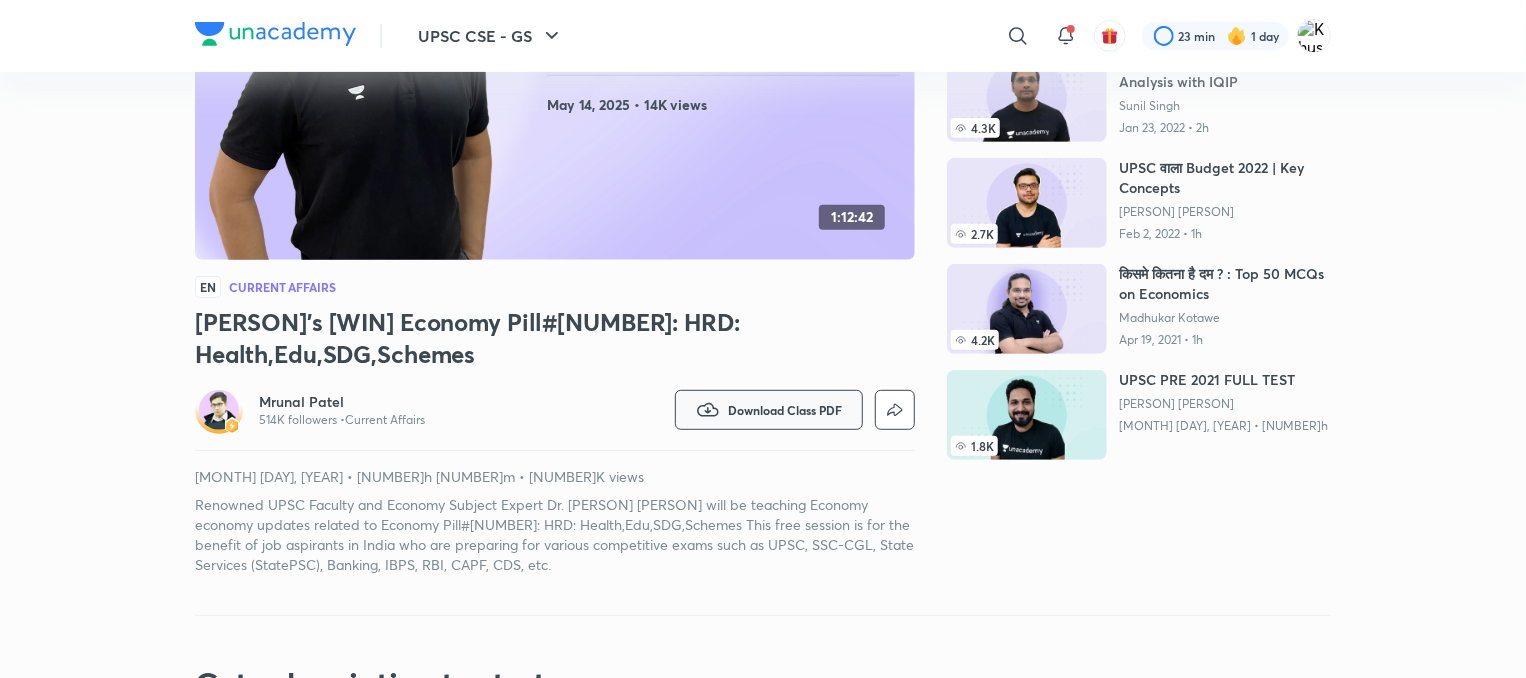 scroll, scrollTop: 0, scrollLeft: 0, axis: both 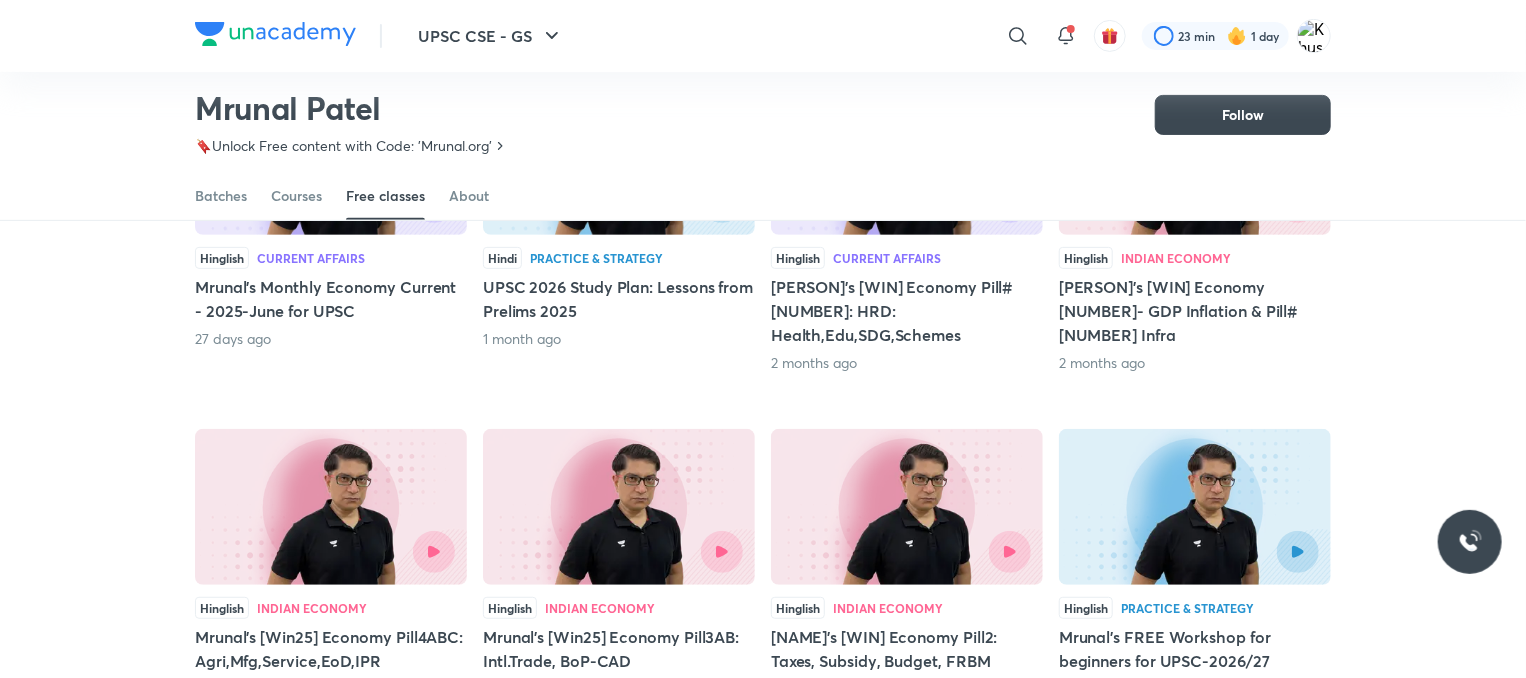 click on "[PERSON]'s [WIN] Economy [NUMBER]- GDP Inflation & Pill#[NUMBER] Infra" at bounding box center (1195, 311) 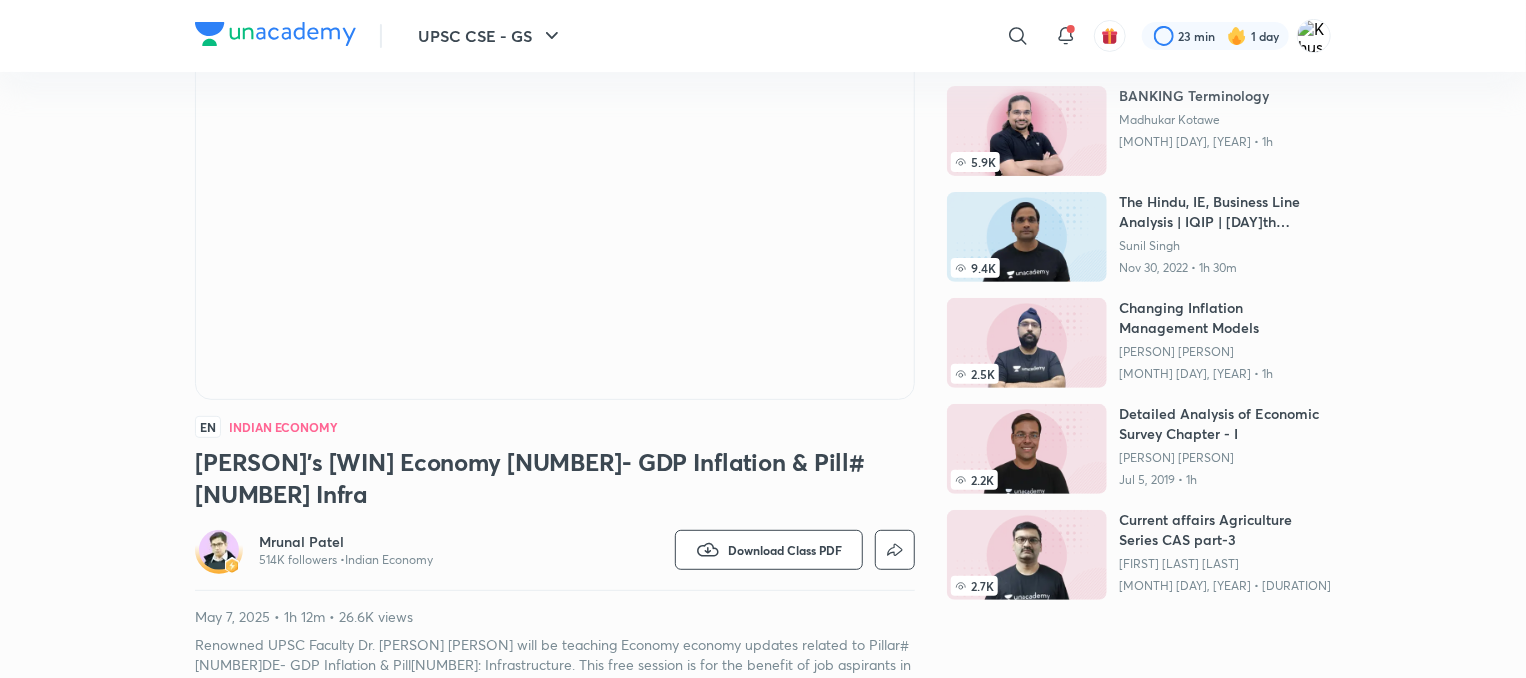 scroll, scrollTop: 222, scrollLeft: 0, axis: vertical 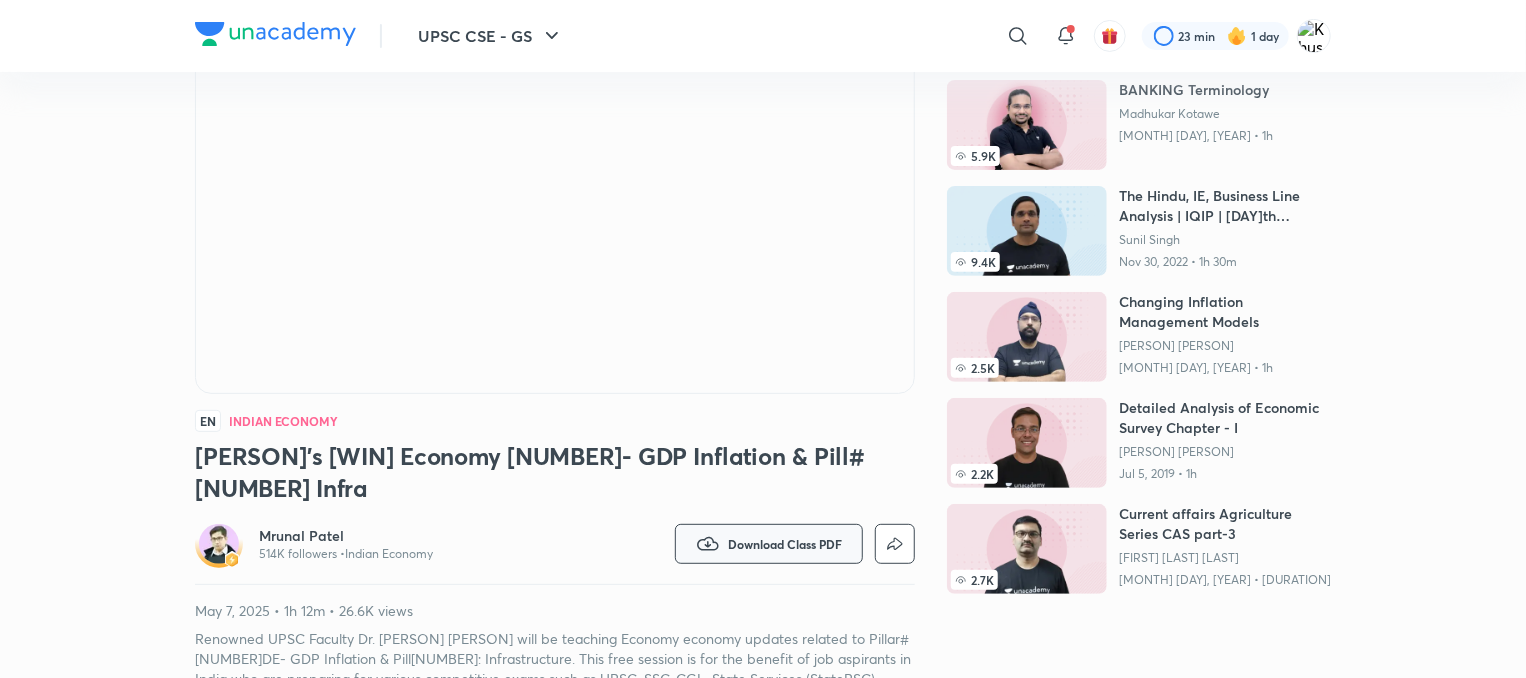 click on "Download Class PDF" at bounding box center [785, 544] 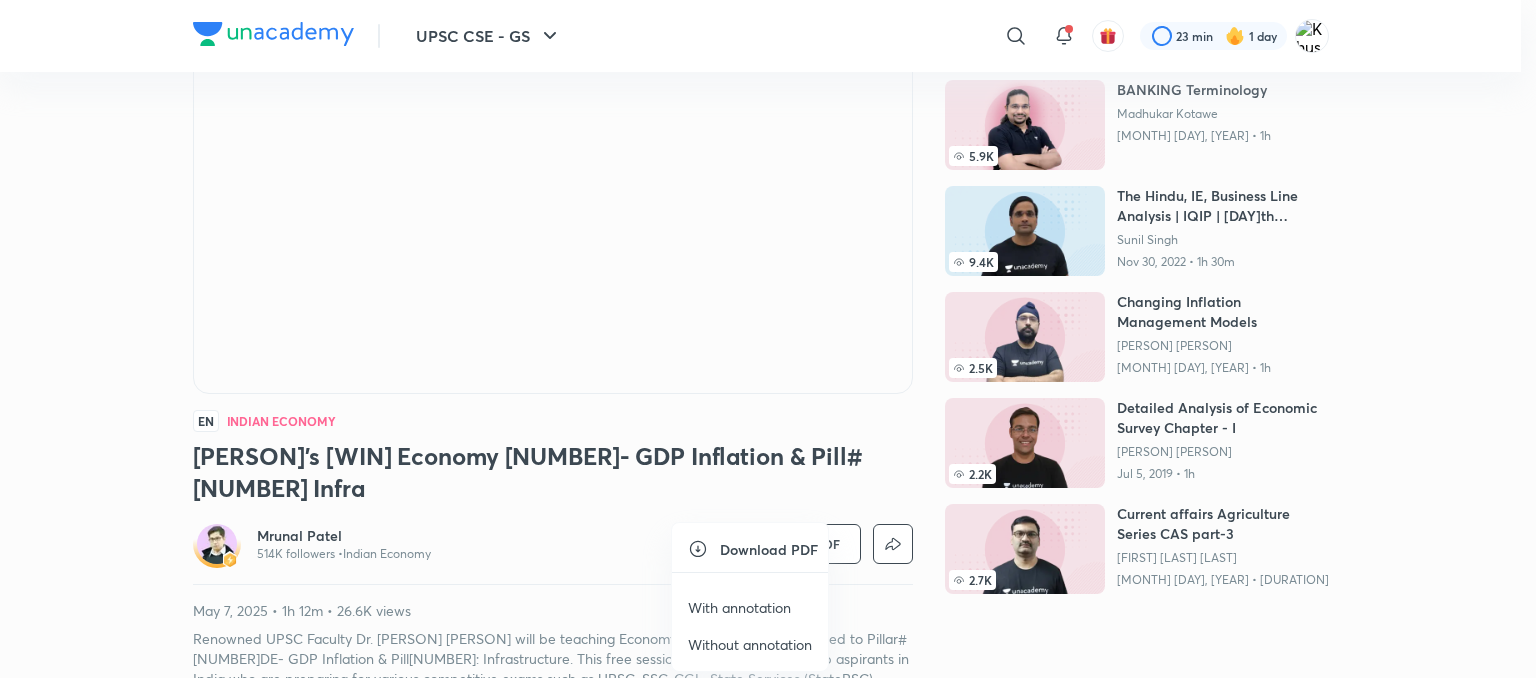 click on "With annotation" at bounding box center [739, 607] 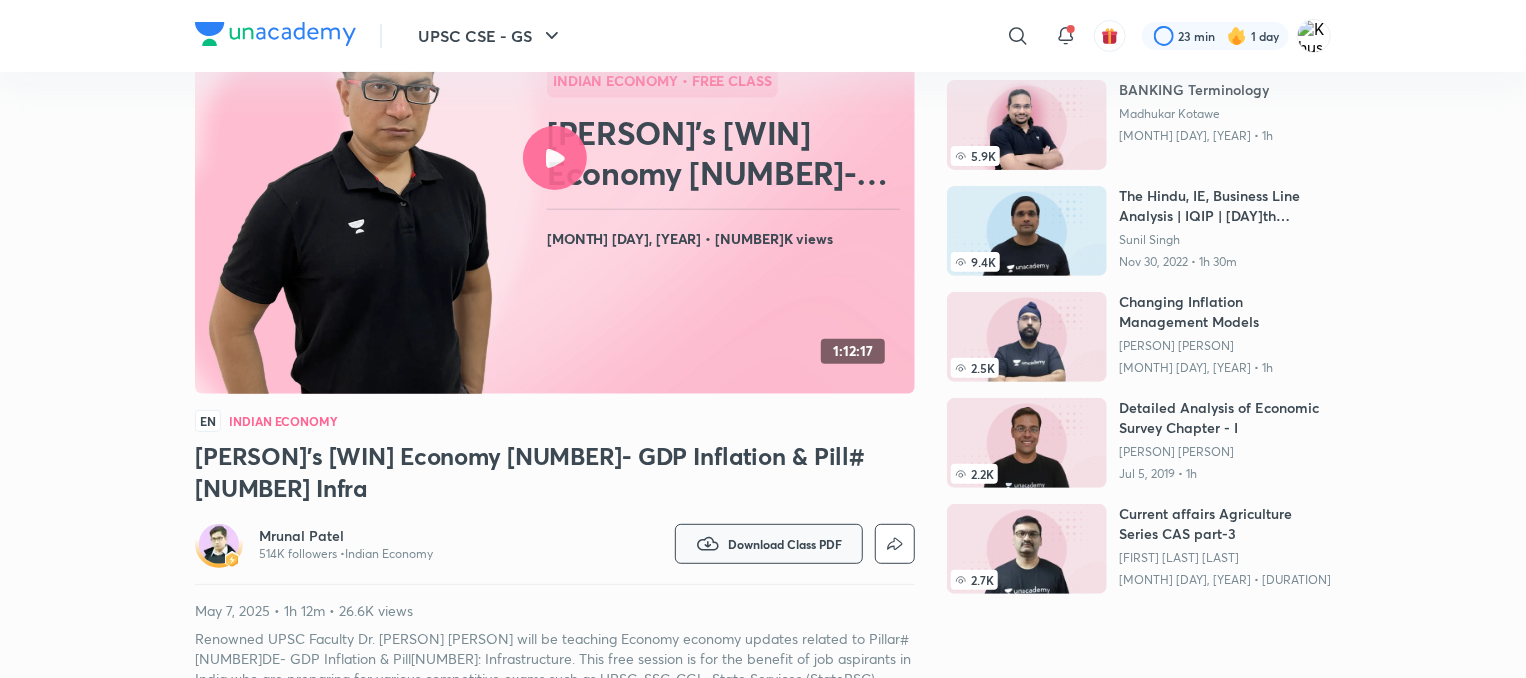 scroll, scrollTop: 0, scrollLeft: 0, axis: both 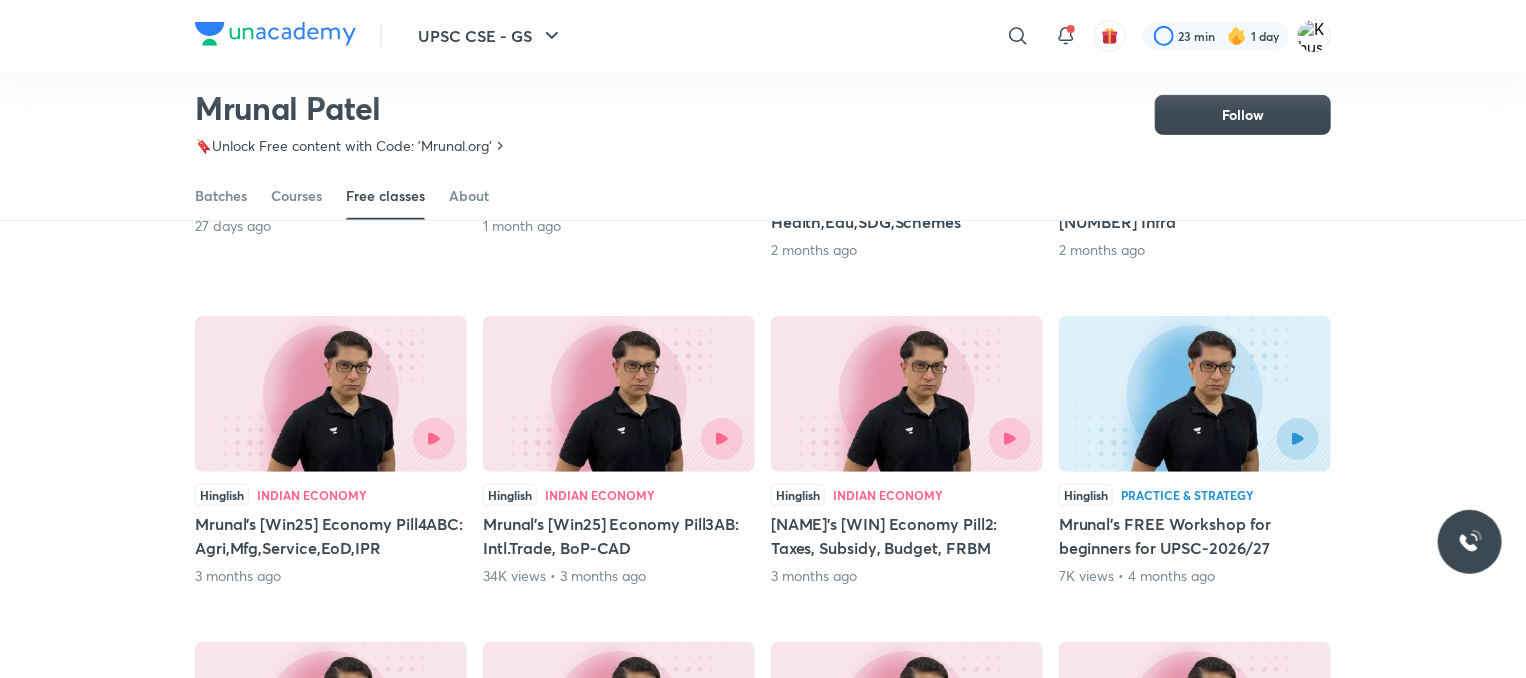 click at bounding box center [331, 394] 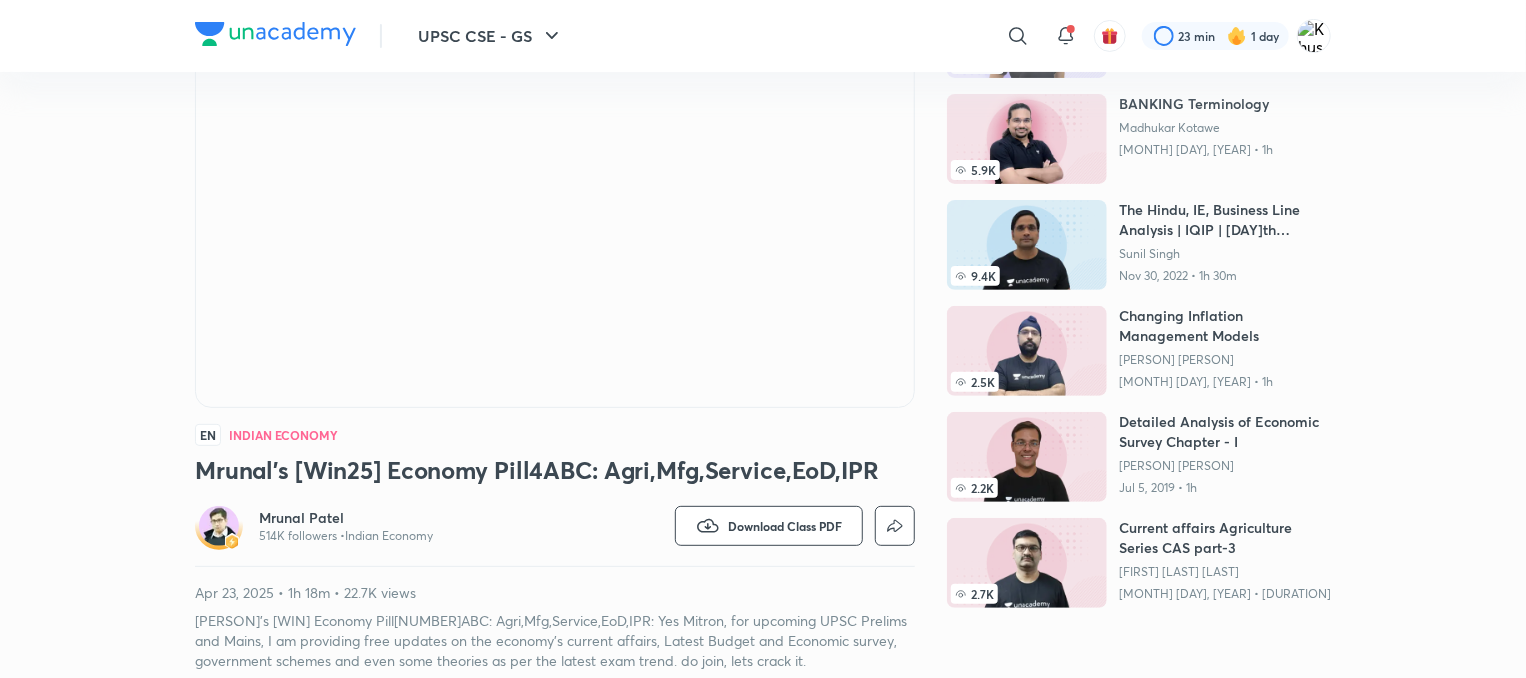 scroll, scrollTop: 211, scrollLeft: 0, axis: vertical 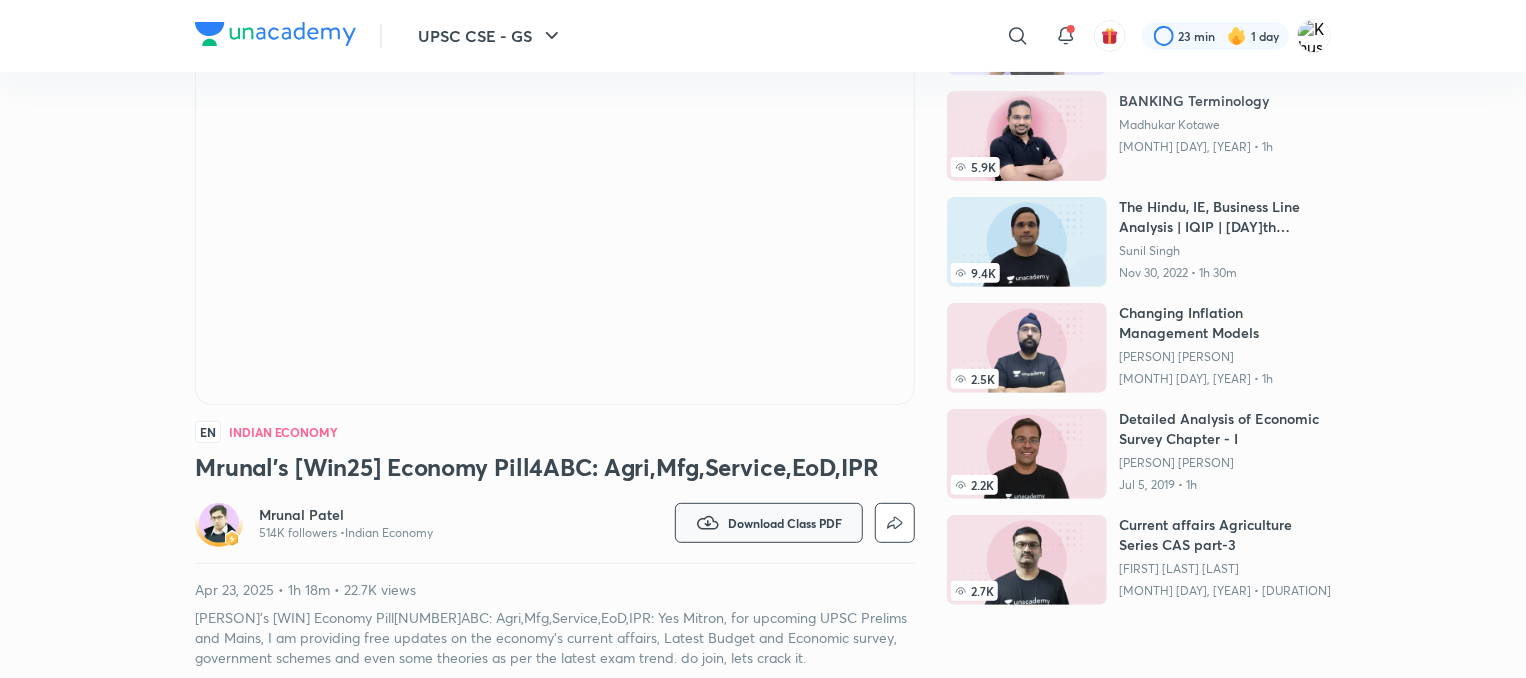 click on "Download Class PDF" at bounding box center (769, 523) 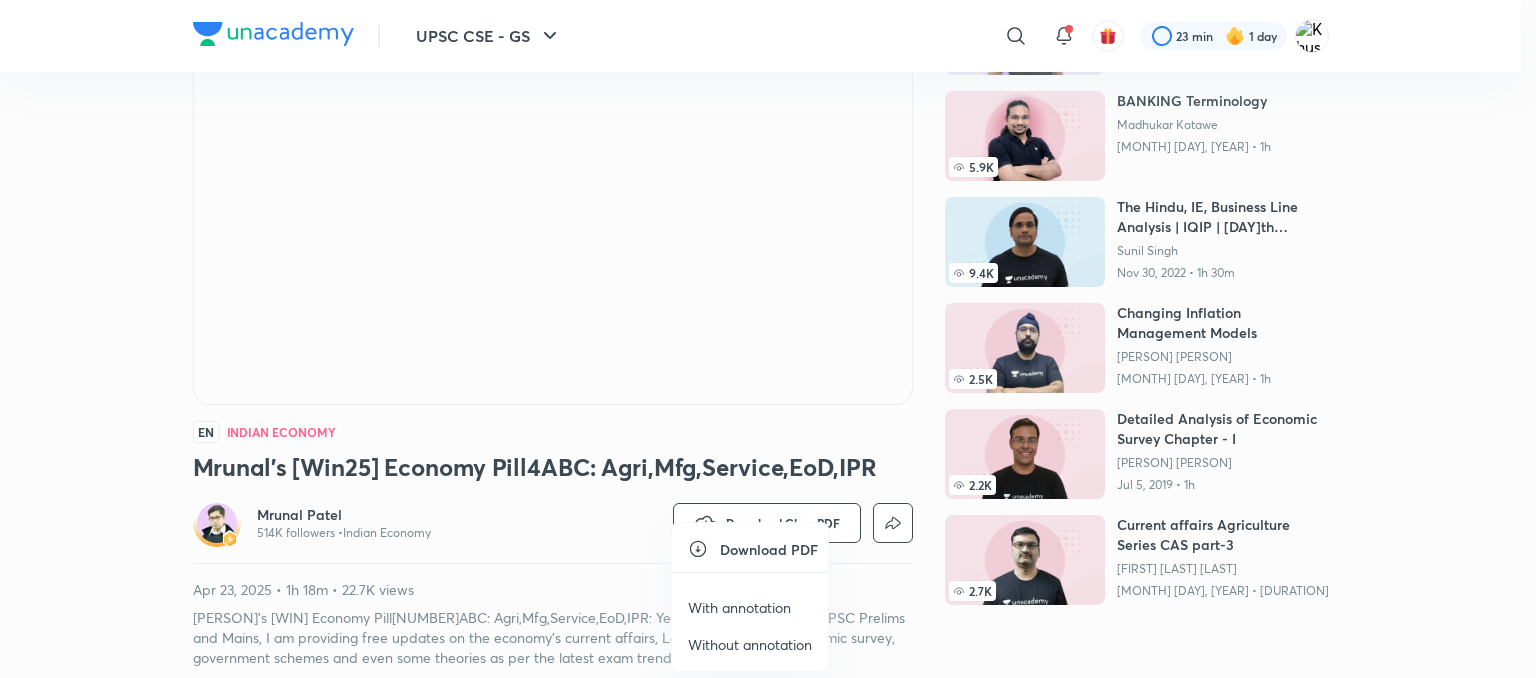 click on "With annotation" at bounding box center (739, 607) 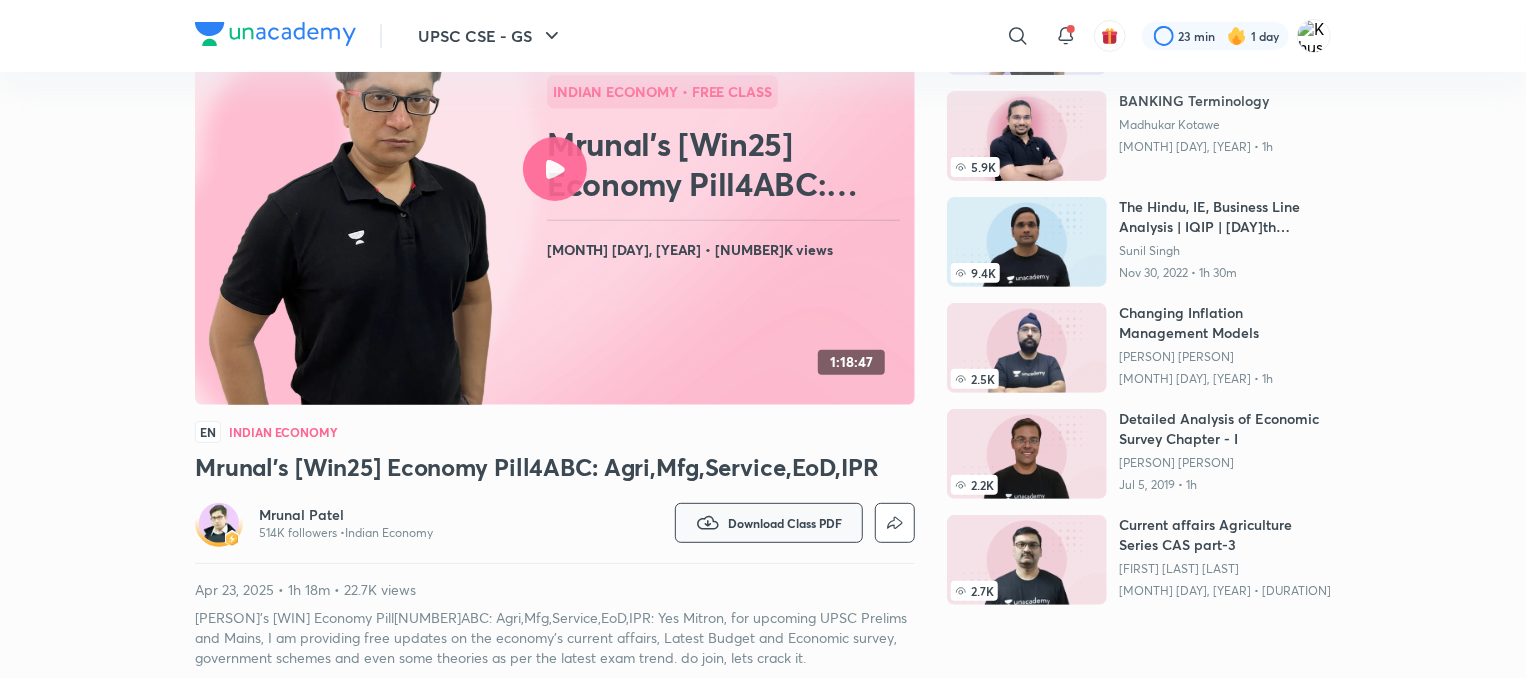 scroll, scrollTop: 0, scrollLeft: 0, axis: both 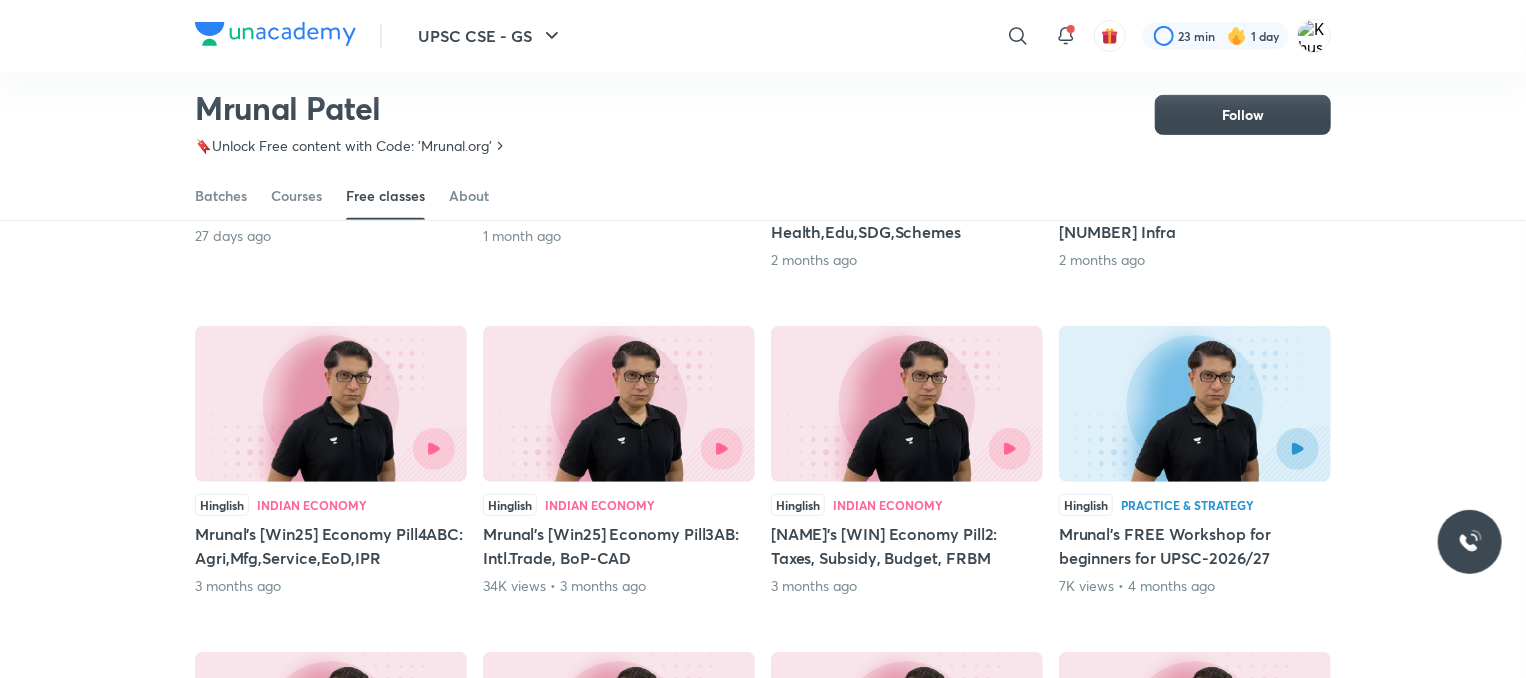click at bounding box center [619, 404] 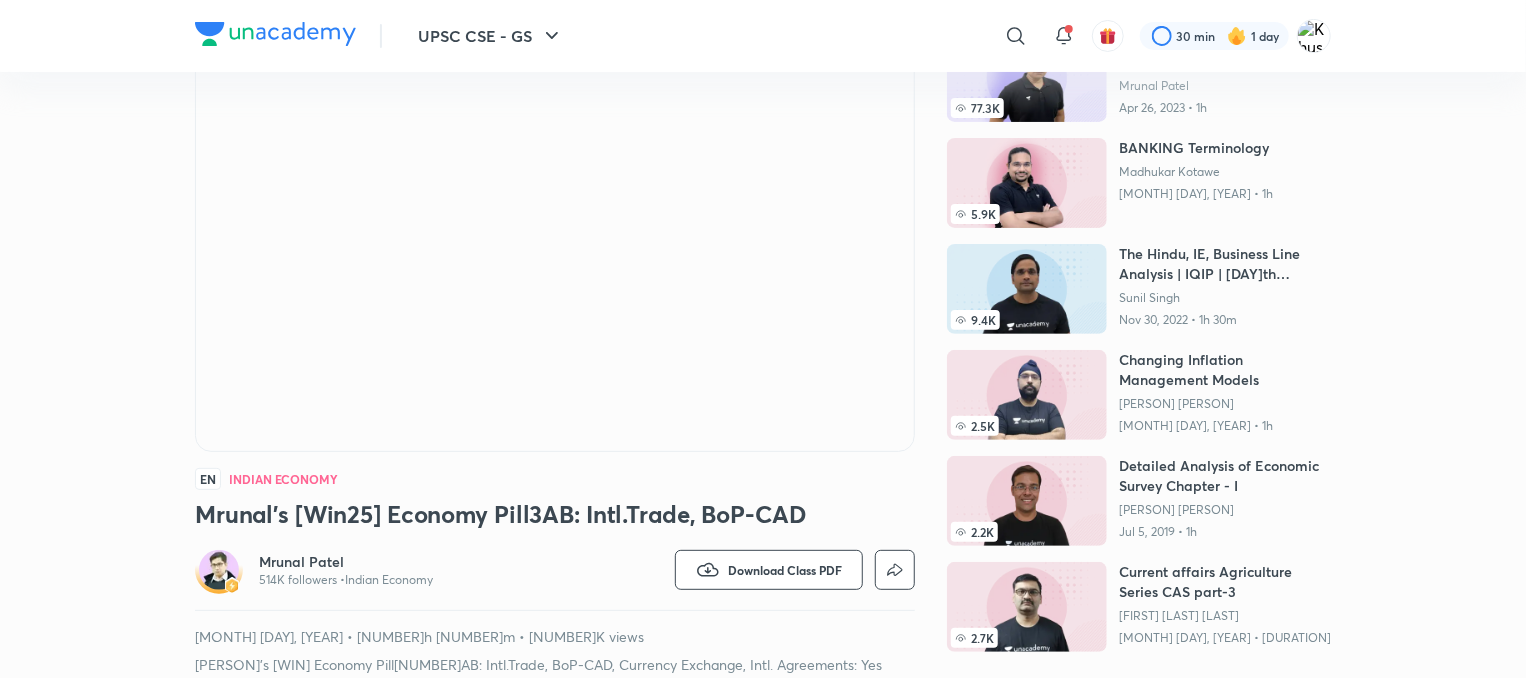 scroll, scrollTop: 172, scrollLeft: 0, axis: vertical 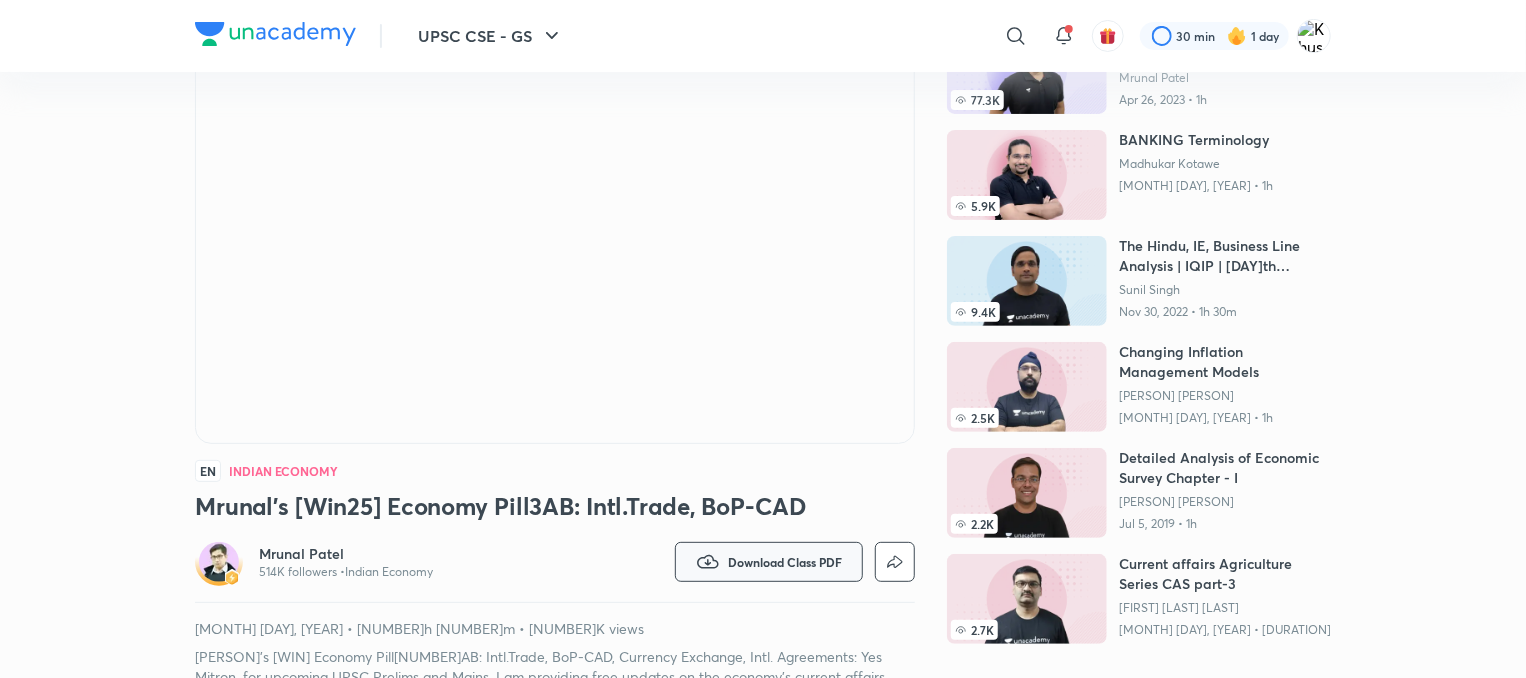 click on "Download Class PDF" at bounding box center [785, 562] 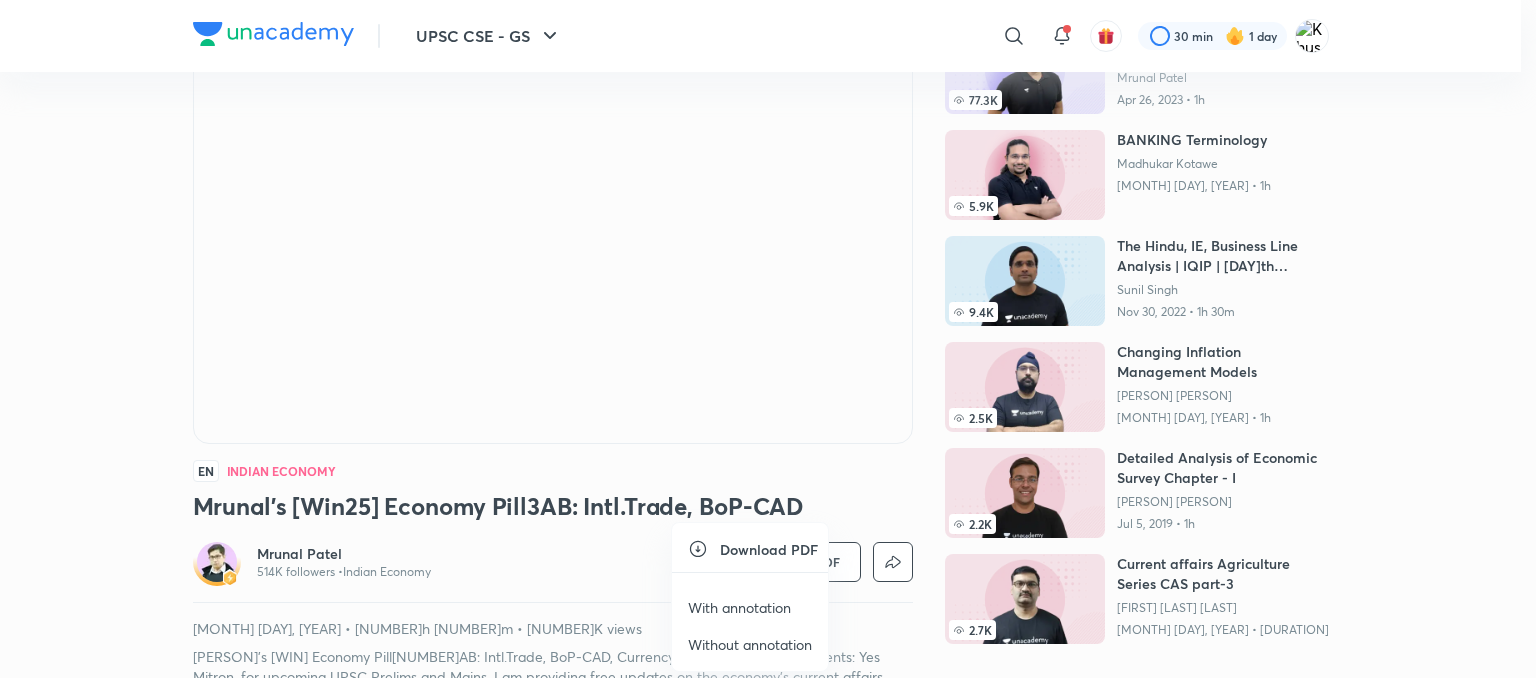 click on "With annotation" at bounding box center (739, 607) 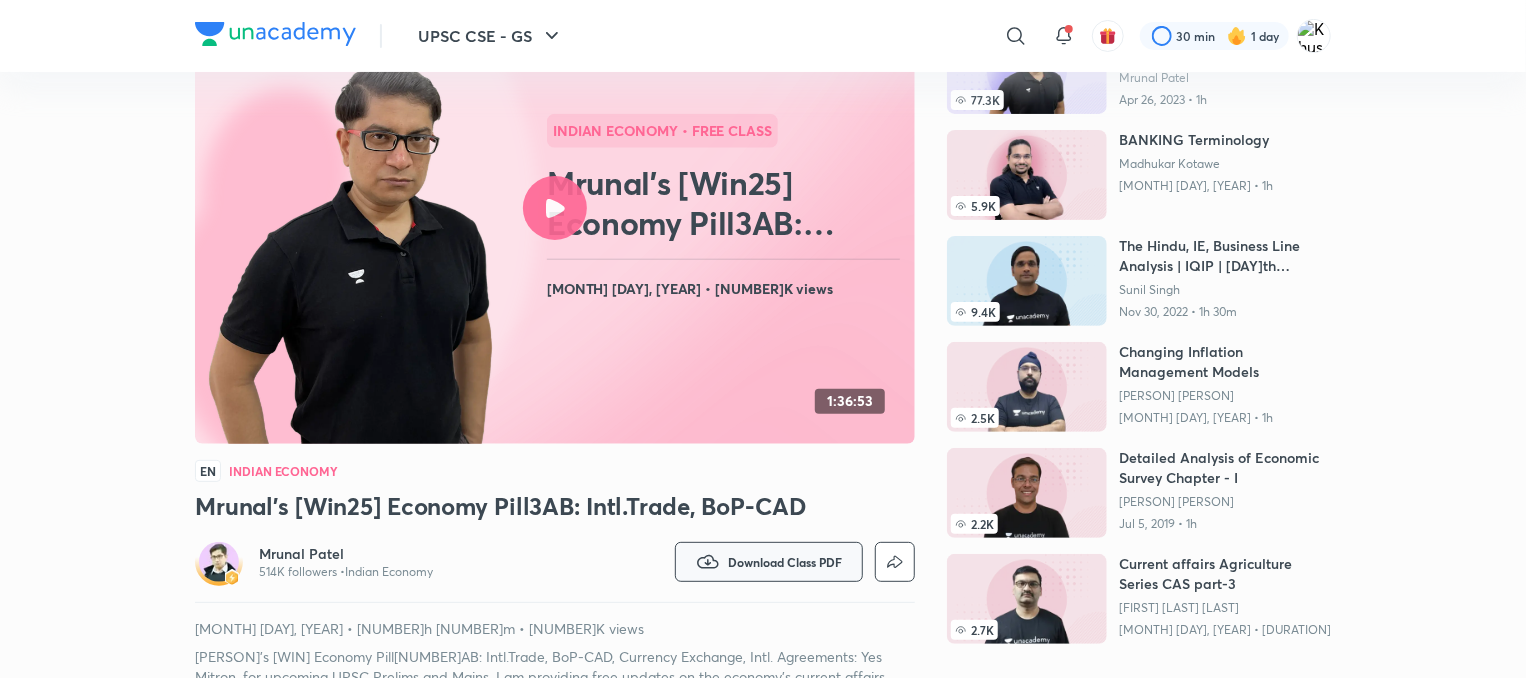 scroll, scrollTop: 0, scrollLeft: 0, axis: both 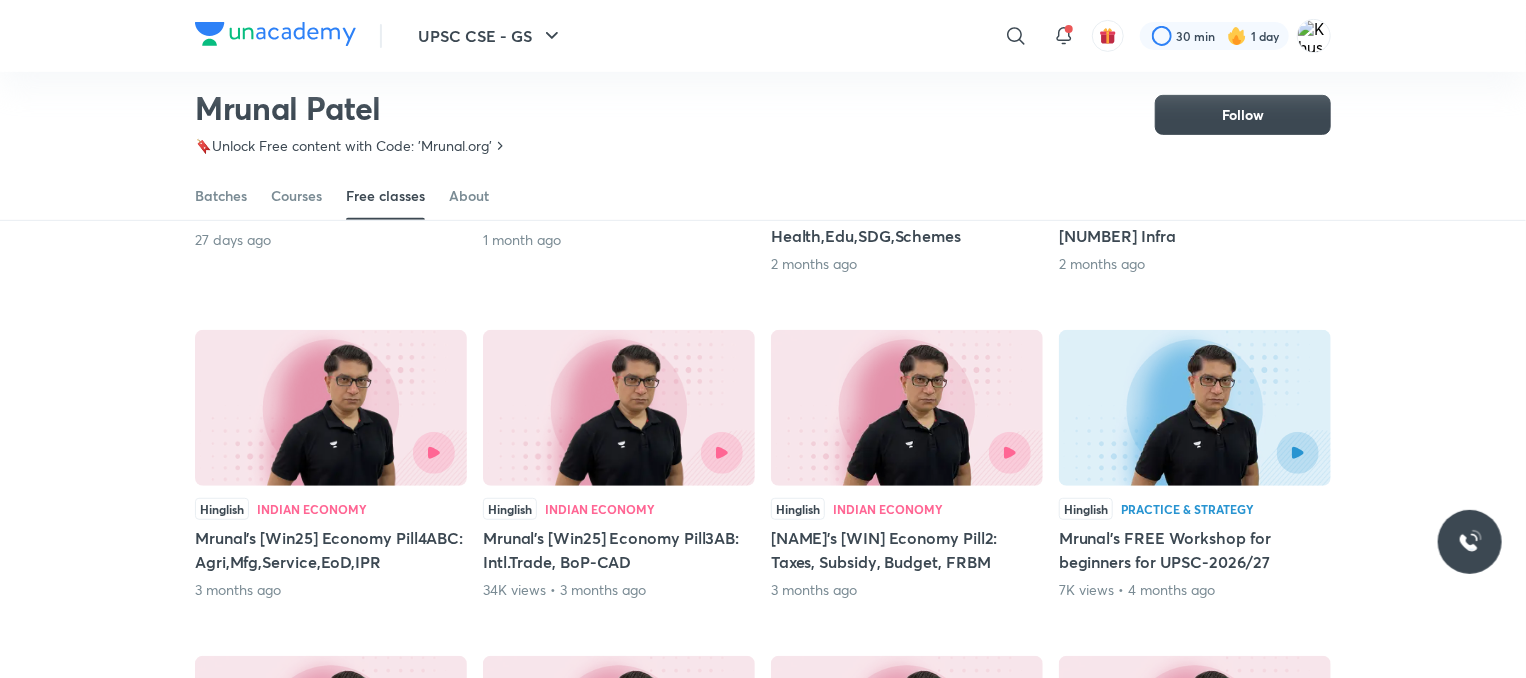 click at bounding box center (907, 453) 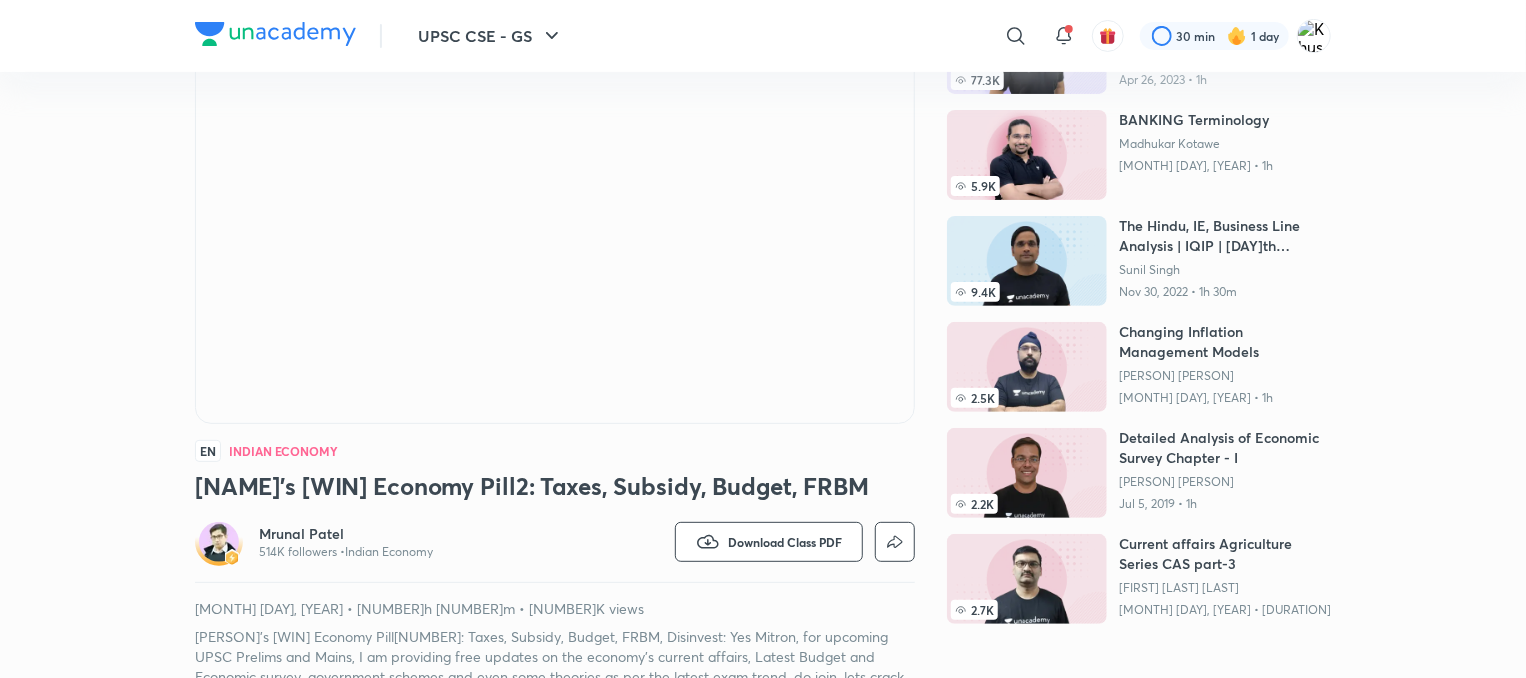 scroll, scrollTop: 199, scrollLeft: 0, axis: vertical 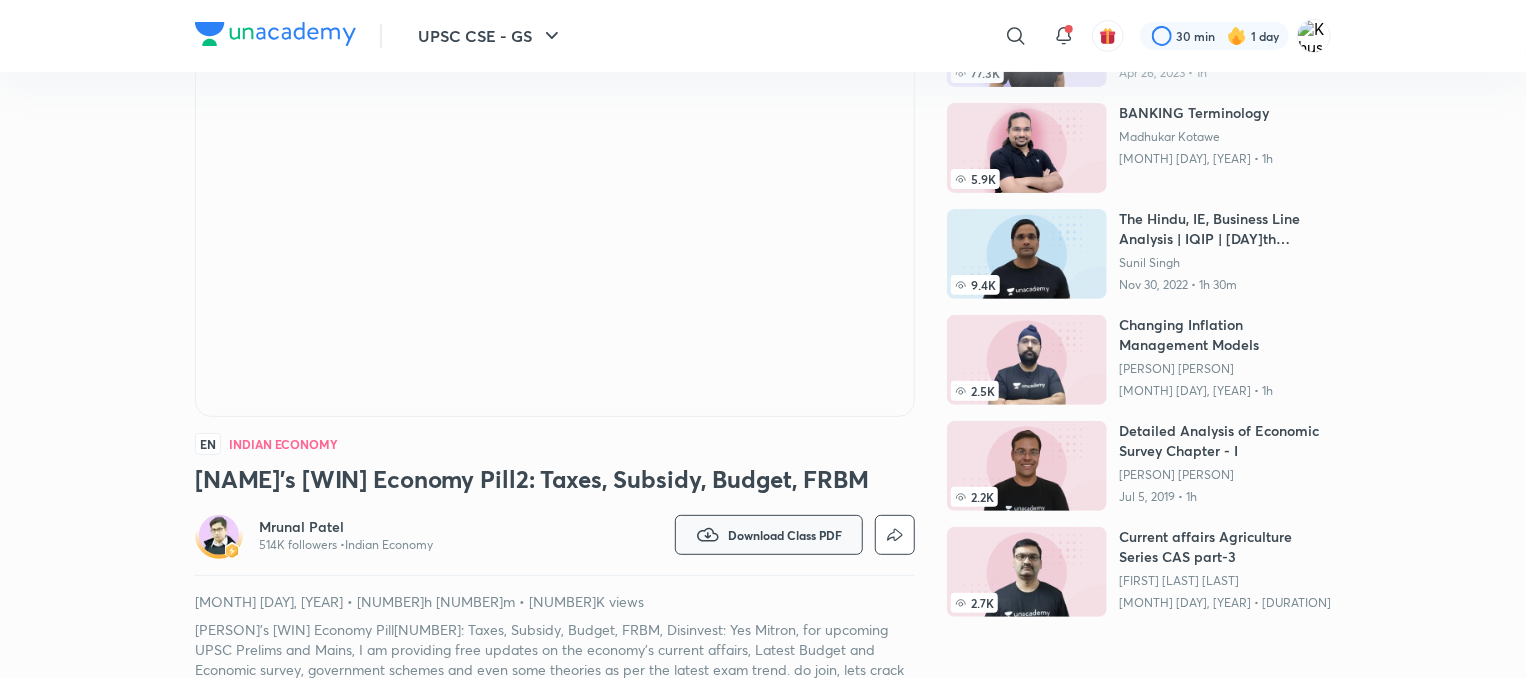 click on "Download Class PDF" at bounding box center [785, 535] 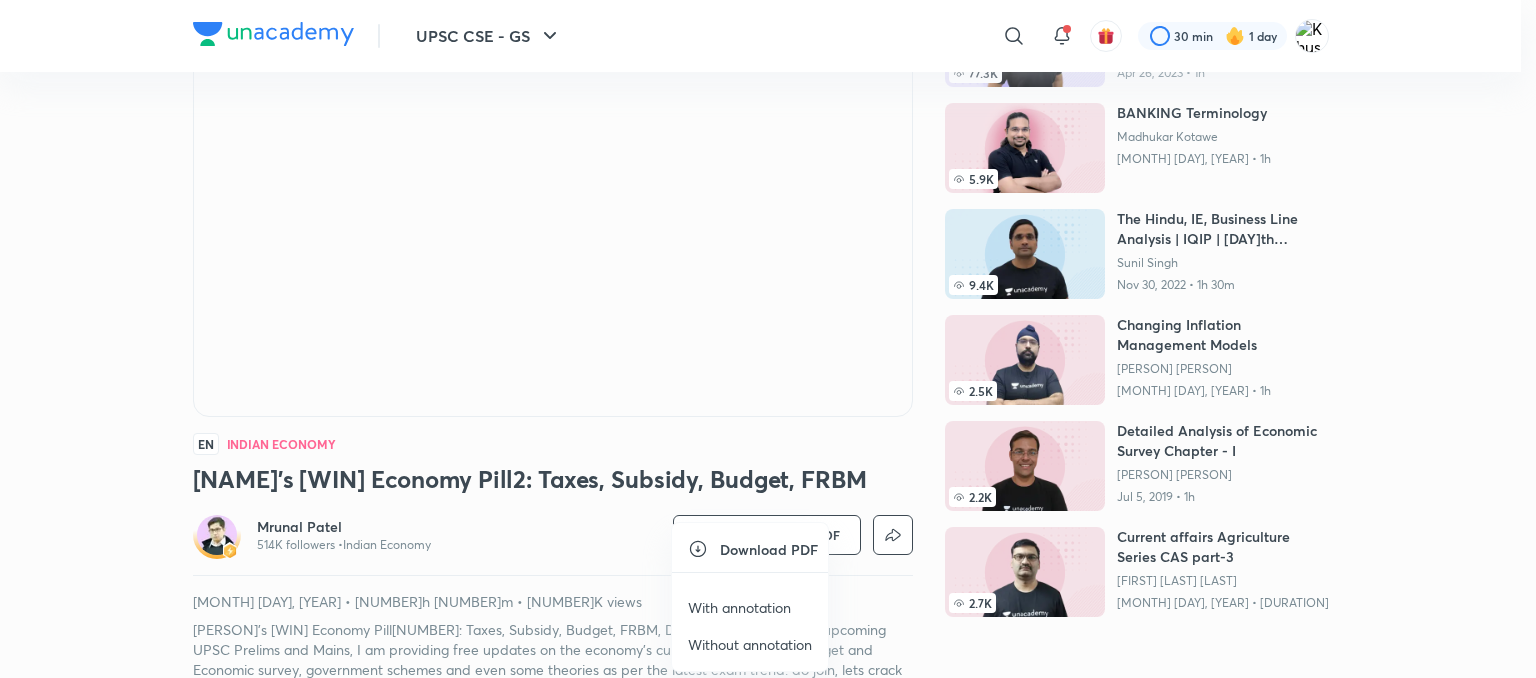 click on "With annotation" at bounding box center [739, 607] 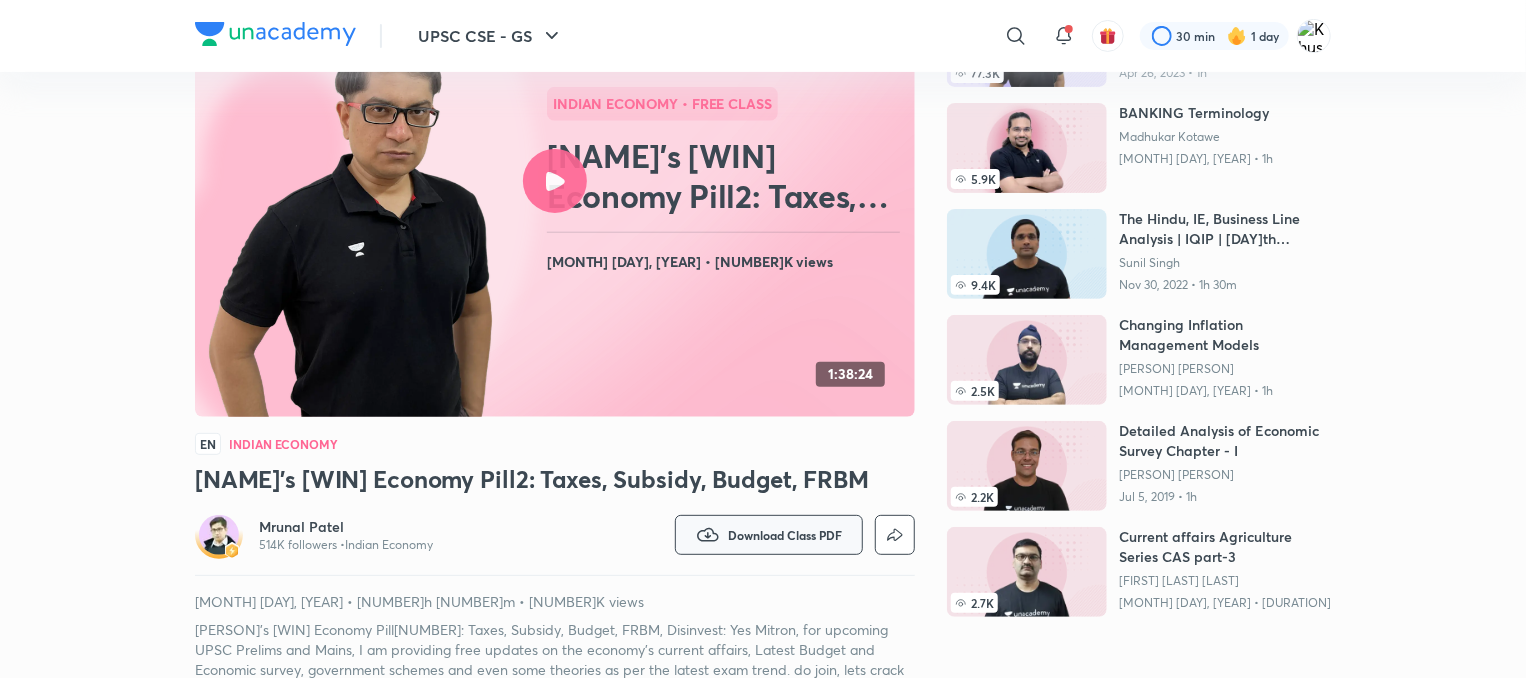 scroll, scrollTop: 0, scrollLeft: 0, axis: both 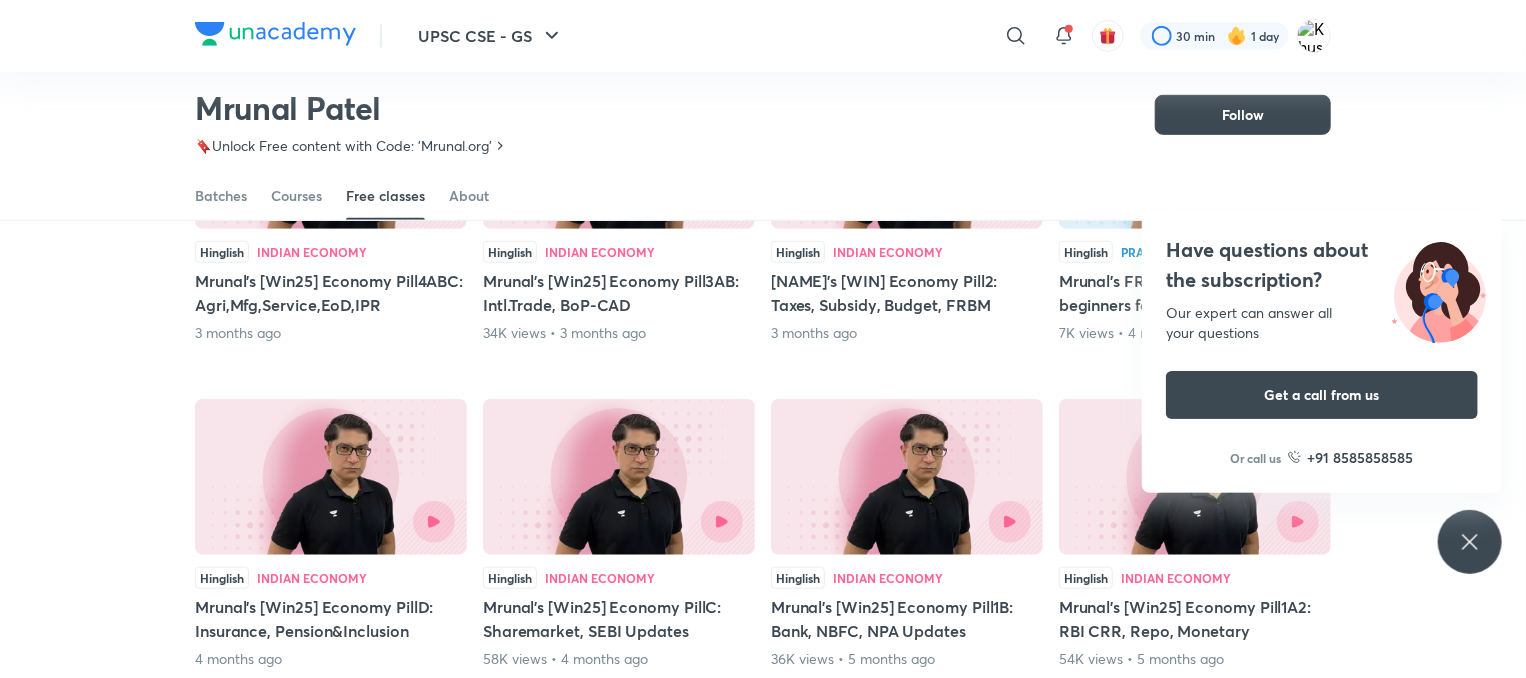 click at bounding box center [331, 477] 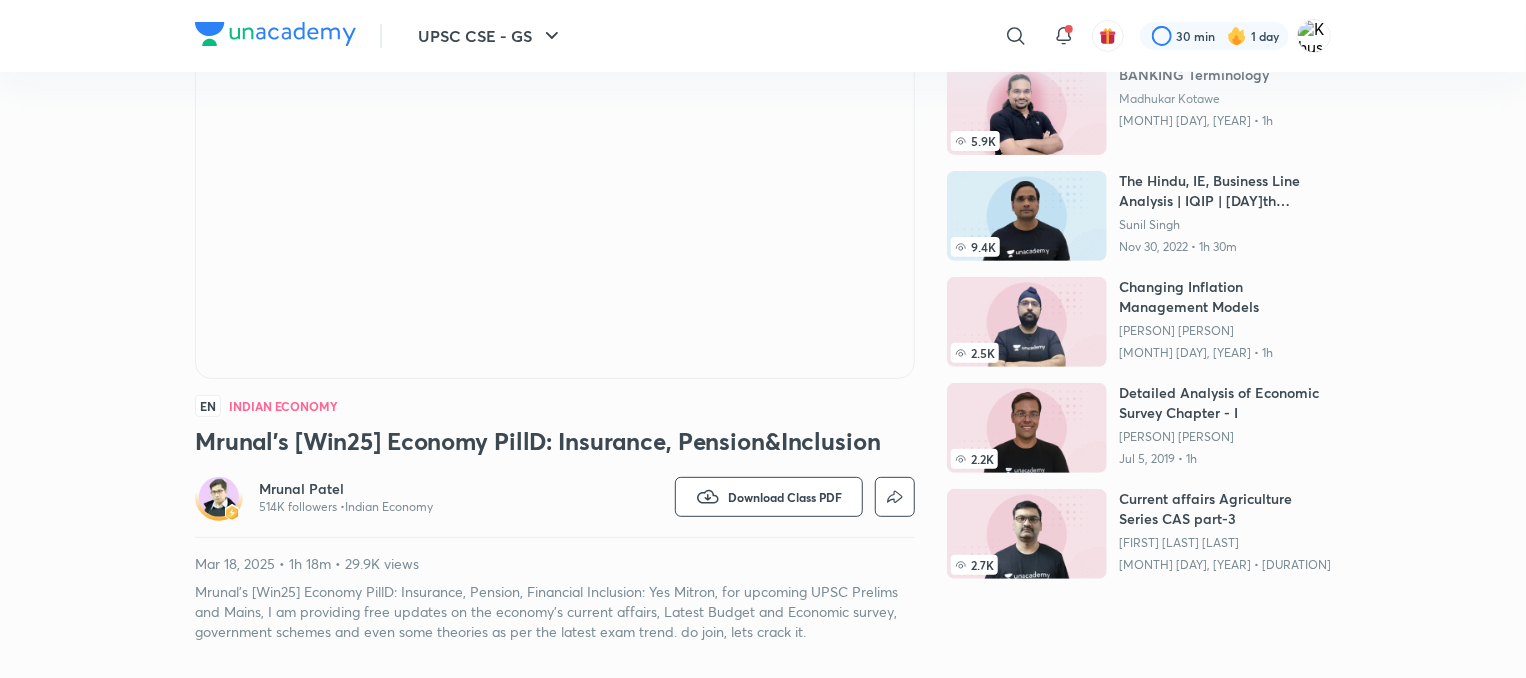 scroll, scrollTop: 240, scrollLeft: 0, axis: vertical 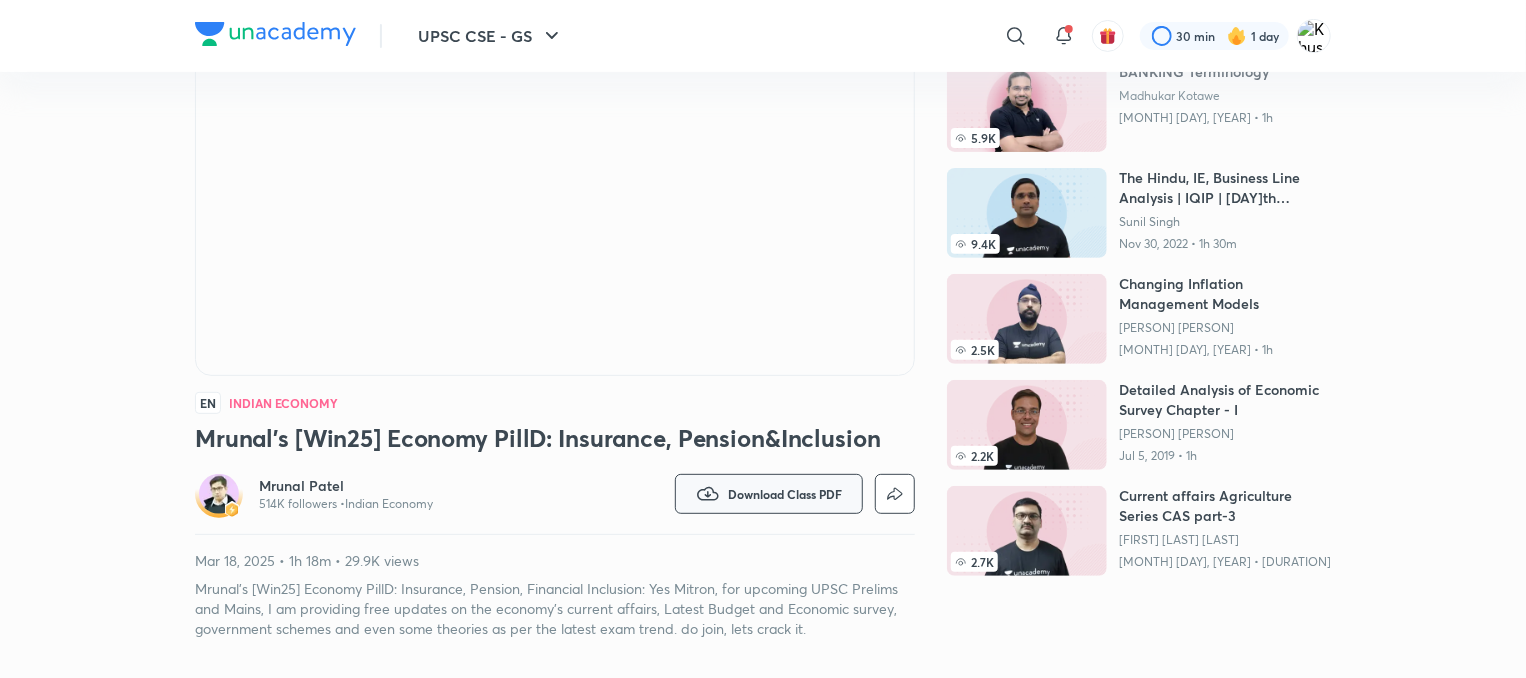 click on "Download Class PDF" at bounding box center [769, 494] 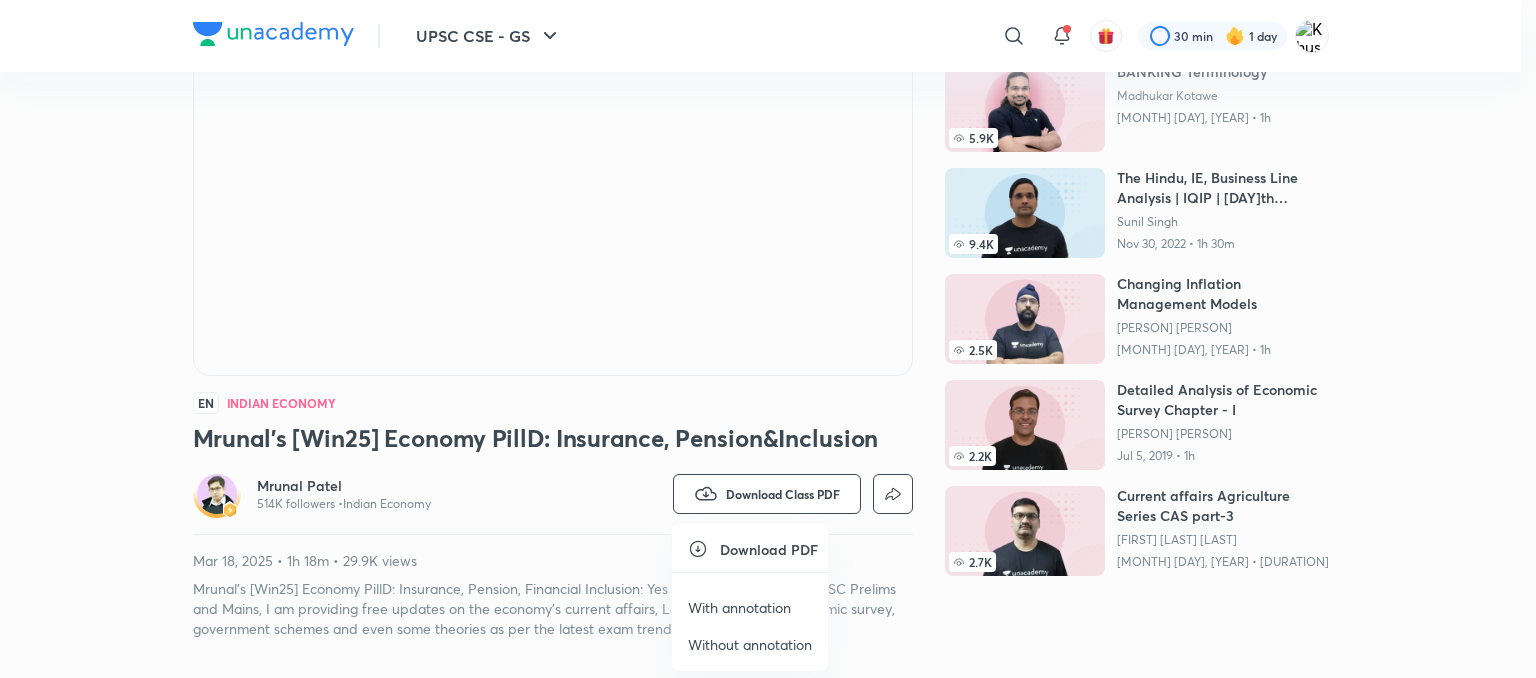 click on "With annotation" at bounding box center [739, 607] 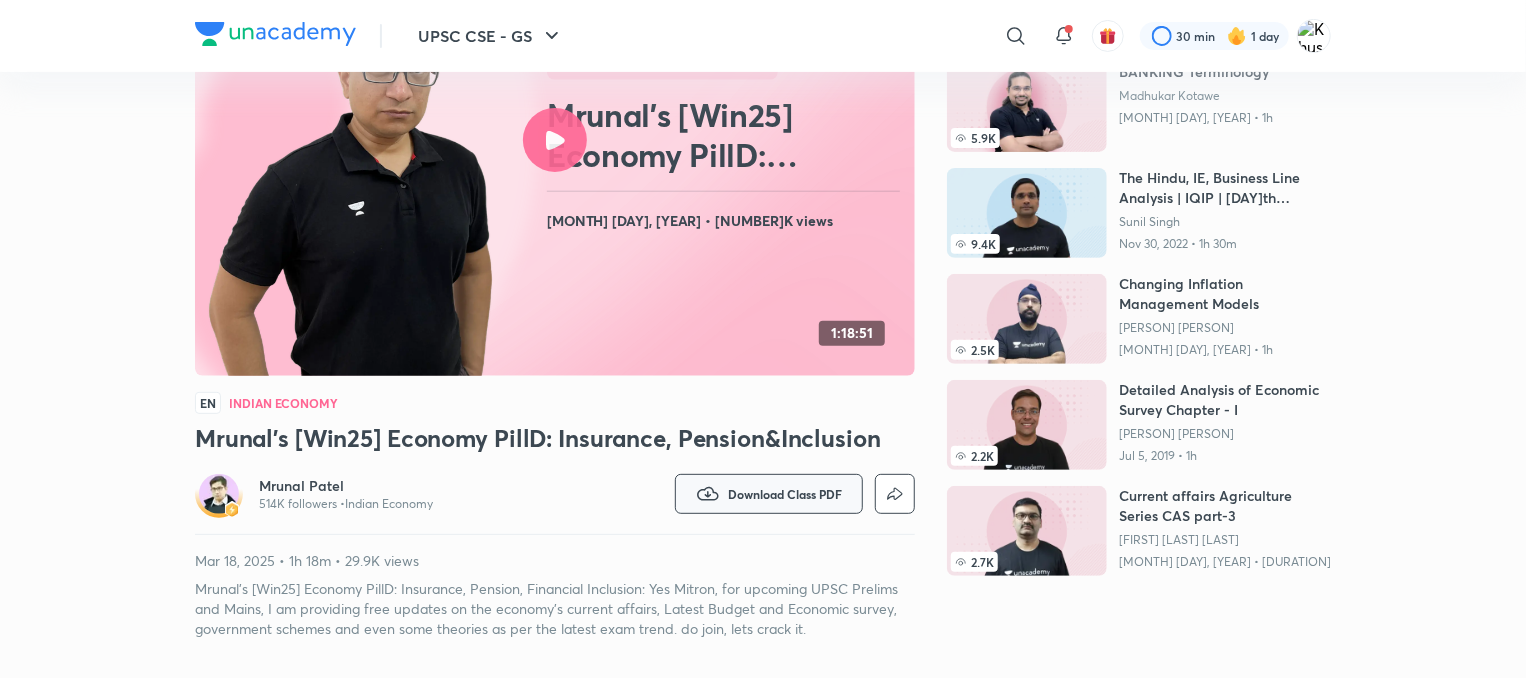 scroll, scrollTop: 0, scrollLeft: 0, axis: both 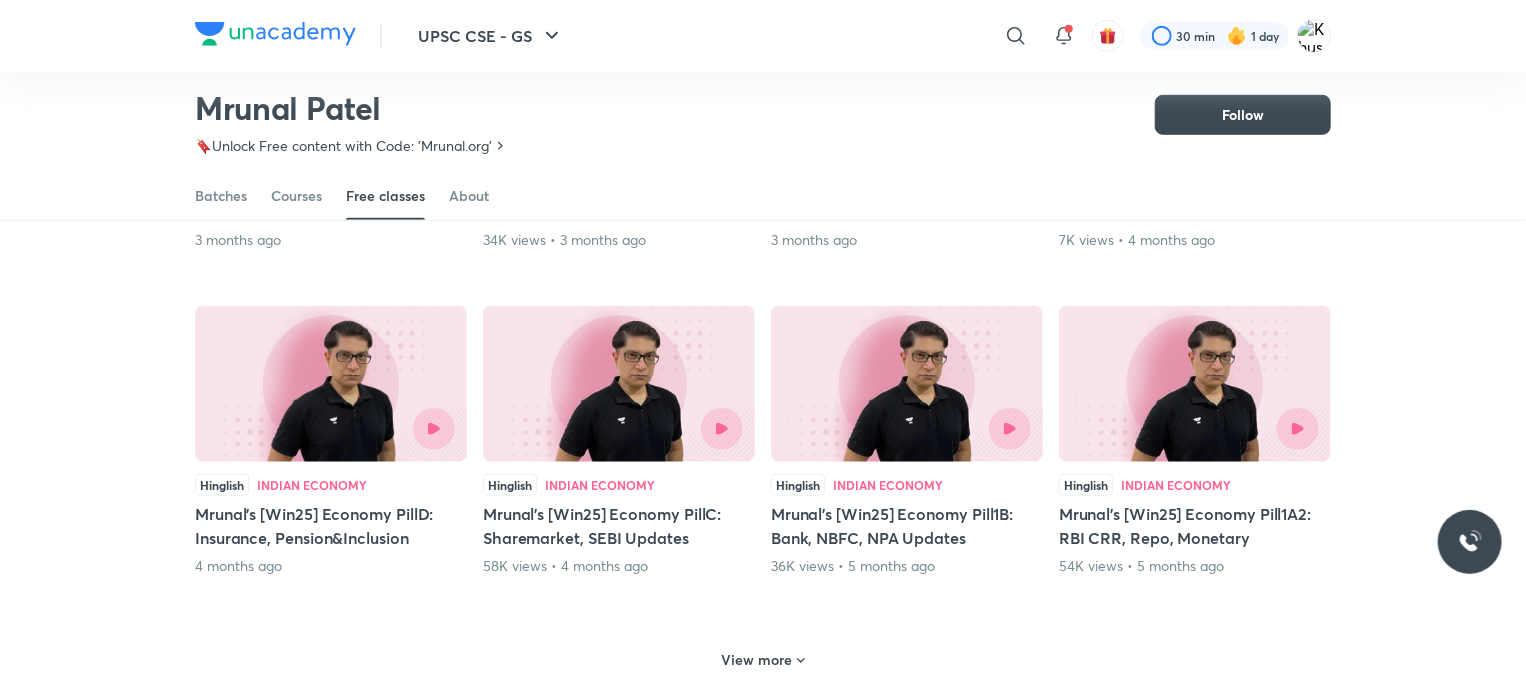 click at bounding box center (619, 385) 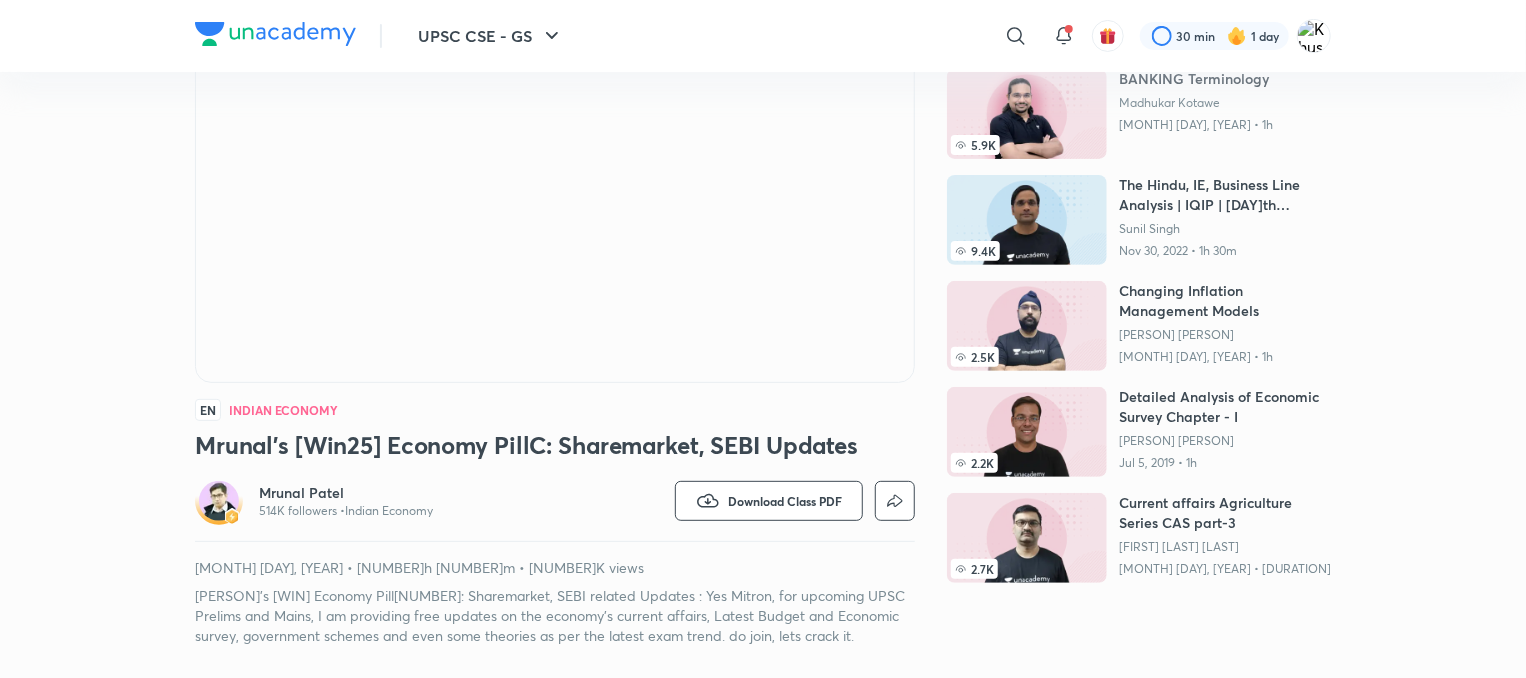 scroll, scrollTop: 236, scrollLeft: 0, axis: vertical 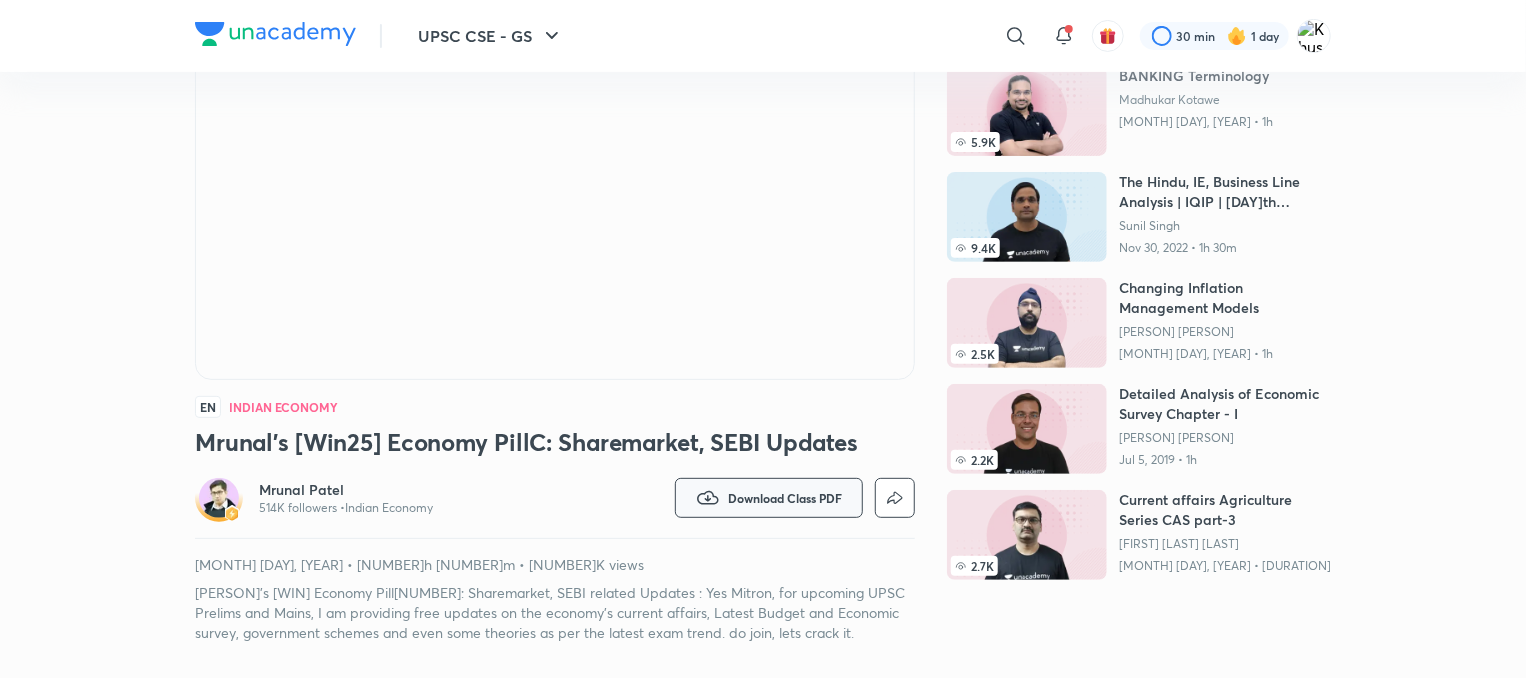 click on "Download Class PDF" at bounding box center (785, 498) 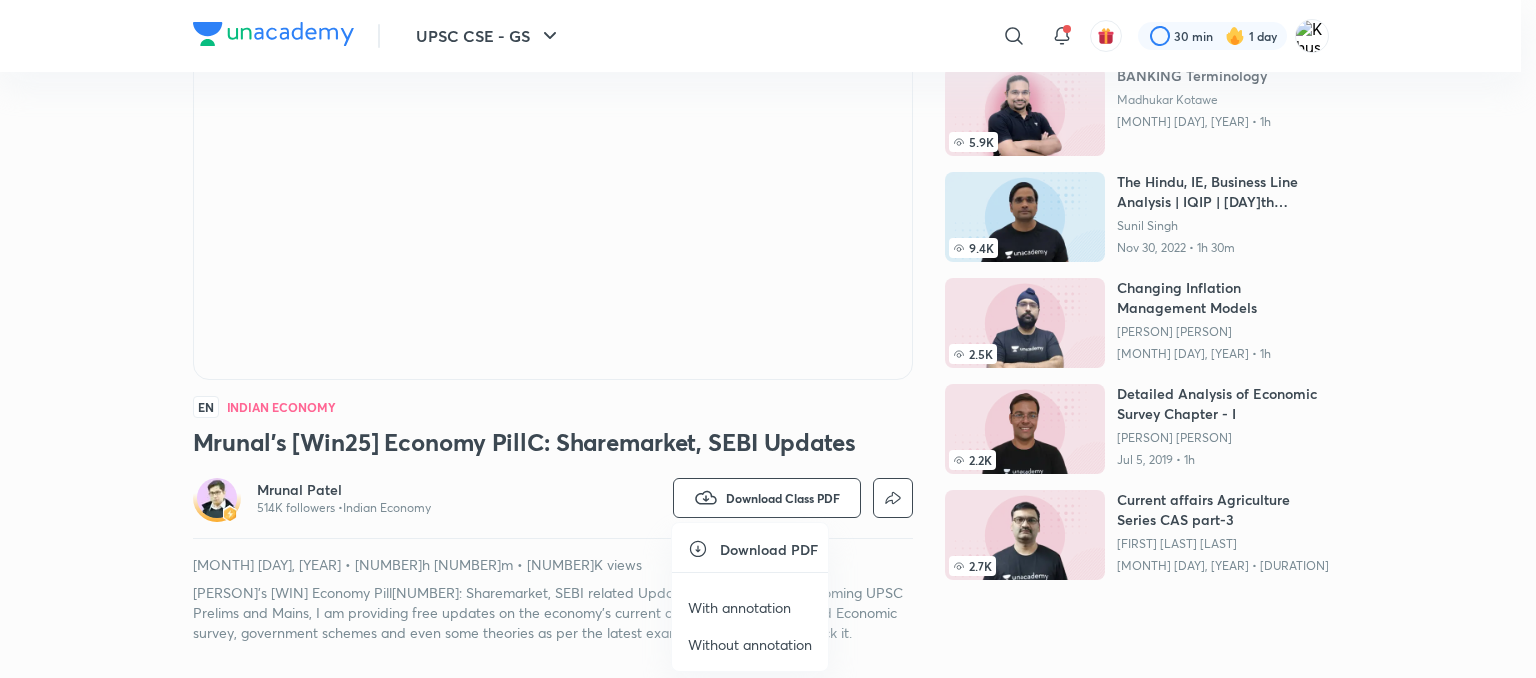 click on "With annotation" at bounding box center [739, 607] 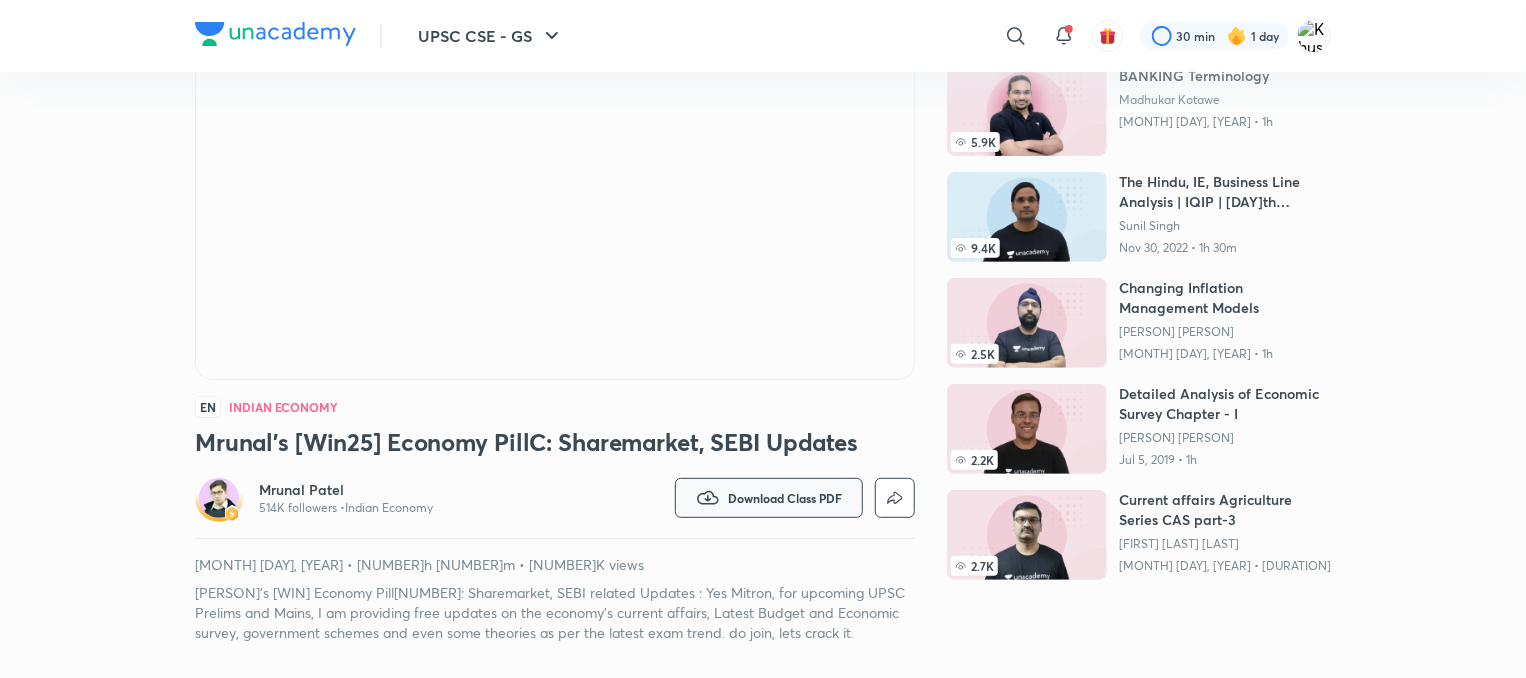scroll, scrollTop: 0, scrollLeft: 0, axis: both 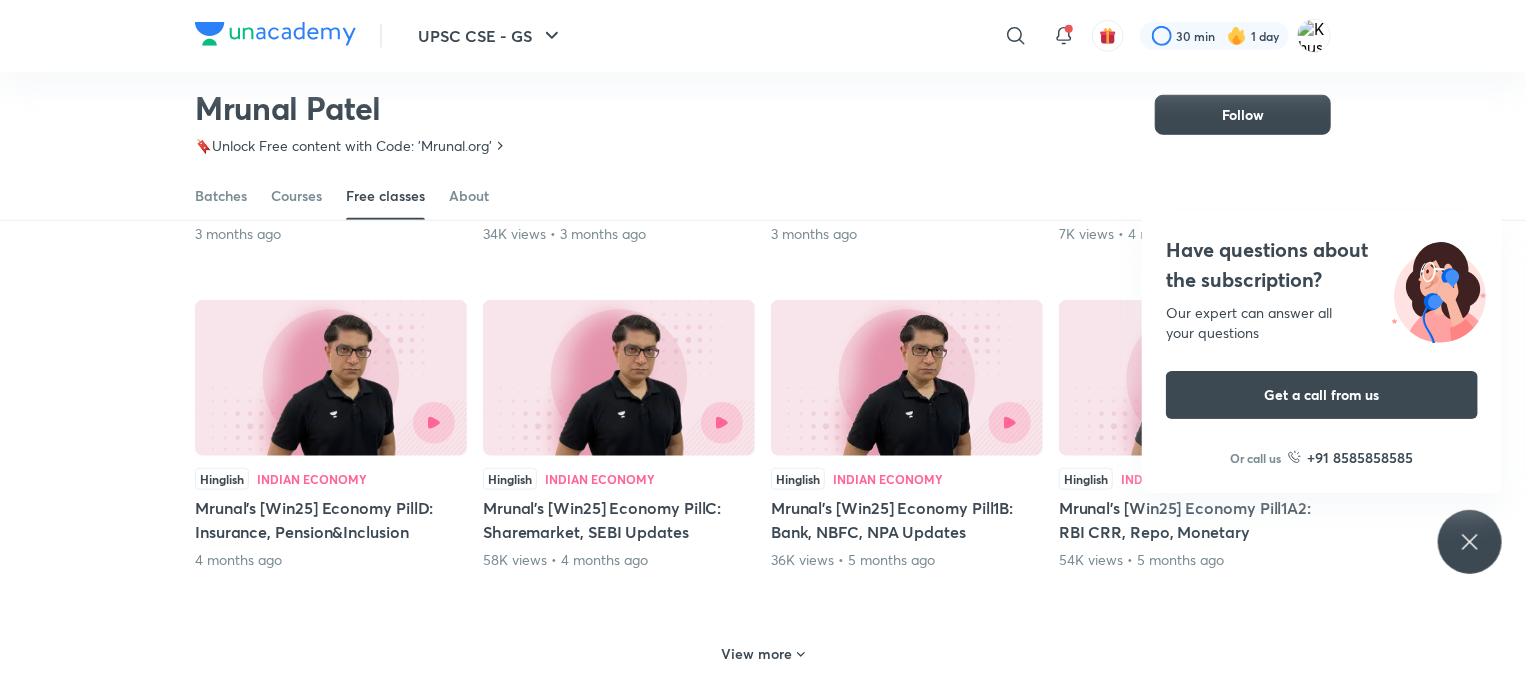 click at bounding box center (907, 423) 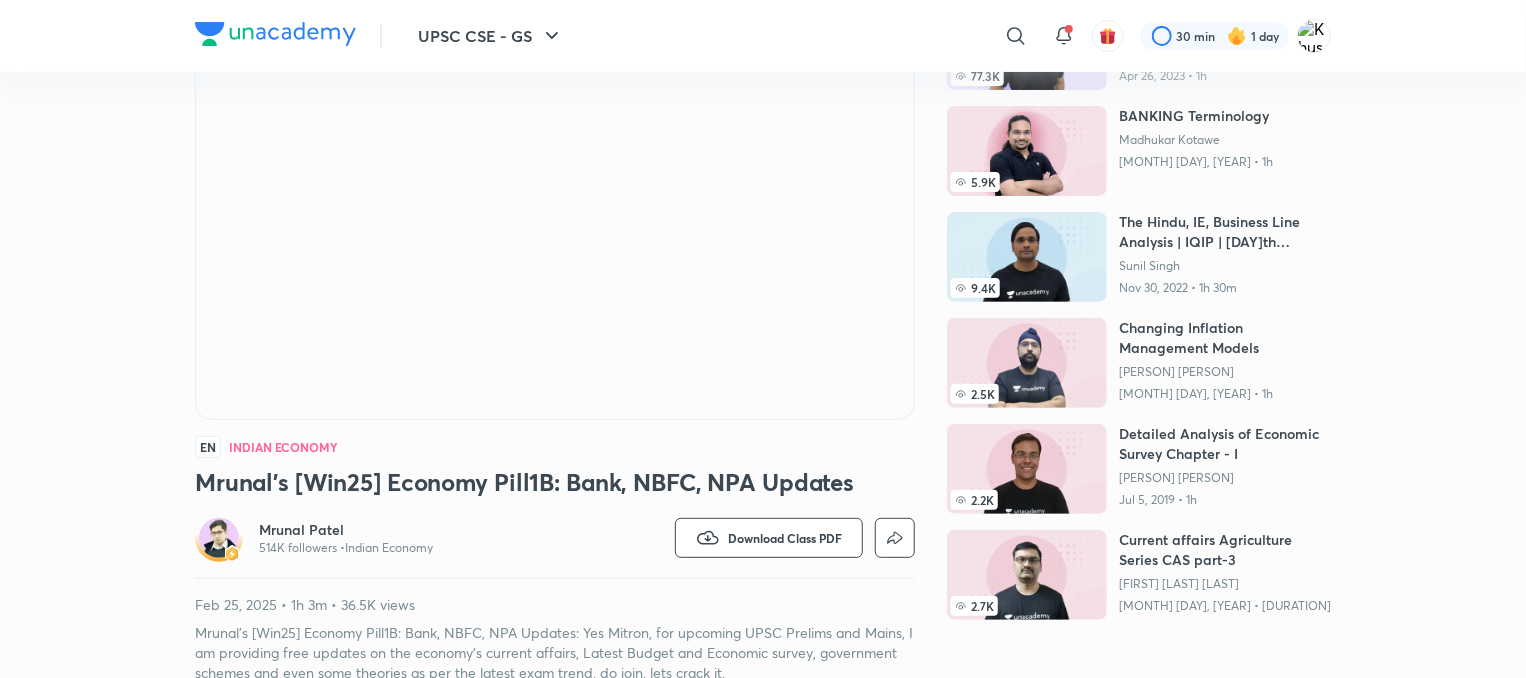 scroll, scrollTop: 196, scrollLeft: 0, axis: vertical 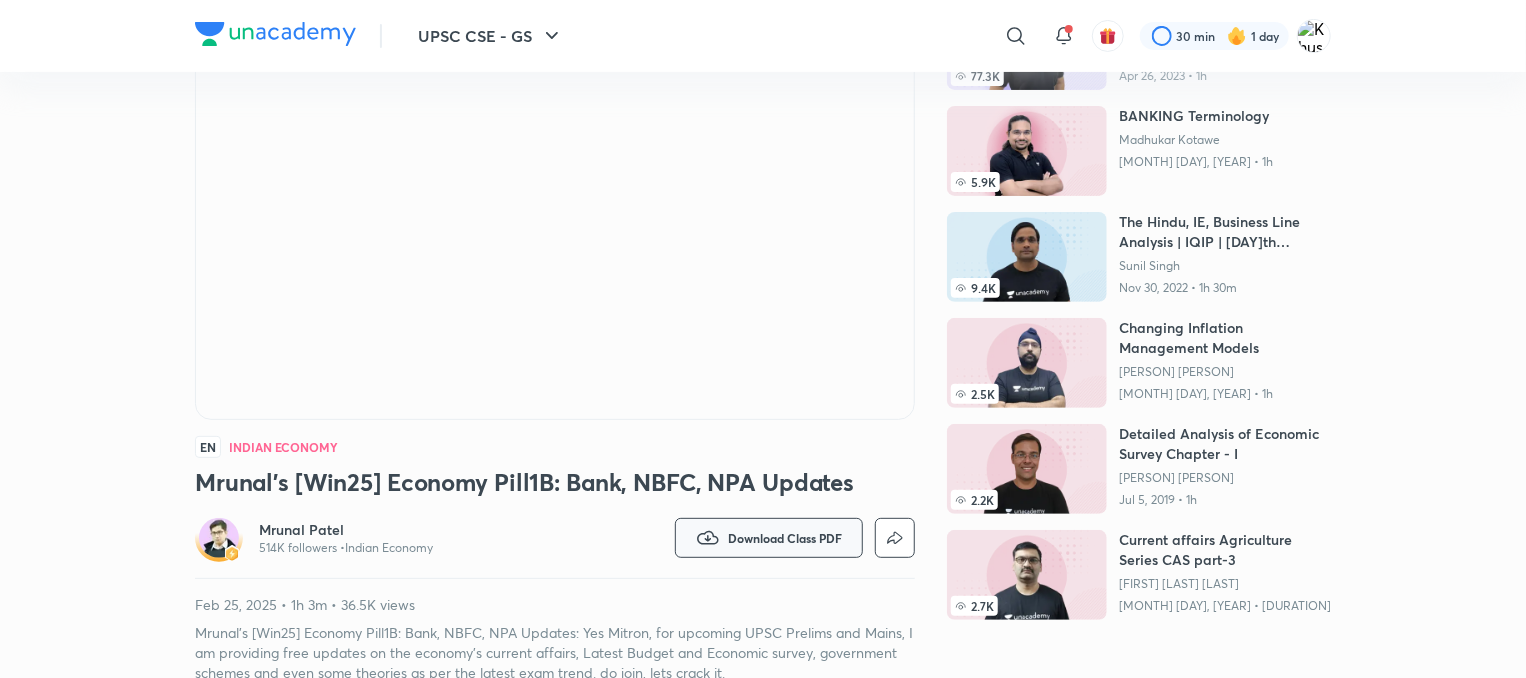click on "Download Class PDF" at bounding box center [785, 538] 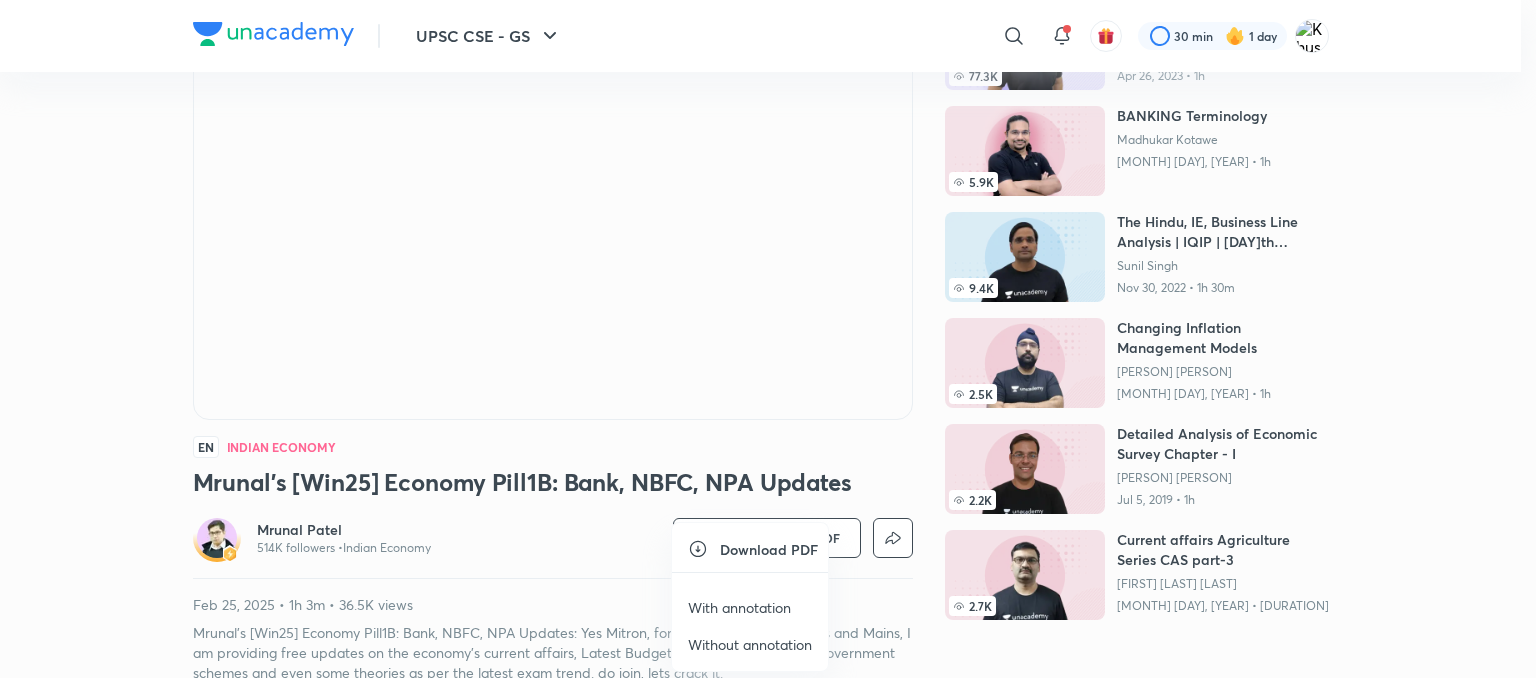 click on "With annotation" at bounding box center (739, 607) 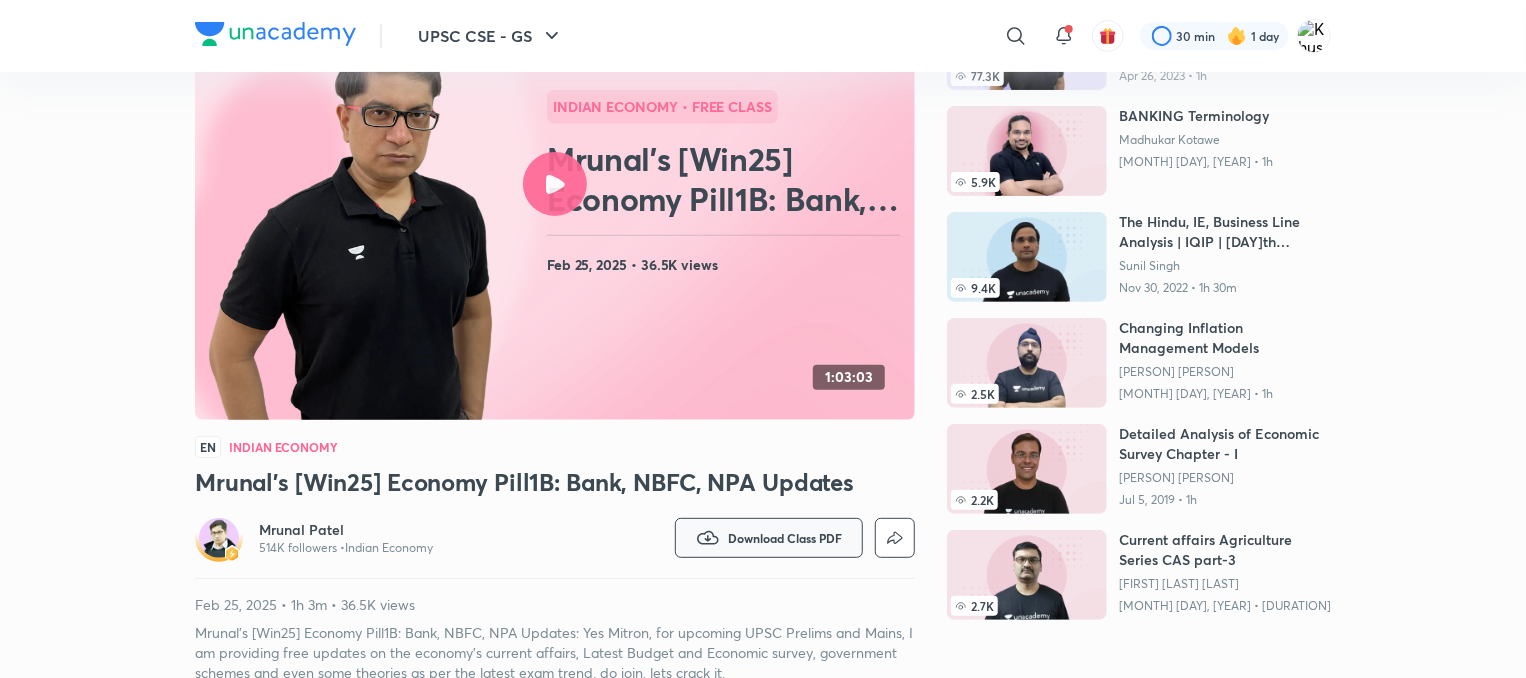 scroll, scrollTop: 0, scrollLeft: 0, axis: both 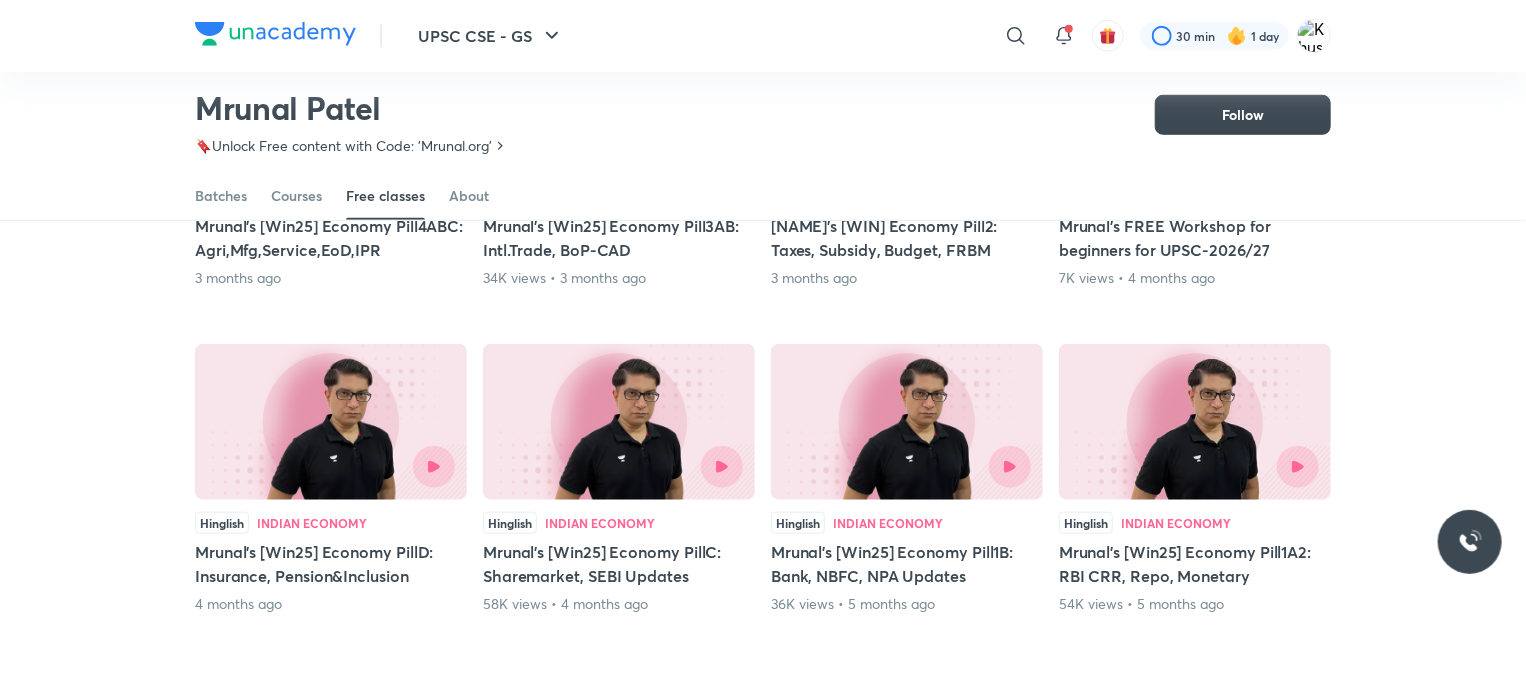 click at bounding box center [1195, 422] 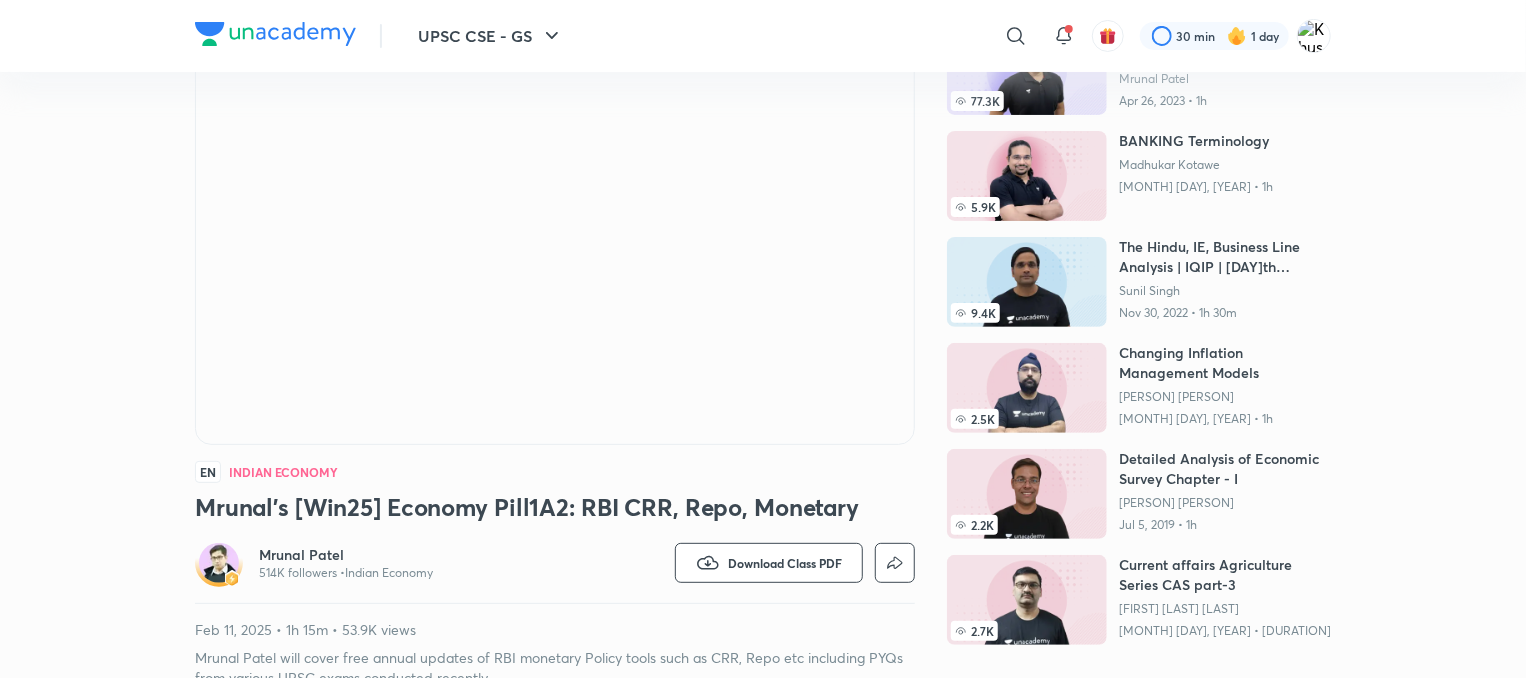 scroll, scrollTop: 172, scrollLeft: 0, axis: vertical 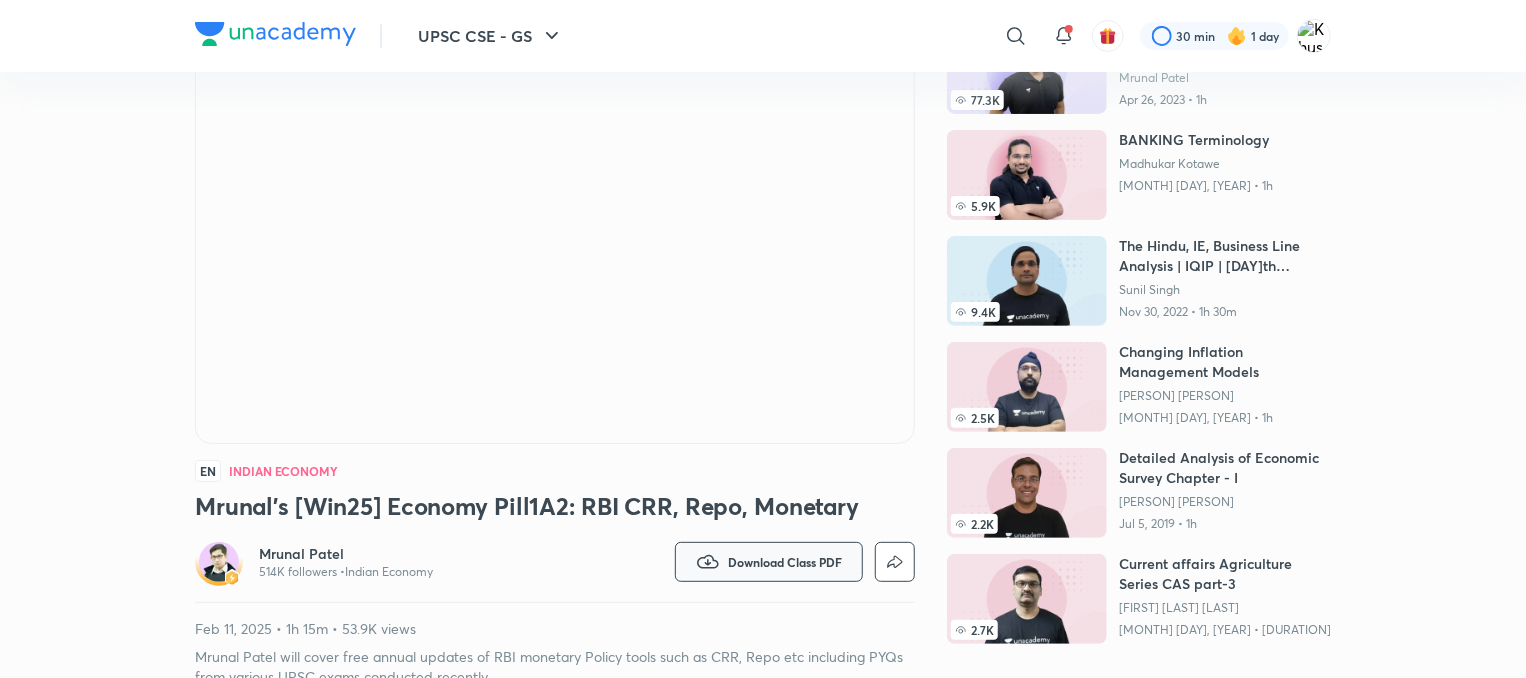 click on "Download Class PDF" at bounding box center [785, 562] 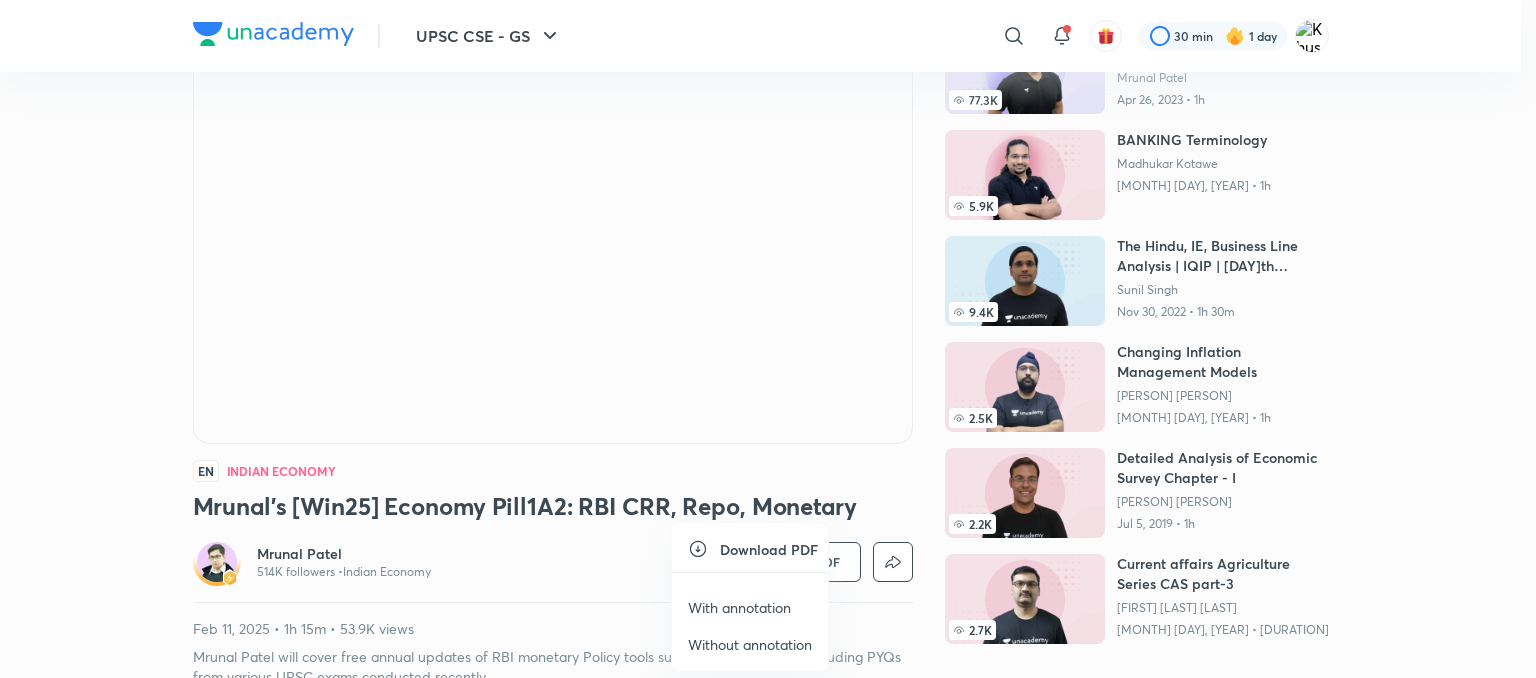 click on "With annotation" at bounding box center (739, 607) 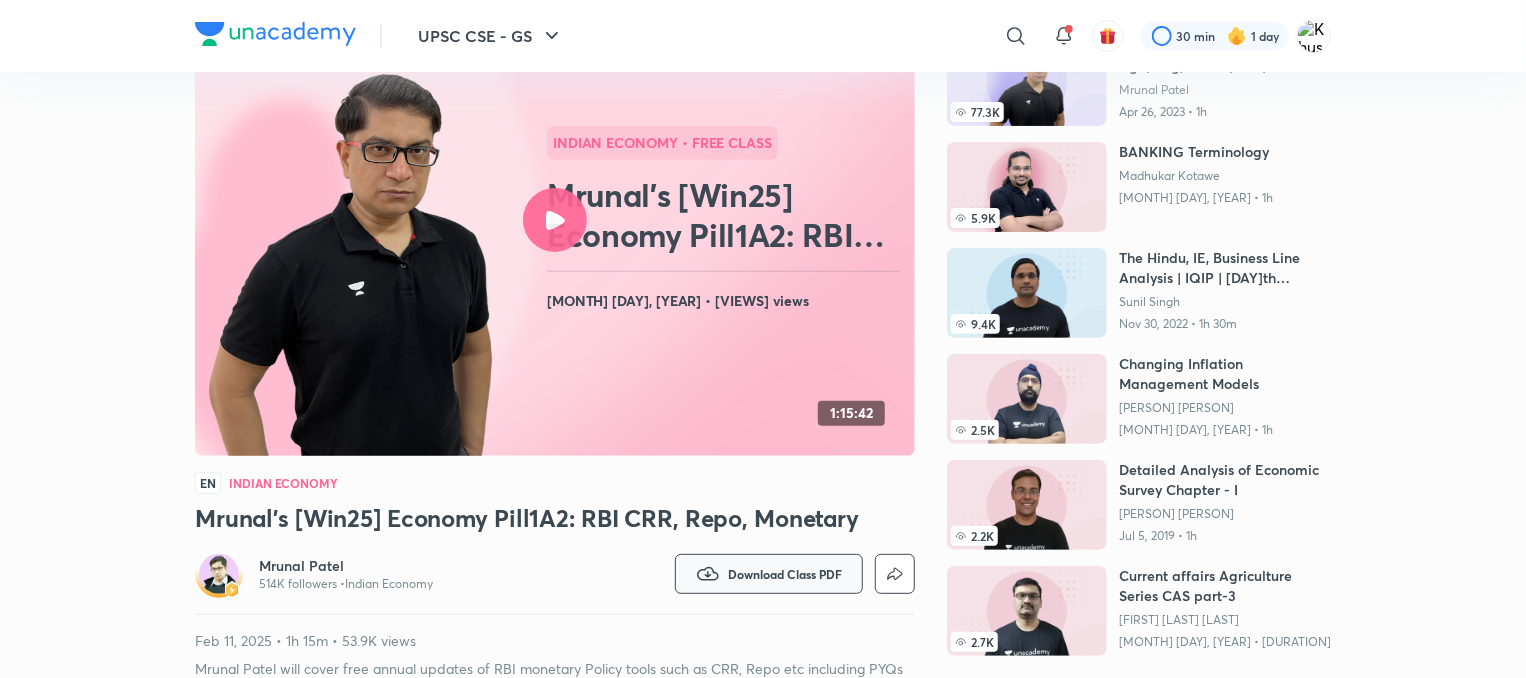 scroll, scrollTop: 0, scrollLeft: 0, axis: both 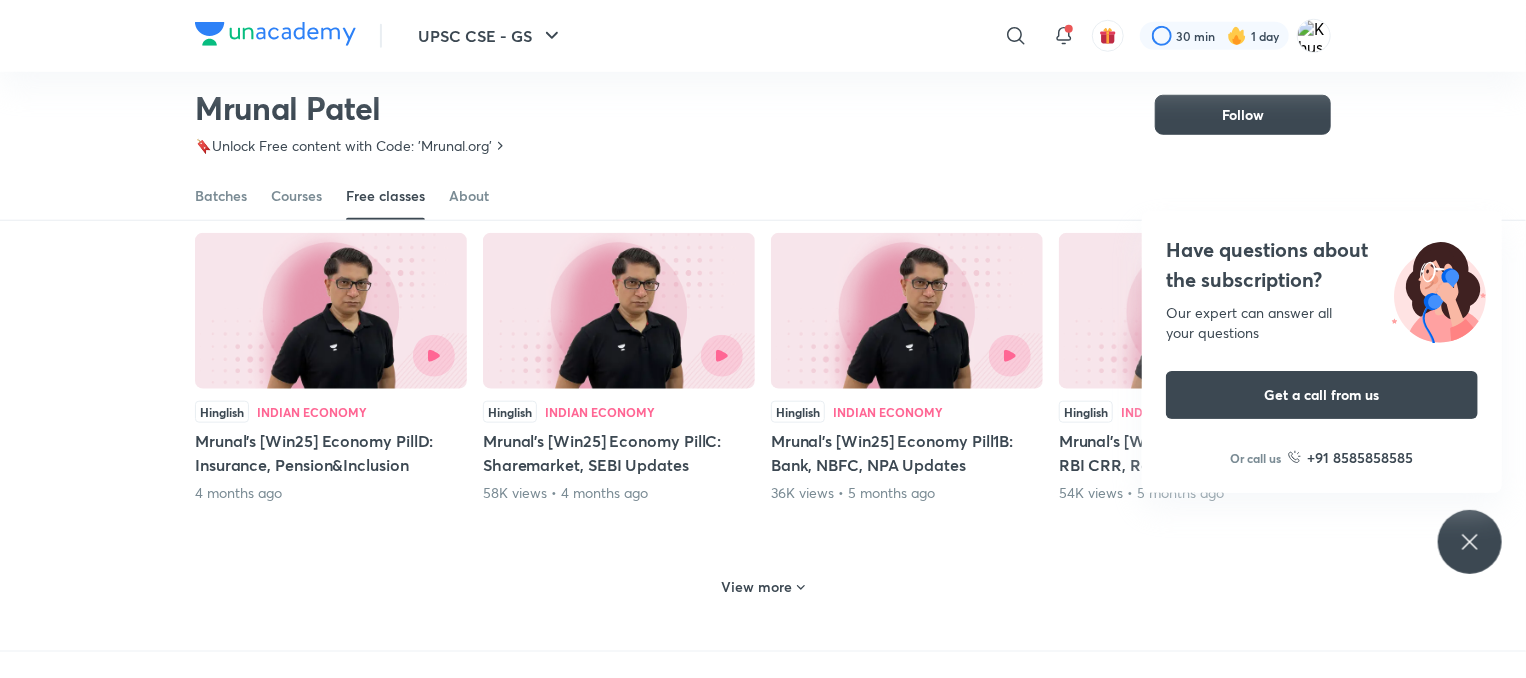 click on "View more" at bounding box center [757, 587] 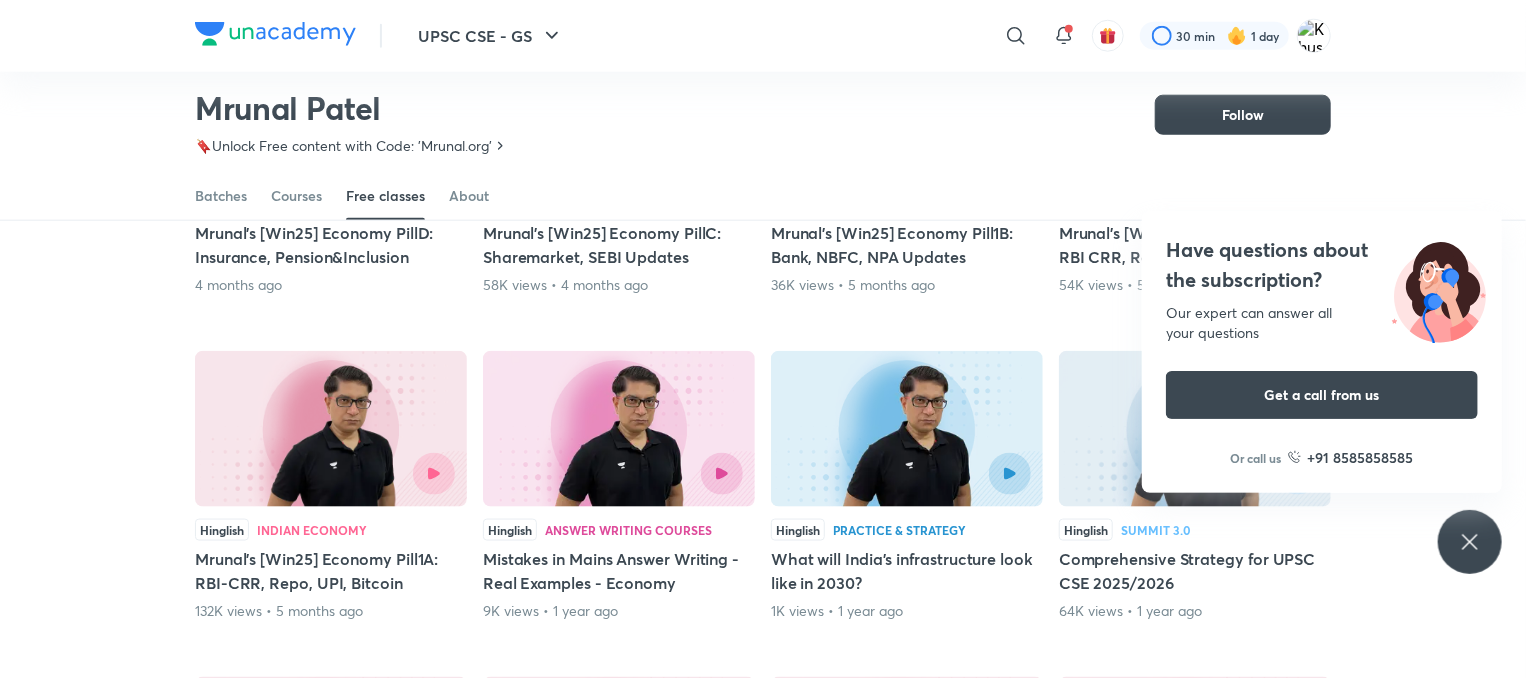 scroll, scrollTop: 1052, scrollLeft: 0, axis: vertical 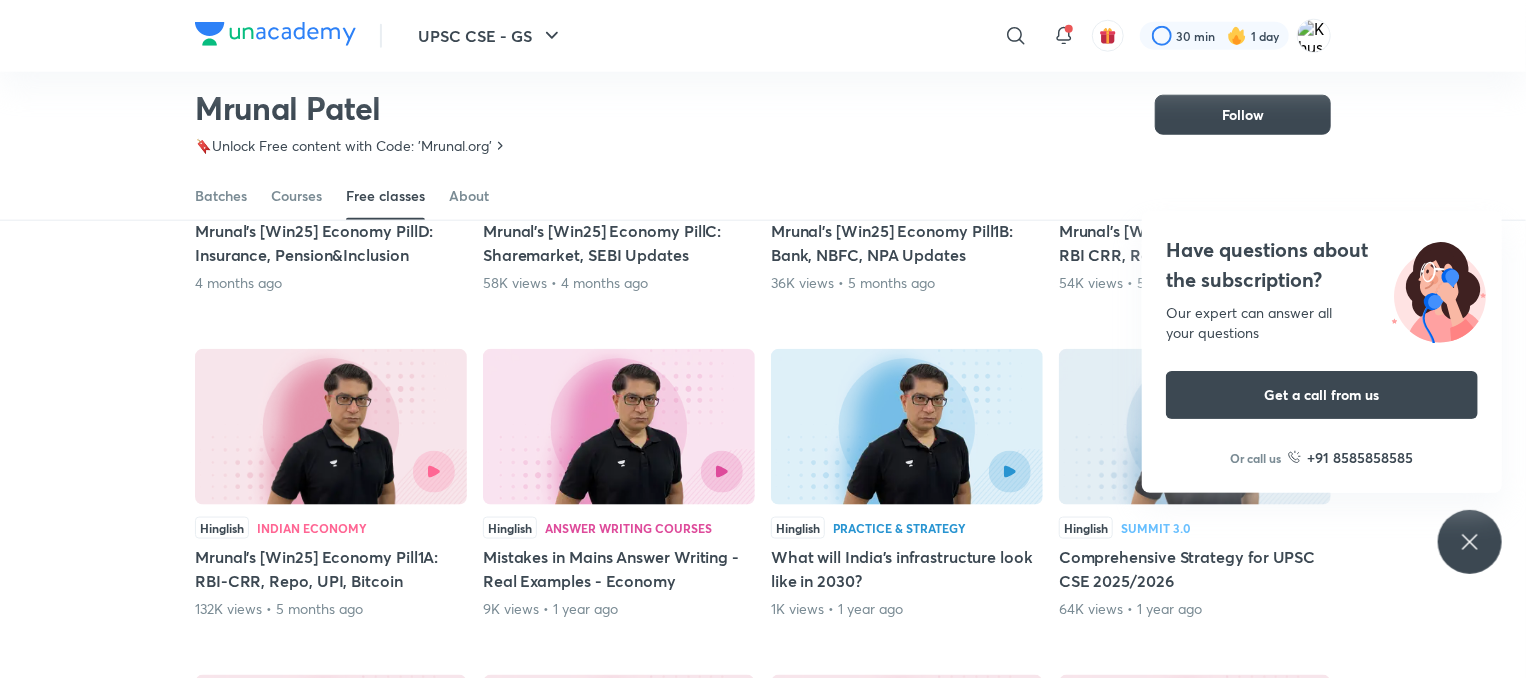 click at bounding box center (331, 472) 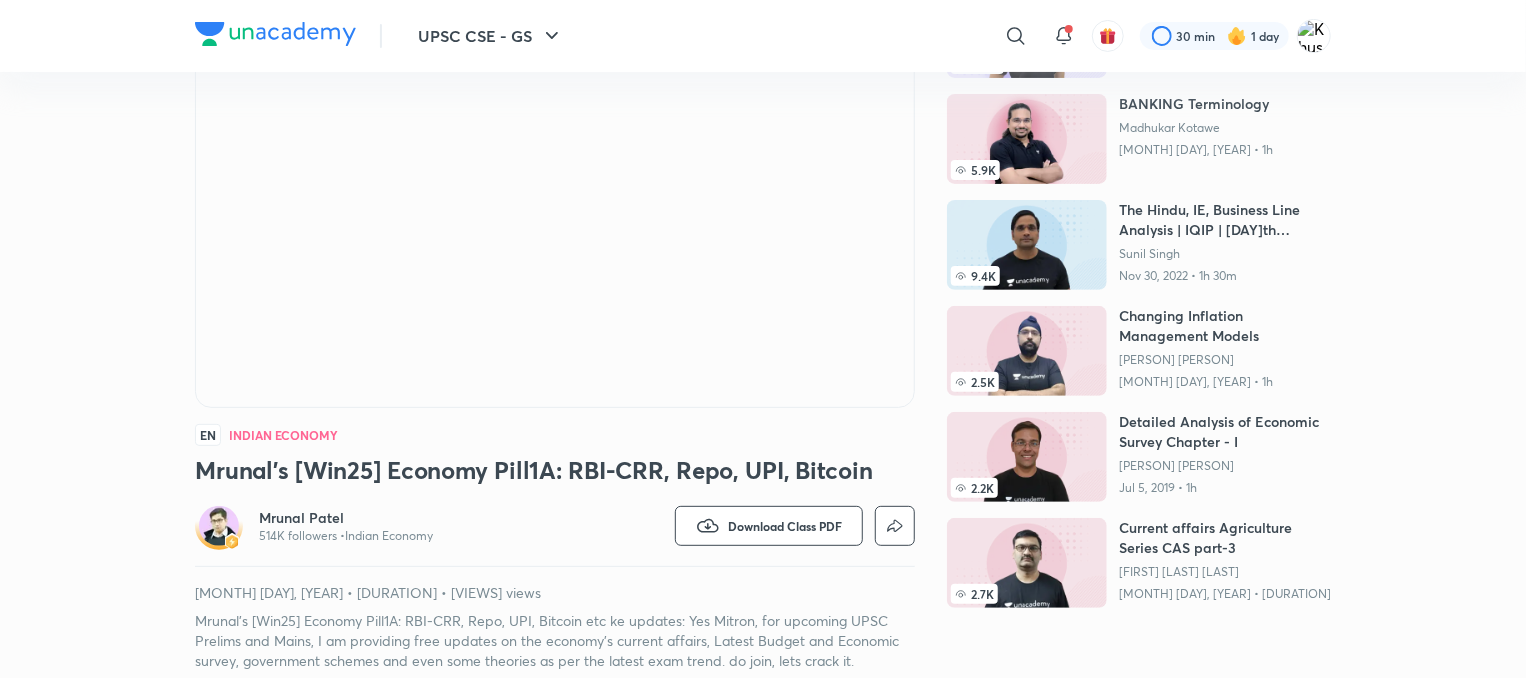 scroll, scrollTop: 236, scrollLeft: 0, axis: vertical 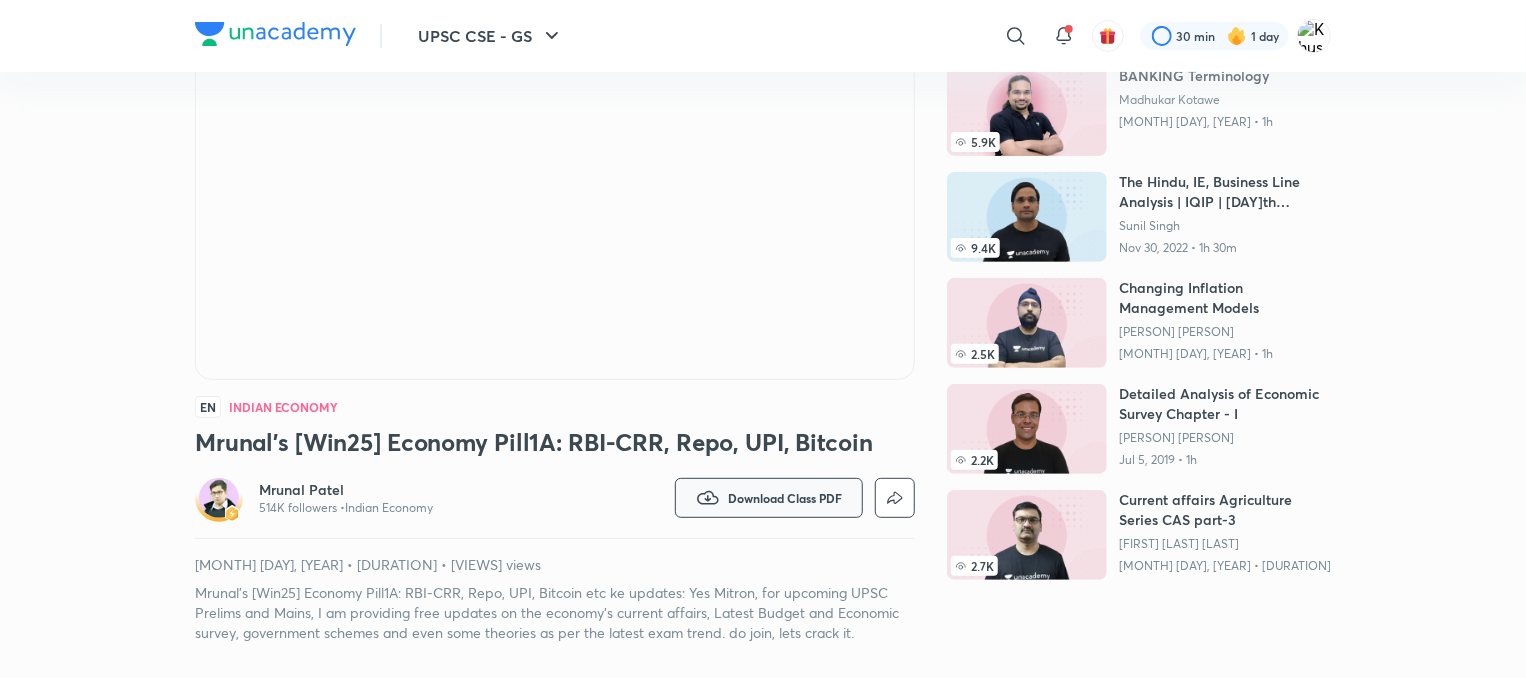 click on "Download Class PDF" at bounding box center (785, 498) 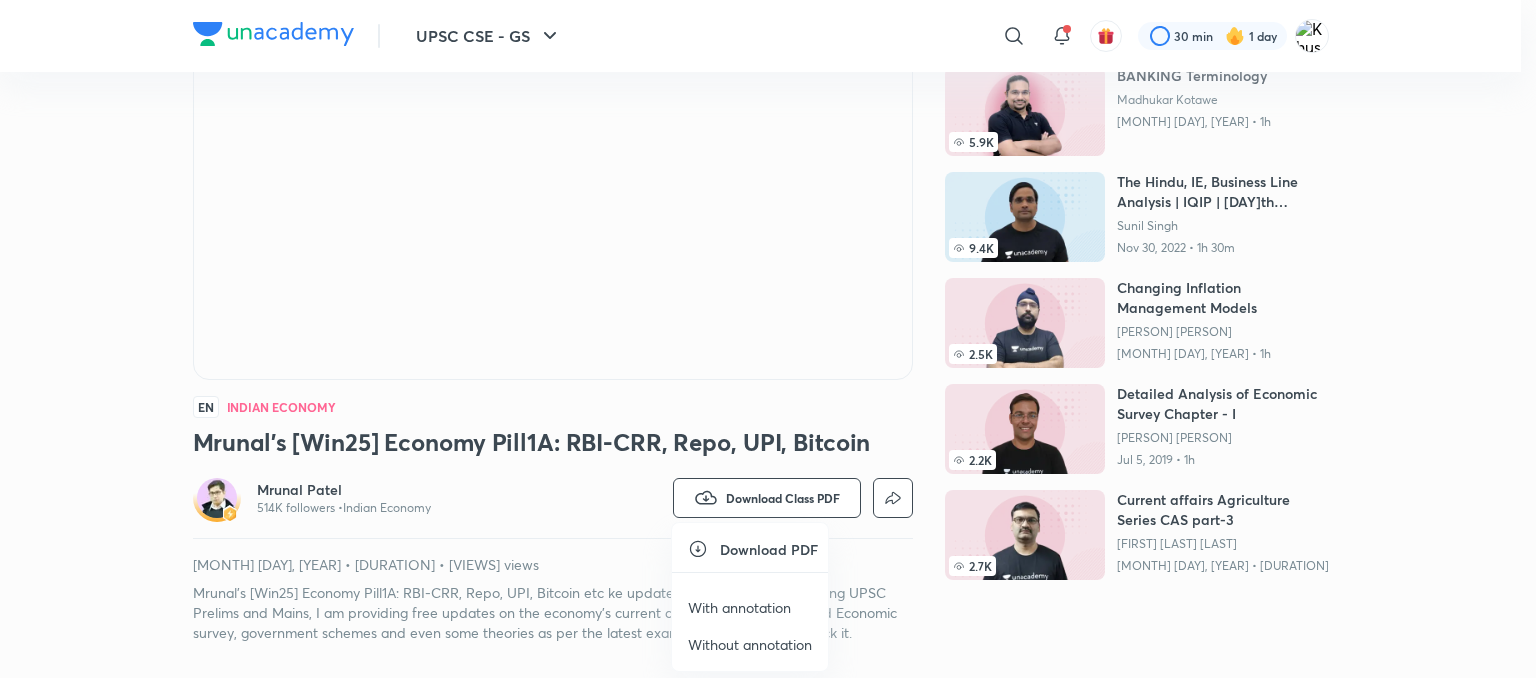 click on "With annotation" at bounding box center [739, 607] 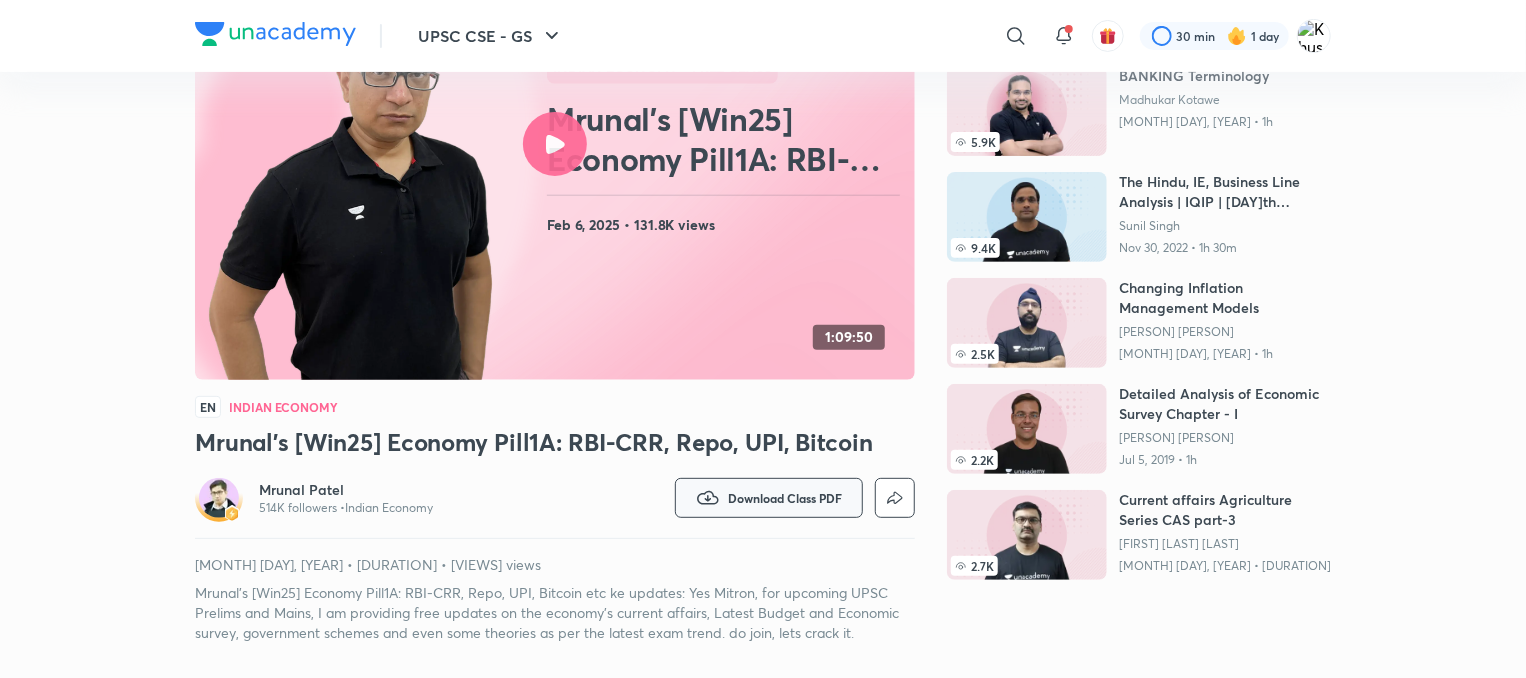 scroll, scrollTop: 0, scrollLeft: 0, axis: both 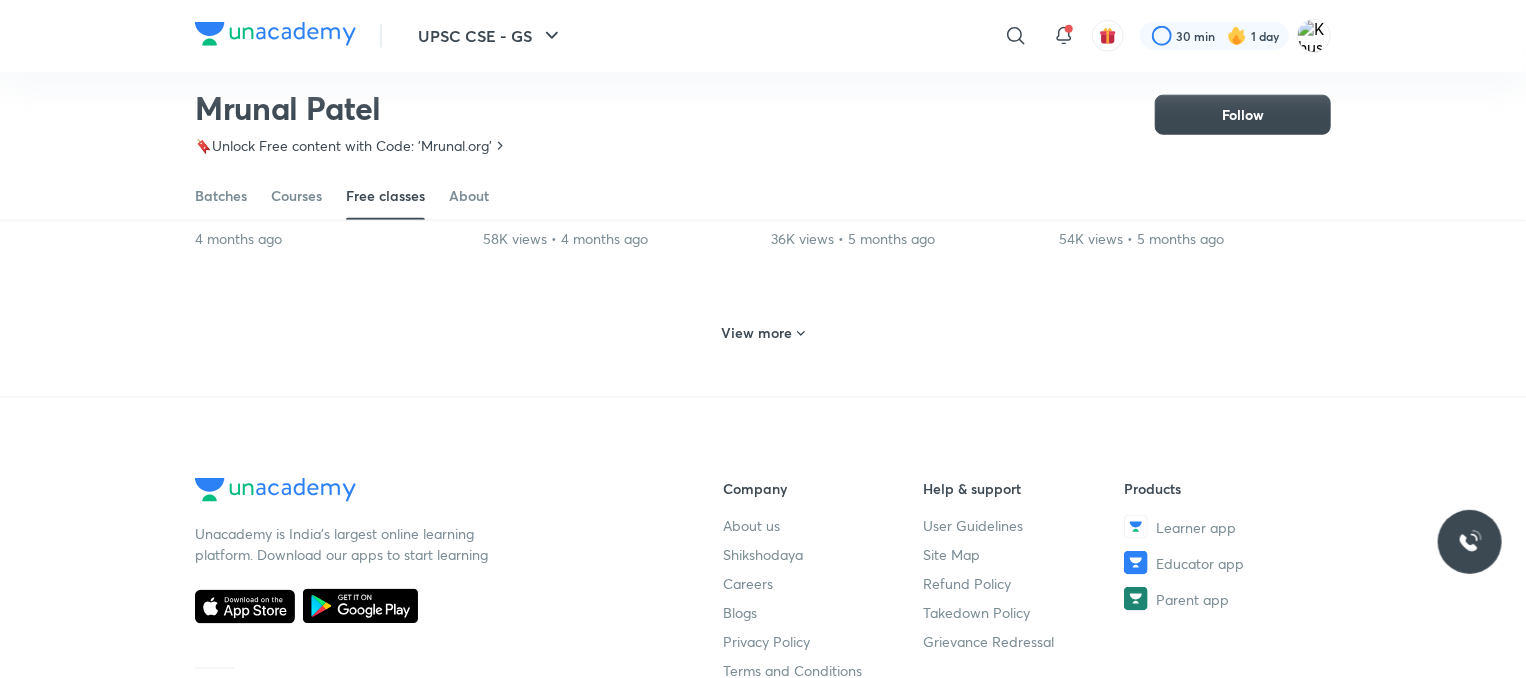 click on "View more" at bounding box center [757, 333] 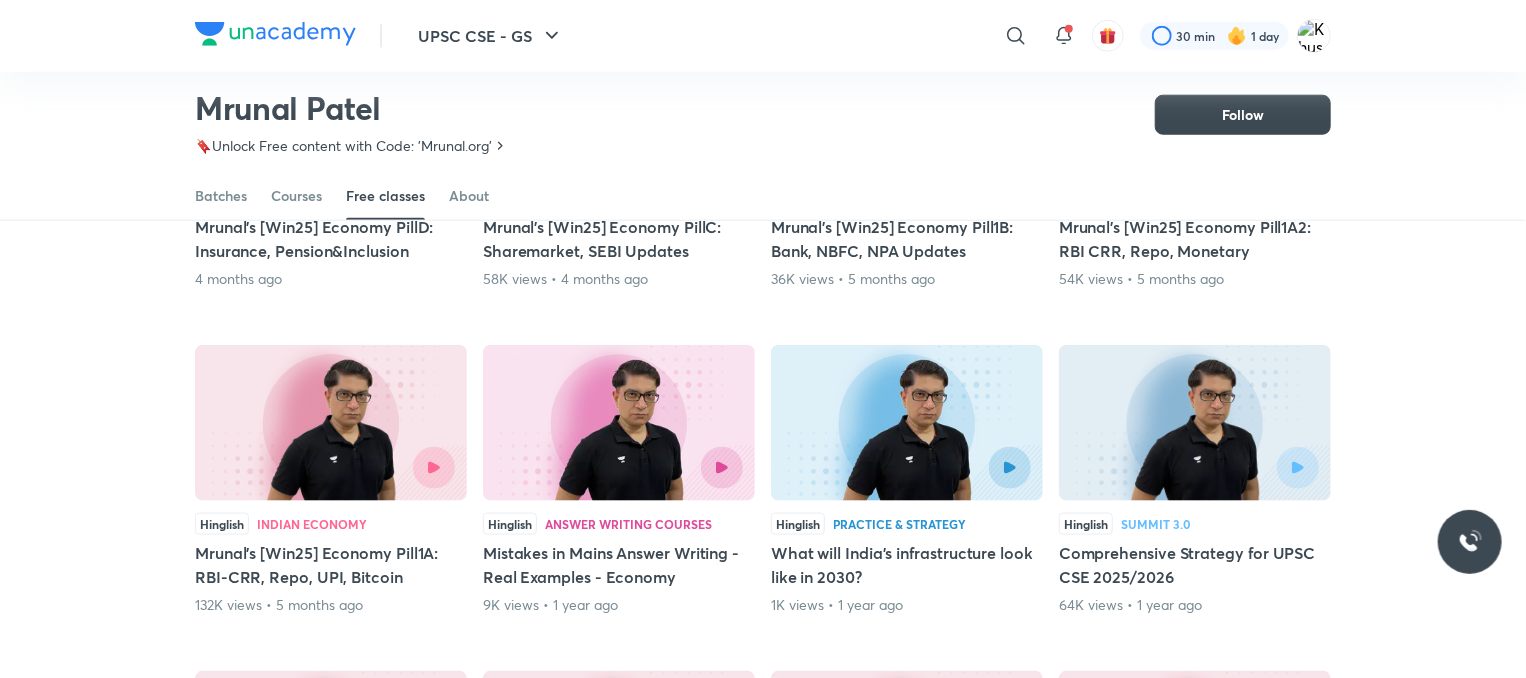 scroll, scrollTop: 1059, scrollLeft: 0, axis: vertical 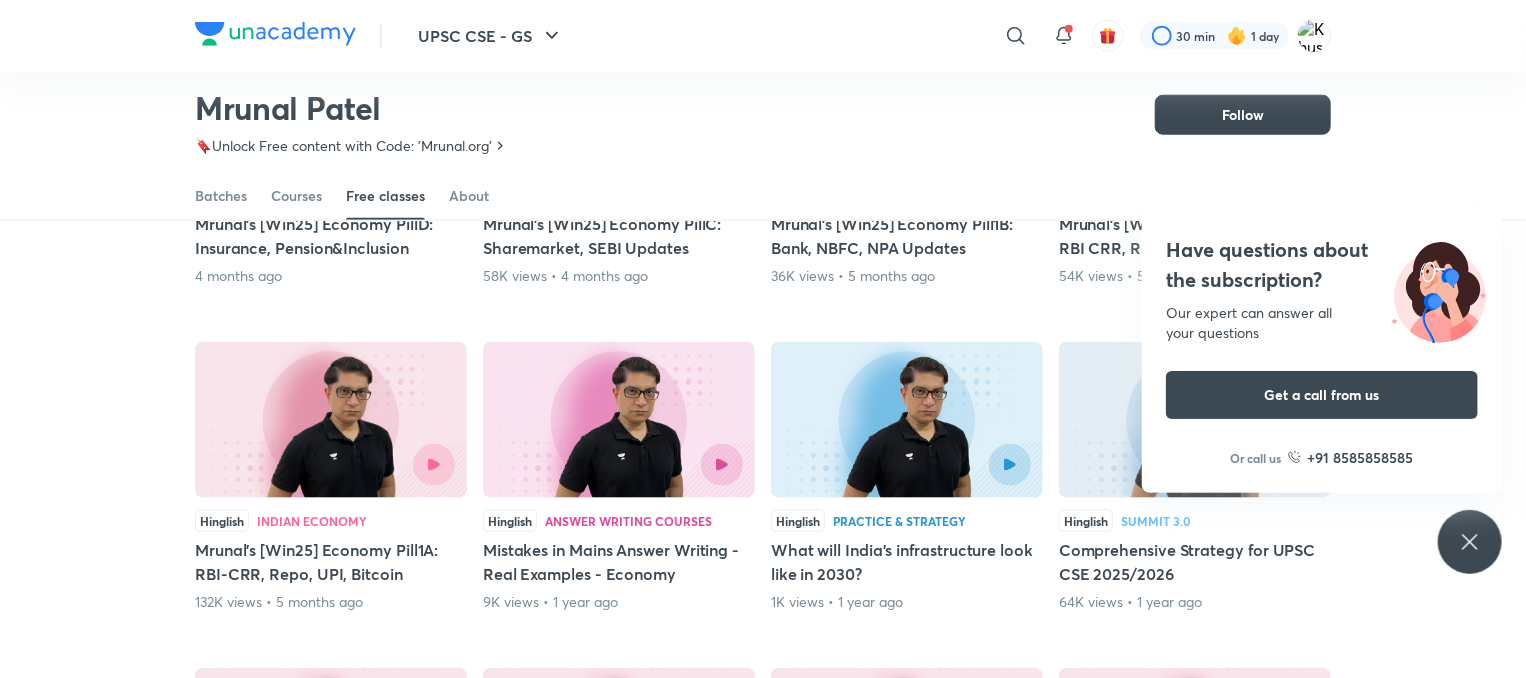 click at bounding box center (619, 420) 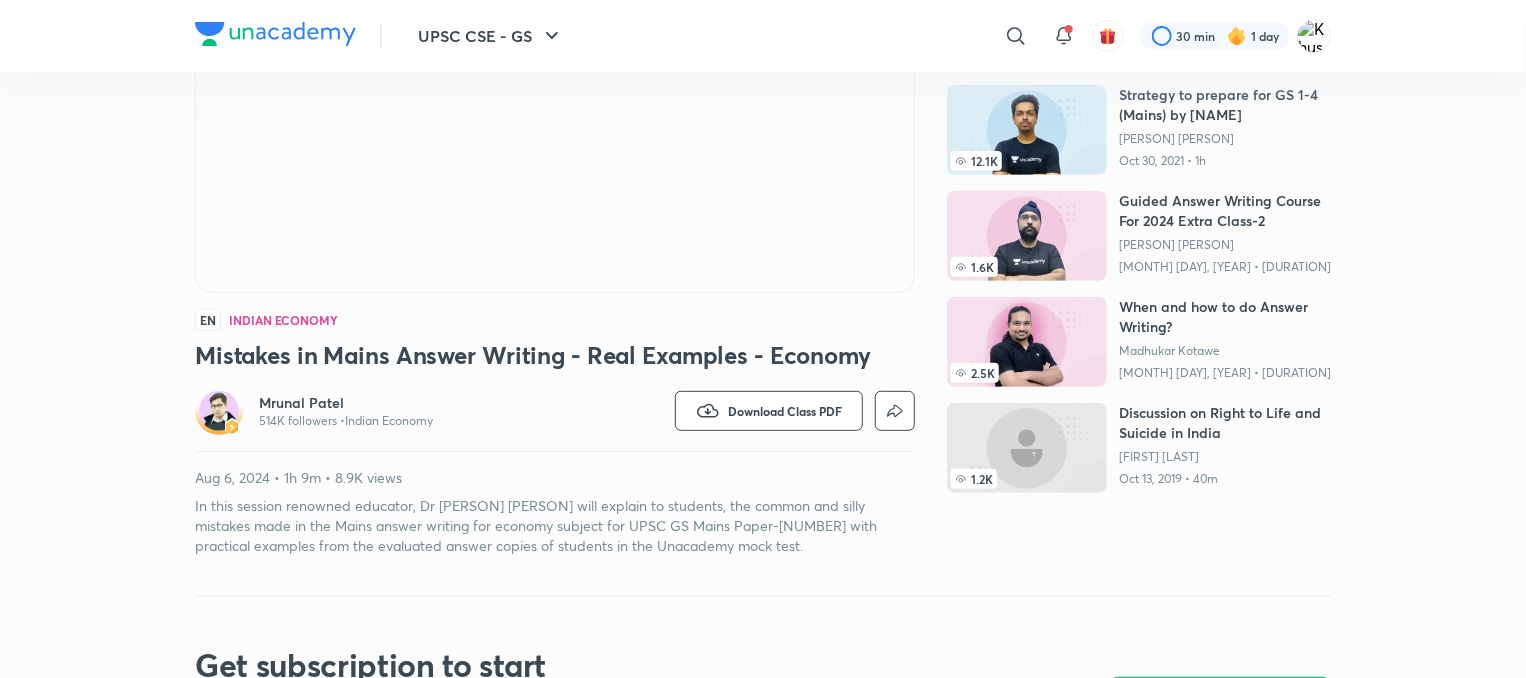 scroll, scrollTop: 328, scrollLeft: 0, axis: vertical 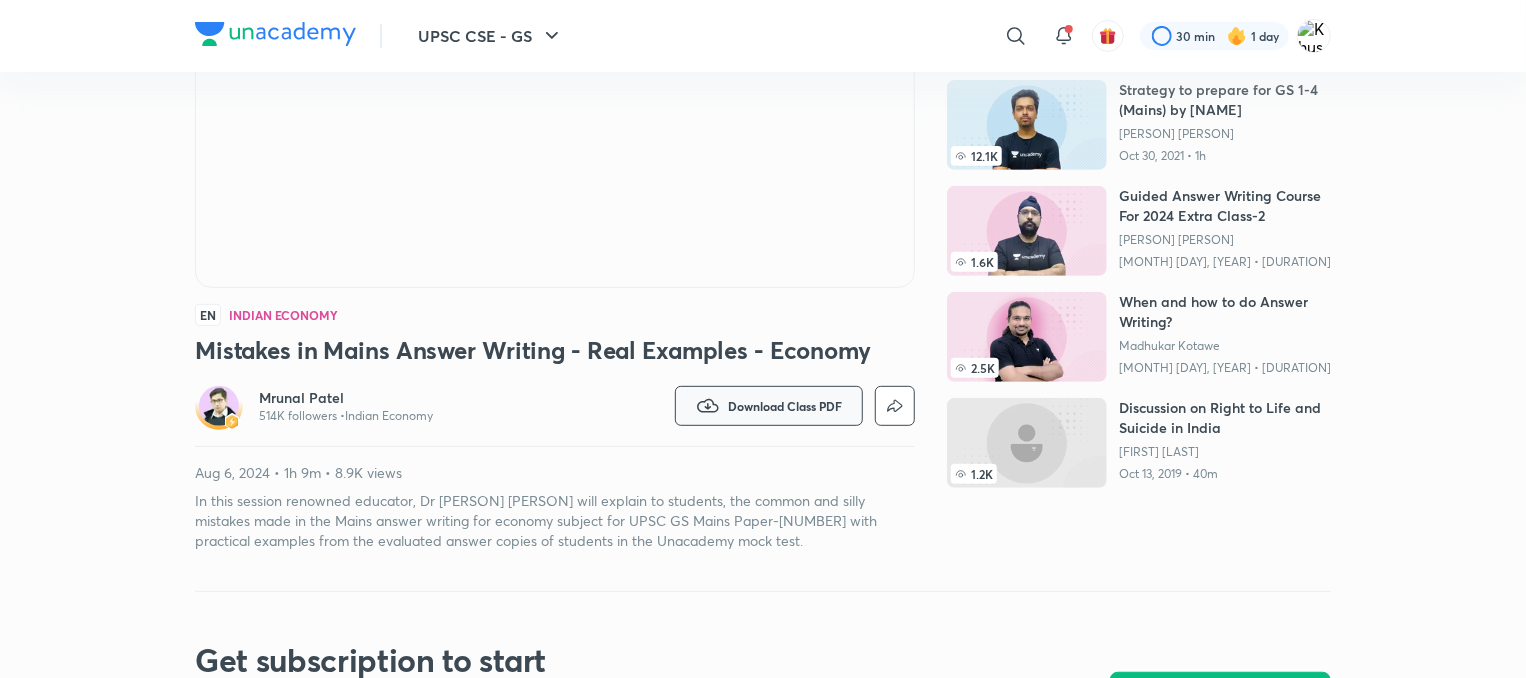 click on "Download Class PDF" at bounding box center [785, 406] 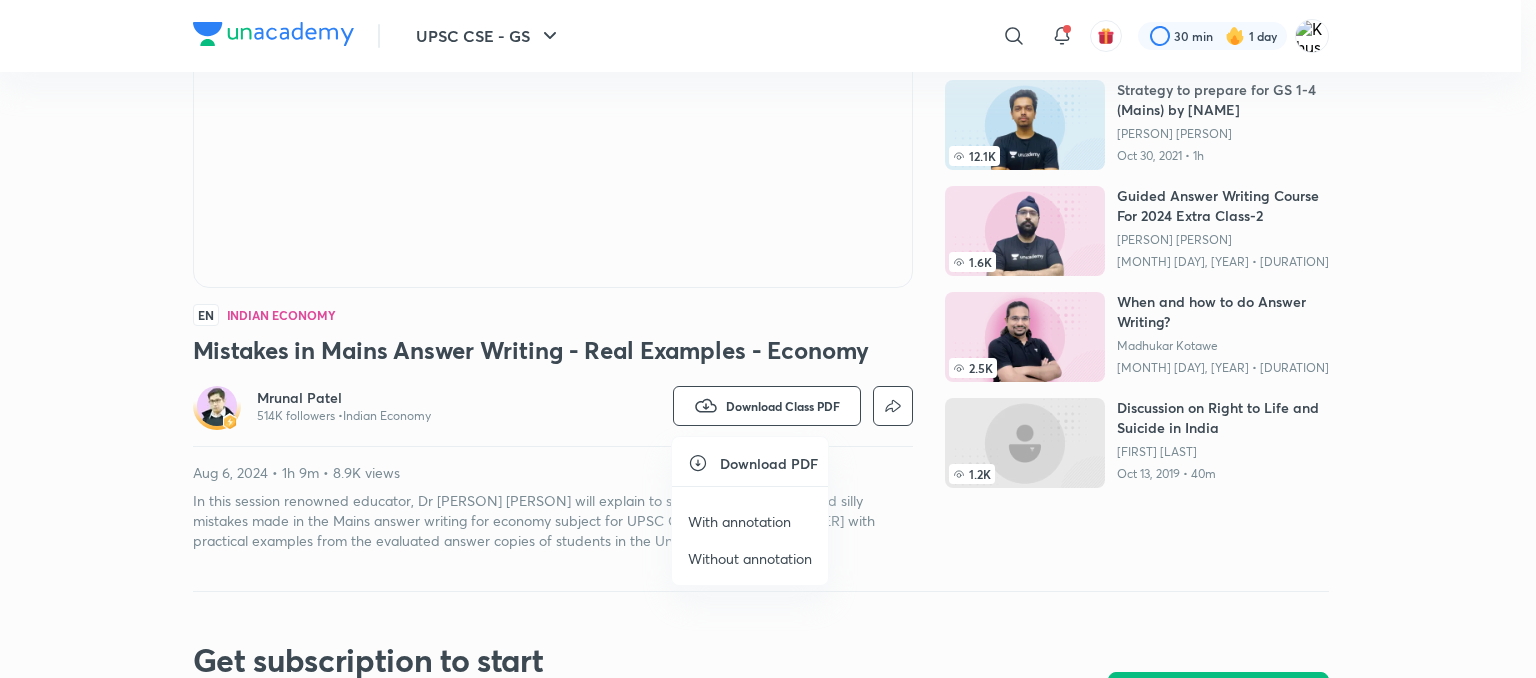 click on "With annotation" at bounding box center [739, 521] 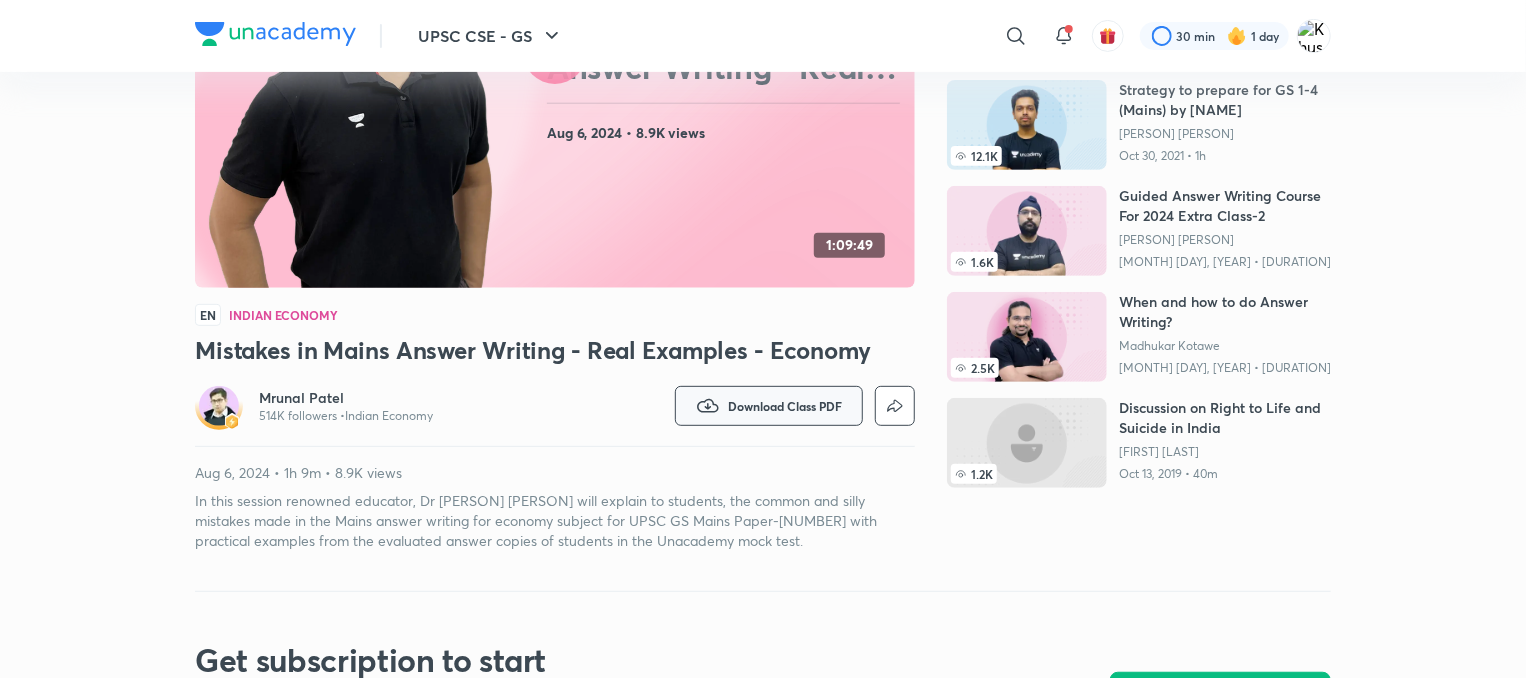 scroll, scrollTop: 0, scrollLeft: 0, axis: both 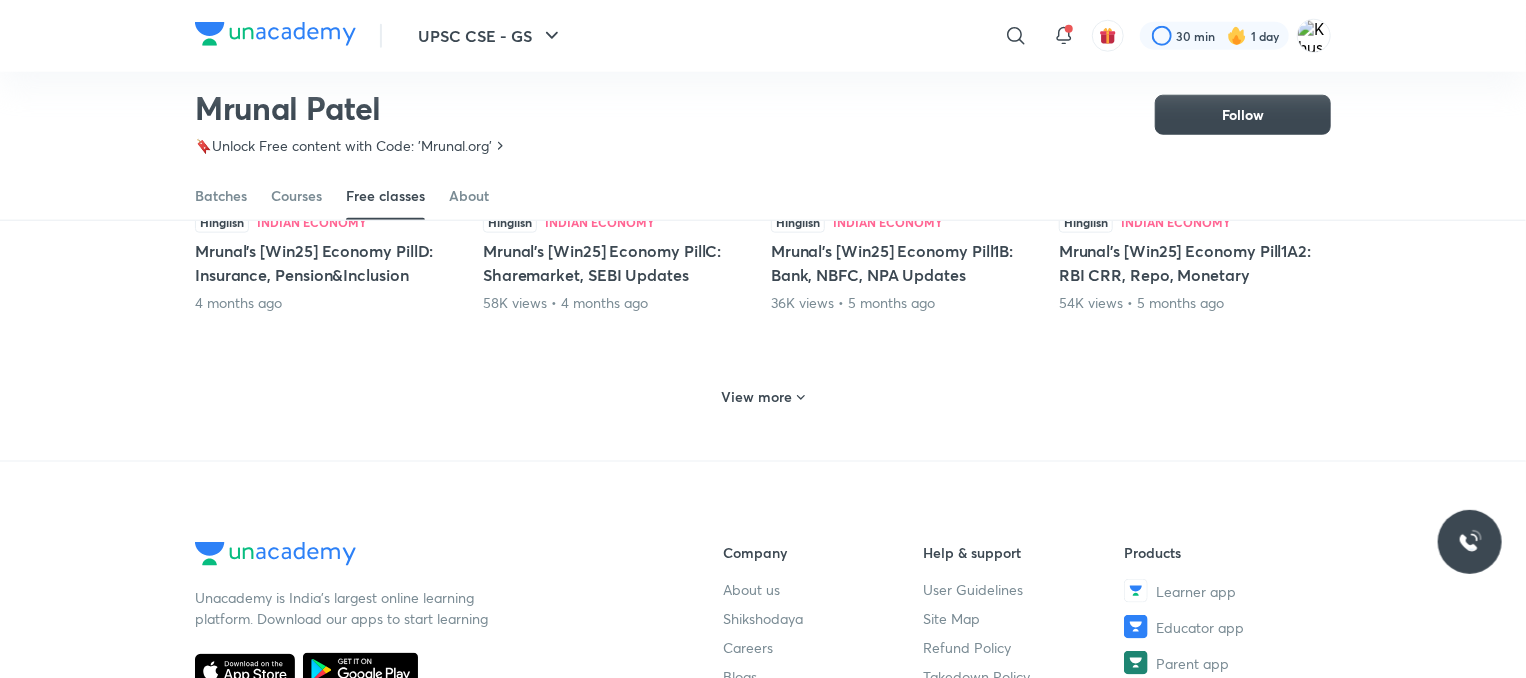 click on "View more" at bounding box center (757, 397) 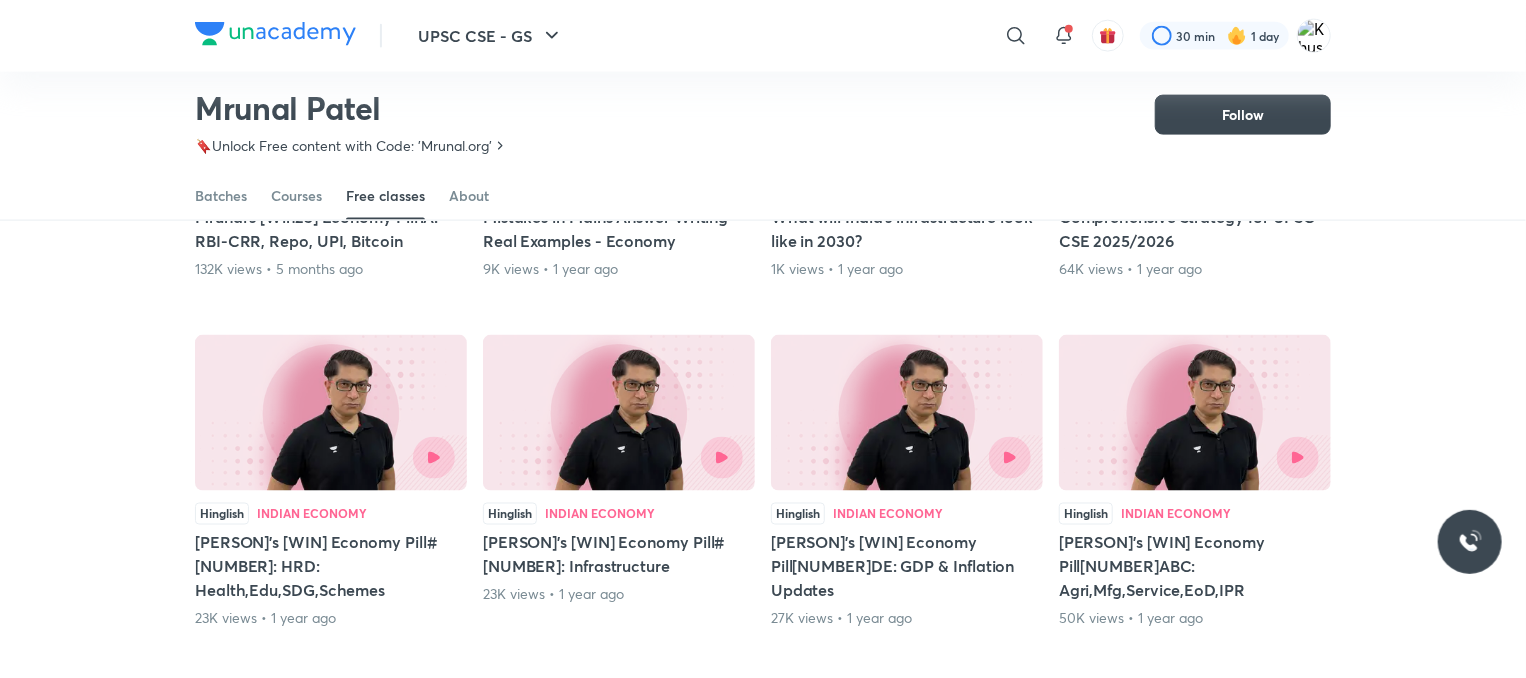 scroll, scrollTop: 1393, scrollLeft: 0, axis: vertical 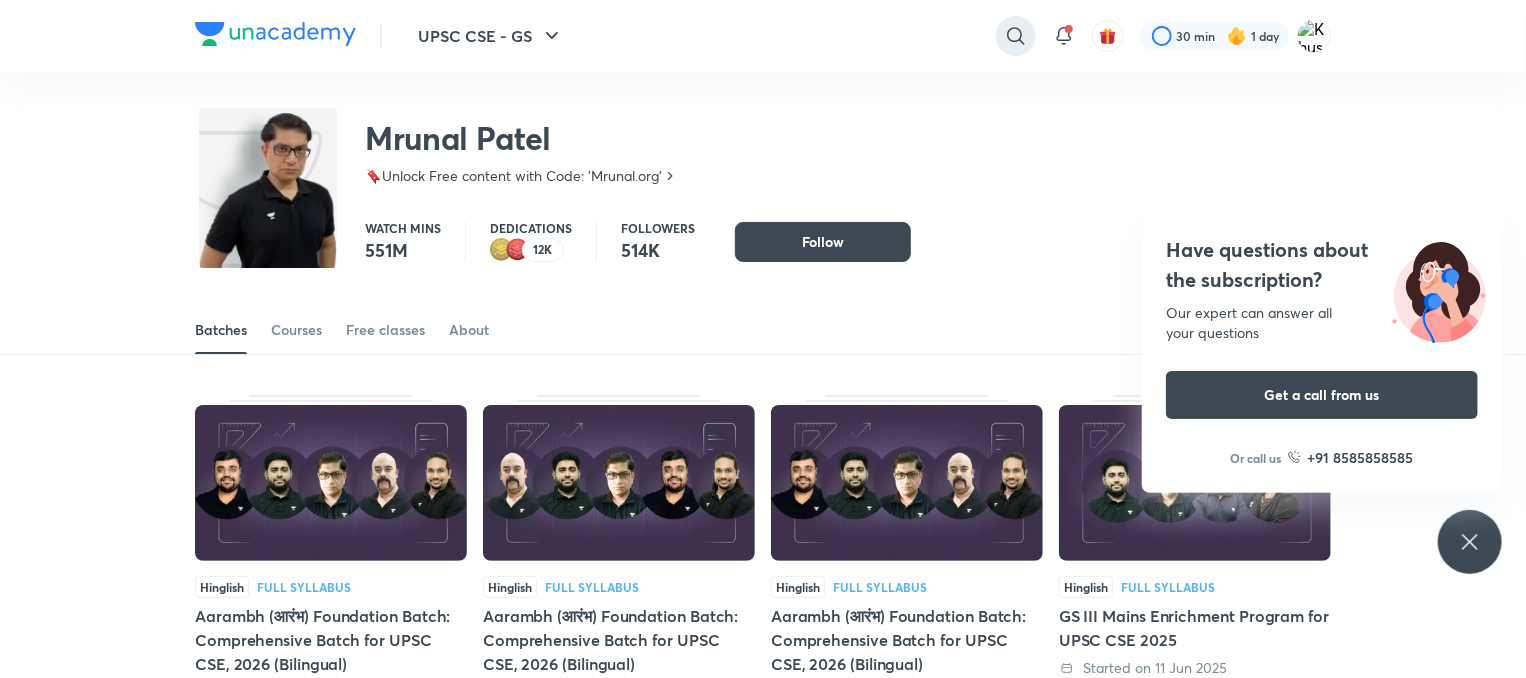 click 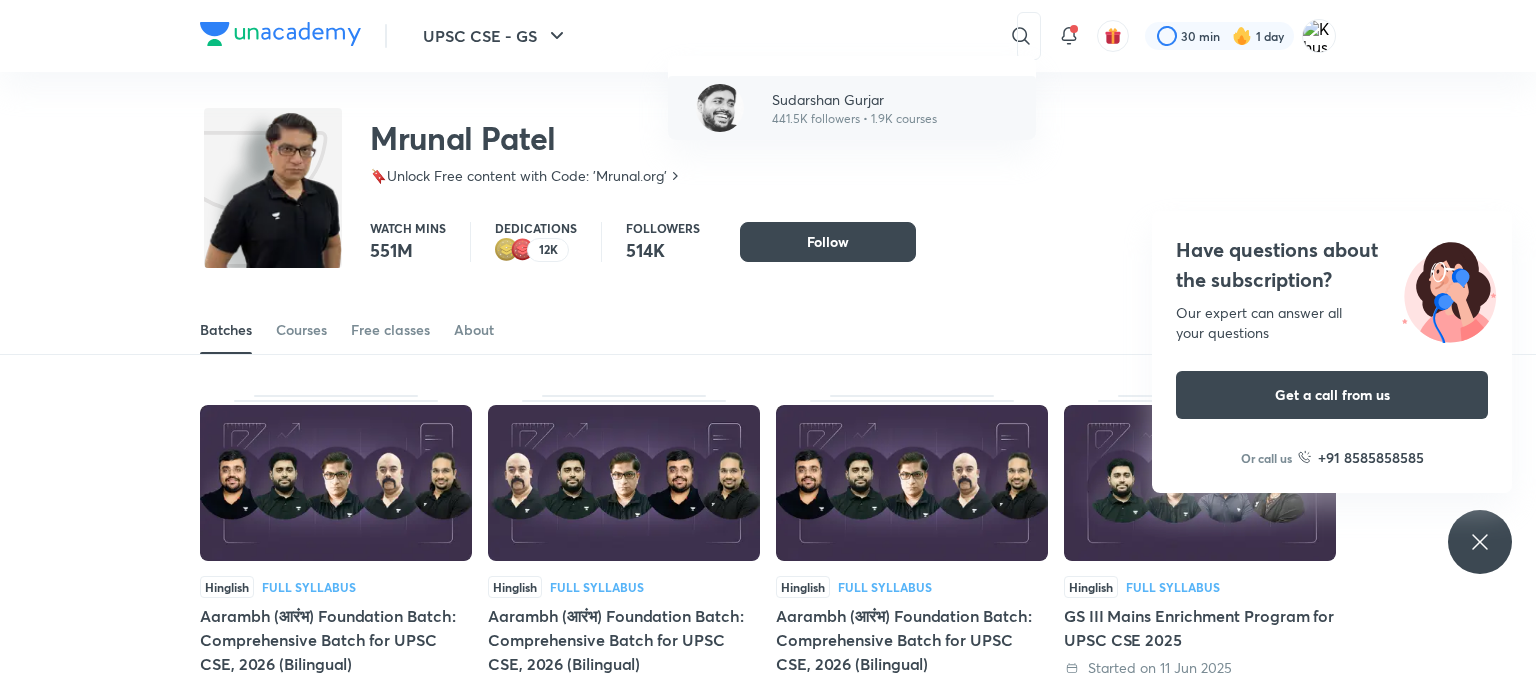 click on "[NAME] [NUMBER] followers • [NUMBER] courses" at bounding box center (852, 108) 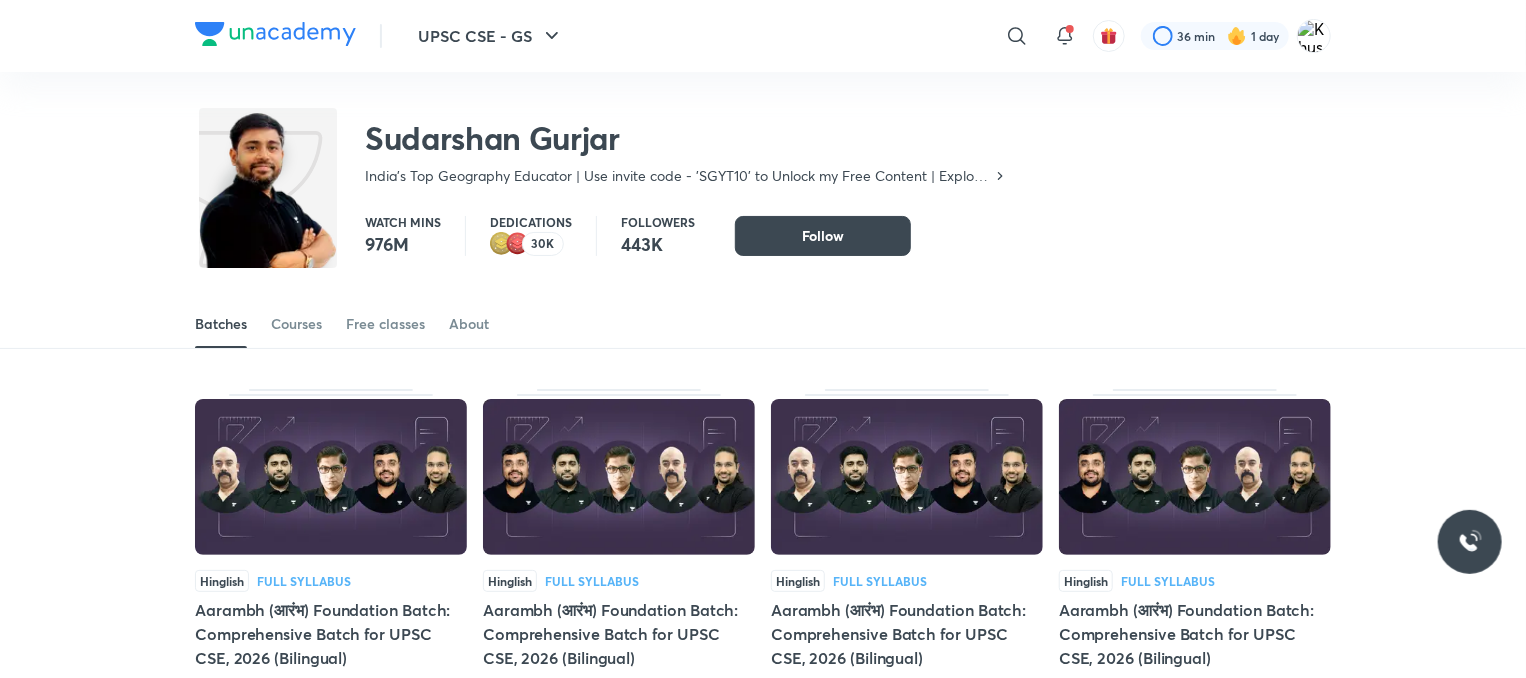 scroll, scrollTop: 0, scrollLeft: 0, axis: both 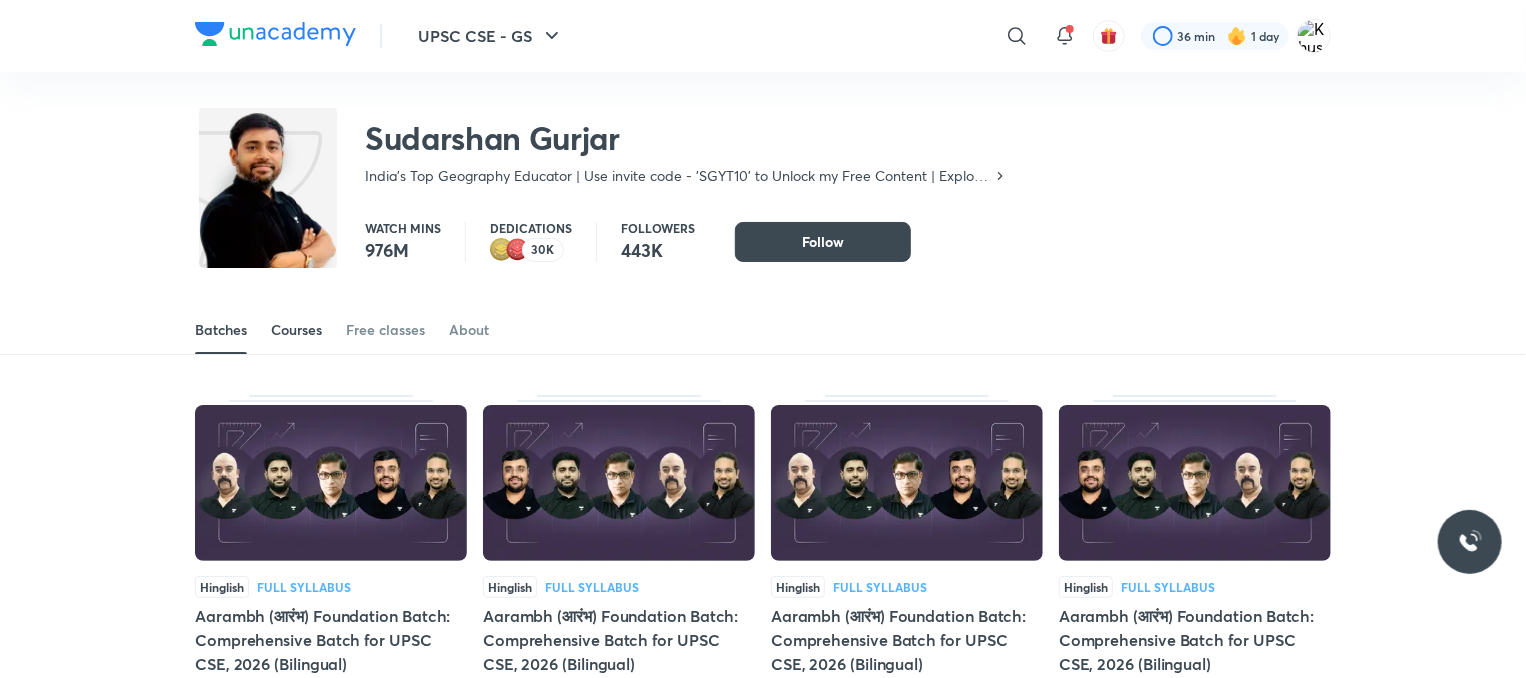 click on "Courses" at bounding box center (296, 330) 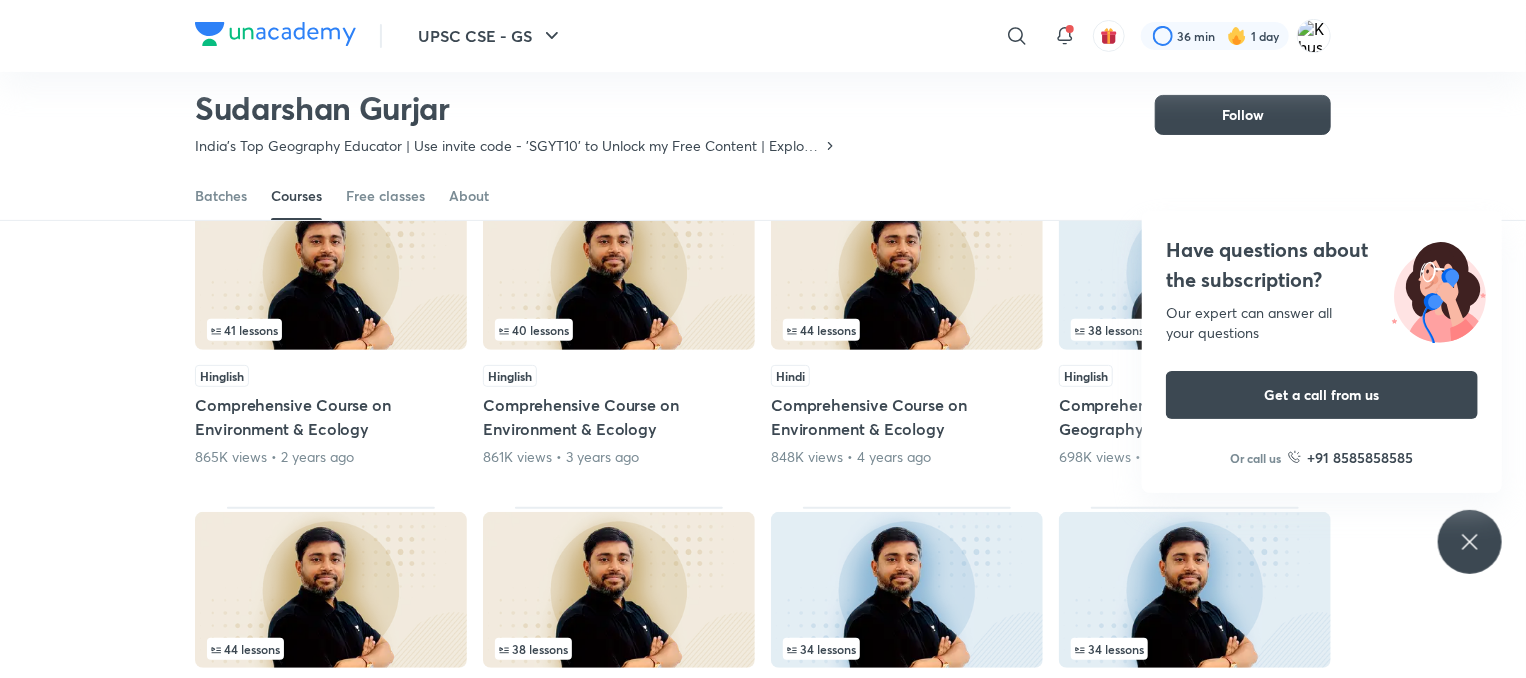 scroll, scrollTop: 0, scrollLeft: 0, axis: both 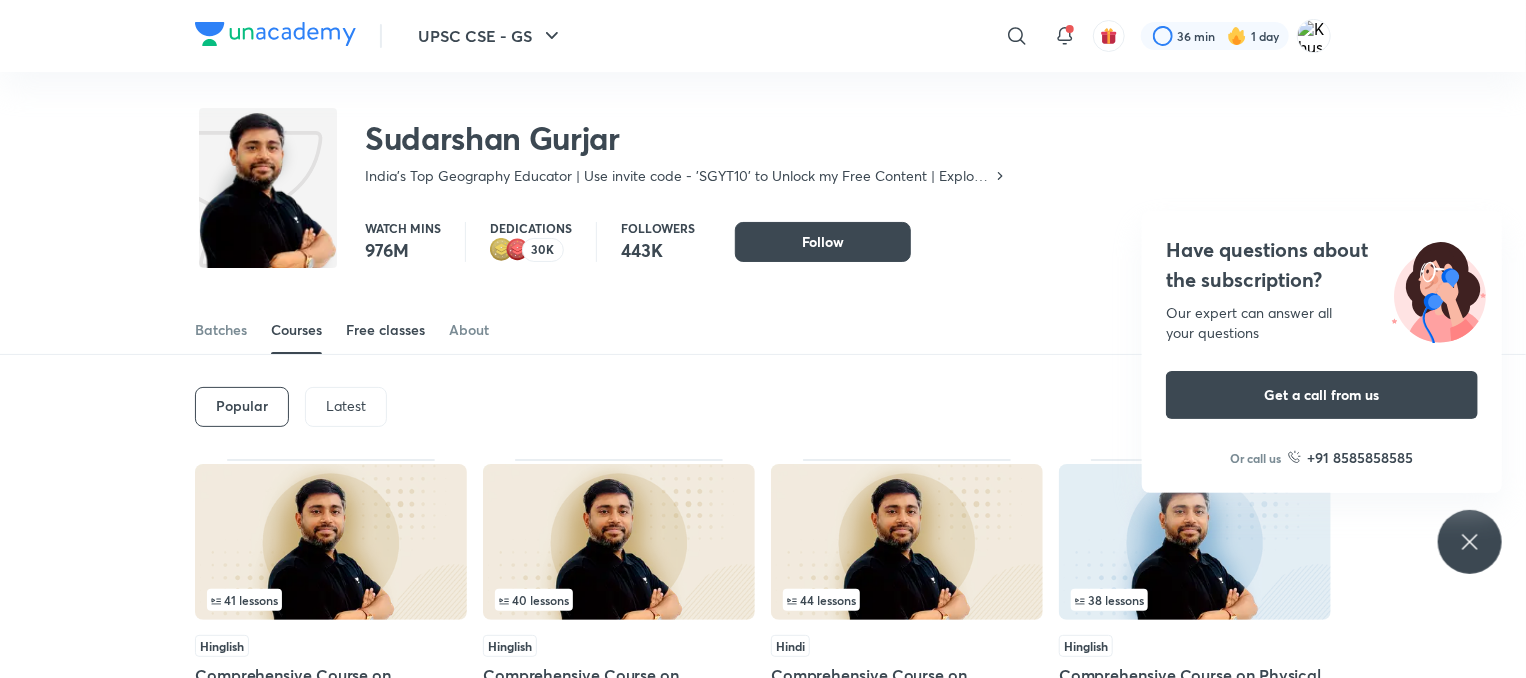 click on "Free classes" at bounding box center (385, 330) 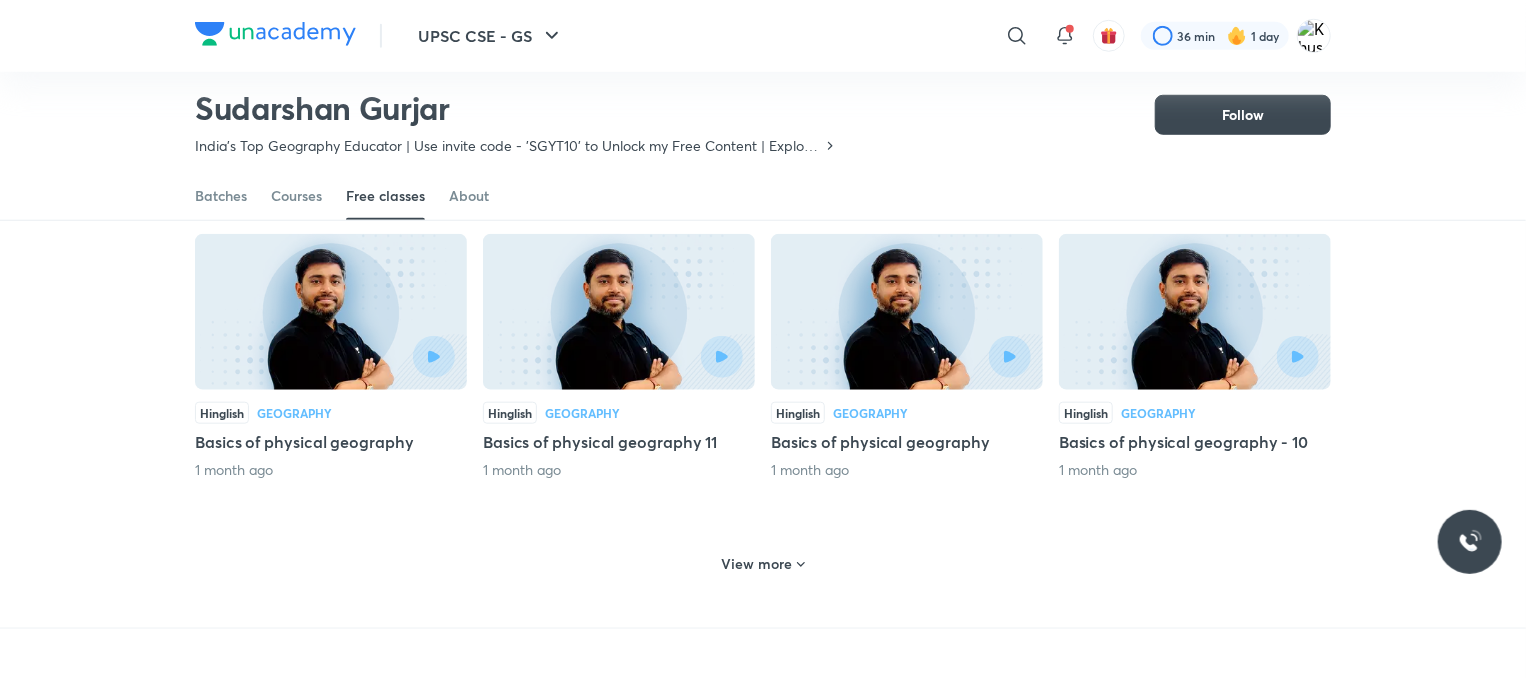 scroll, scrollTop: 794, scrollLeft: 0, axis: vertical 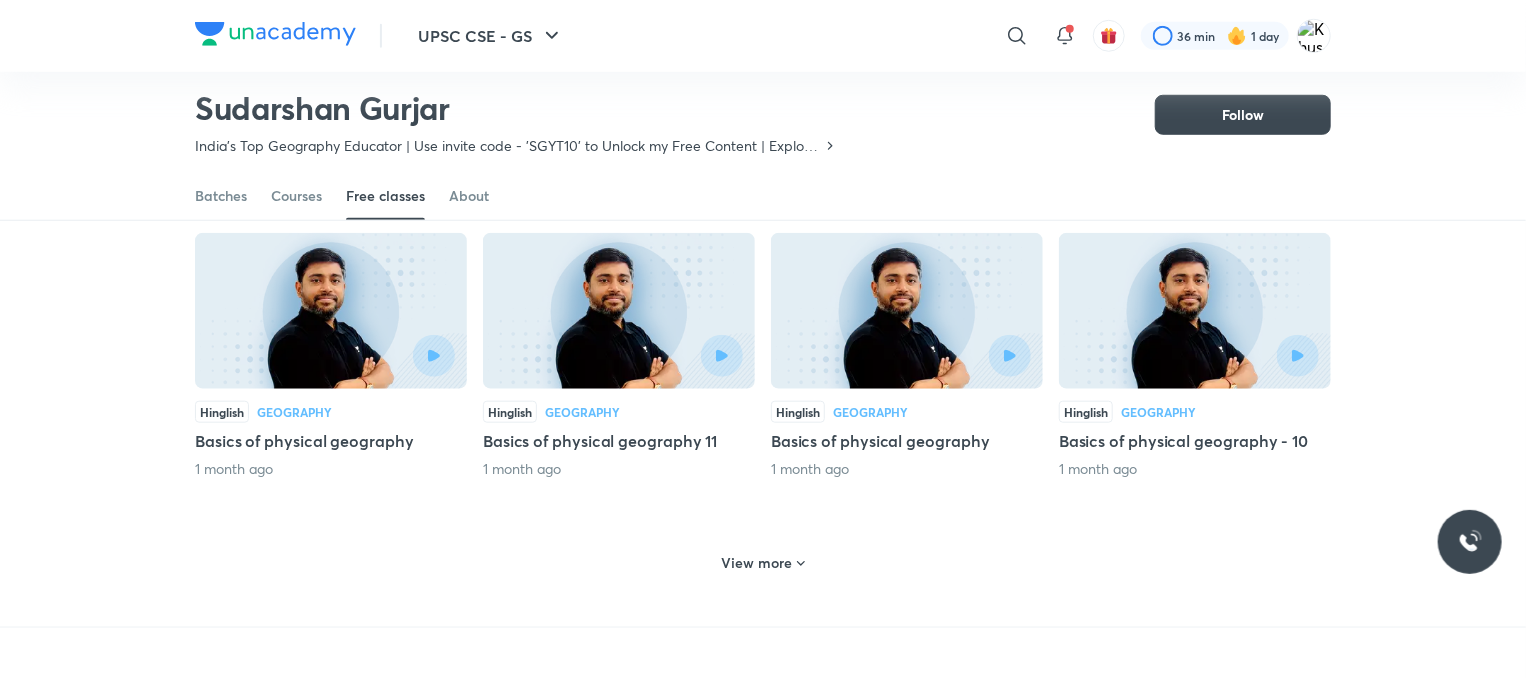 click on "View more" at bounding box center [763, 563] 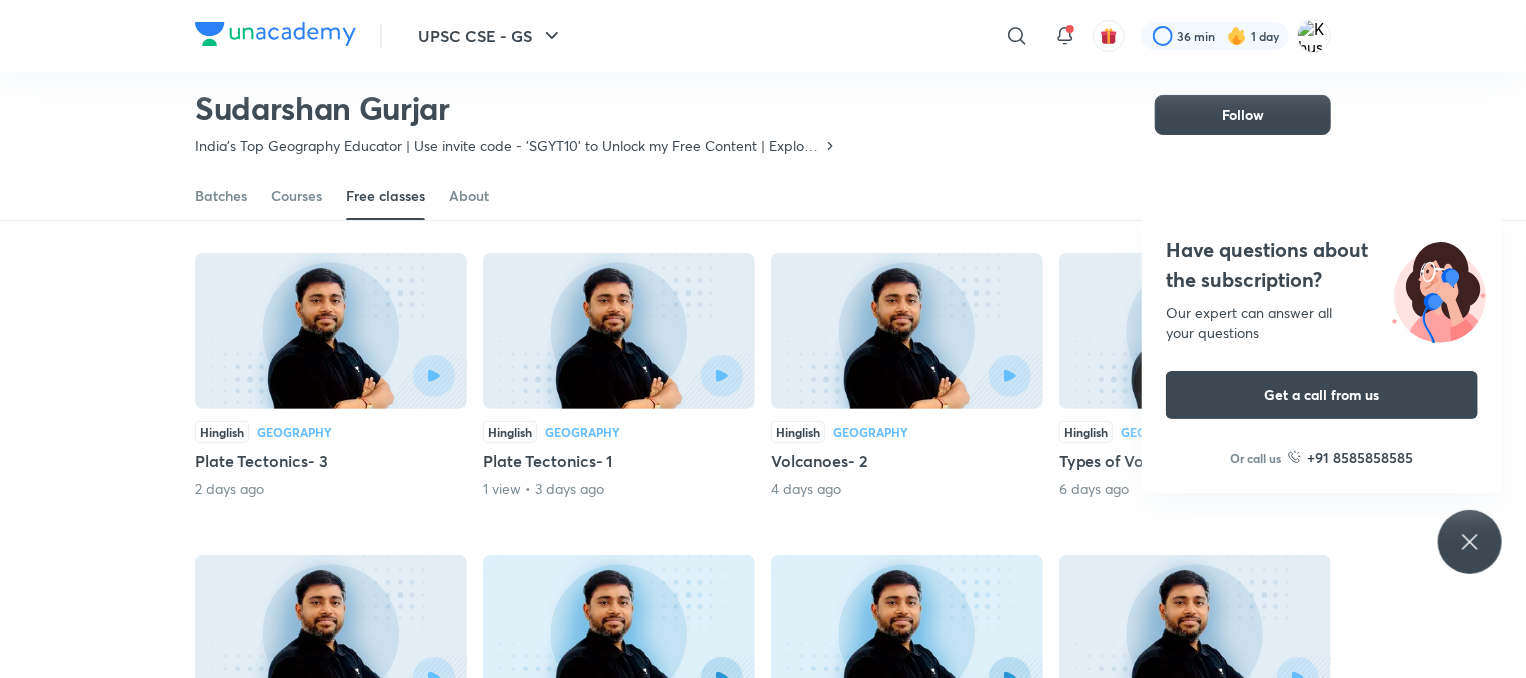 scroll, scrollTop: 0, scrollLeft: 0, axis: both 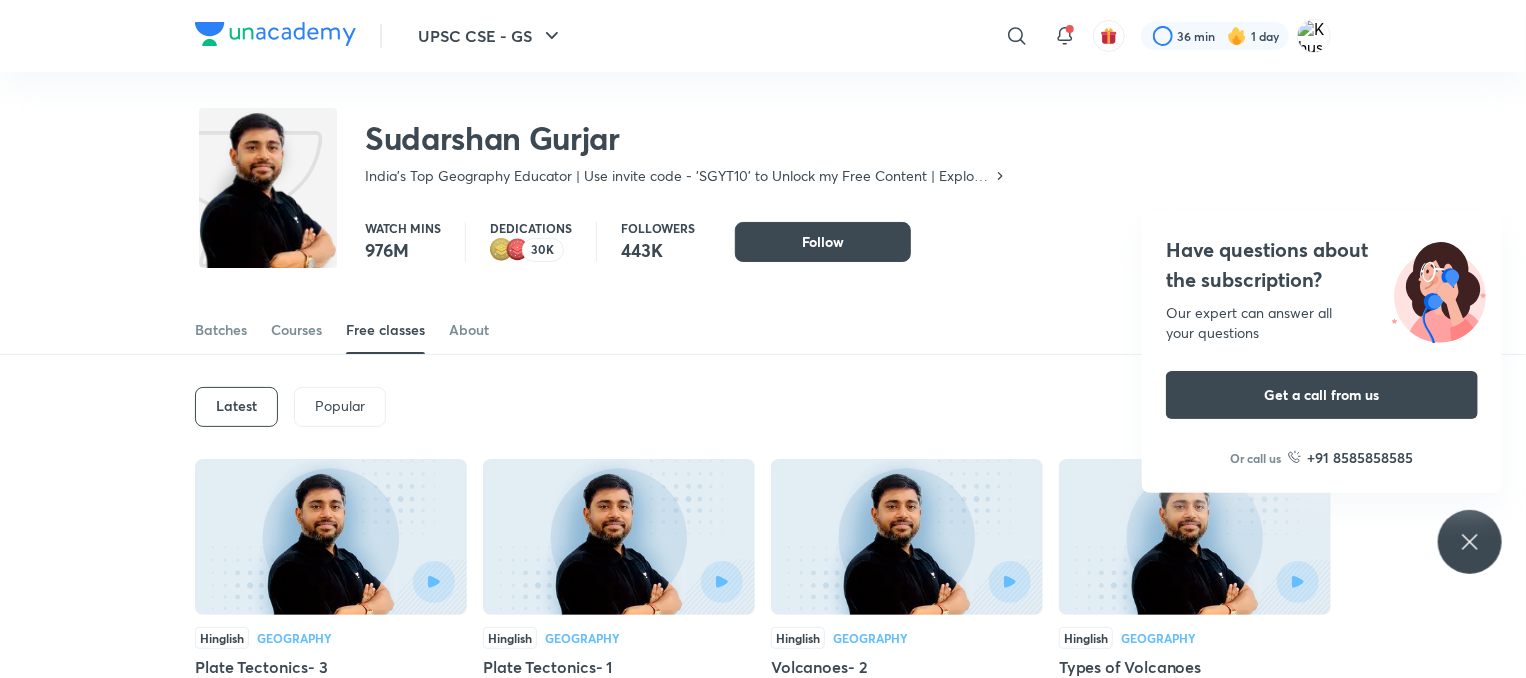 click on "Popular" at bounding box center (340, 407) 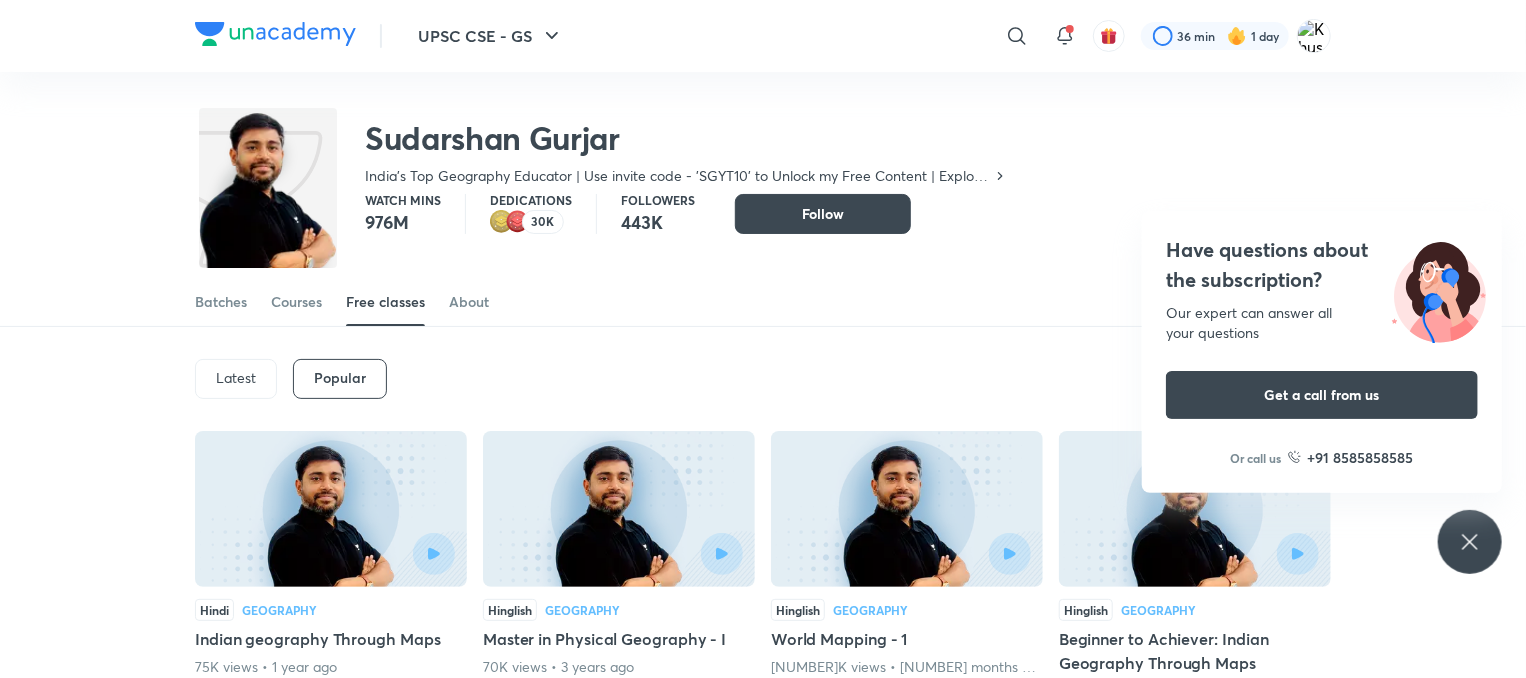 scroll, scrollTop: 28, scrollLeft: 0, axis: vertical 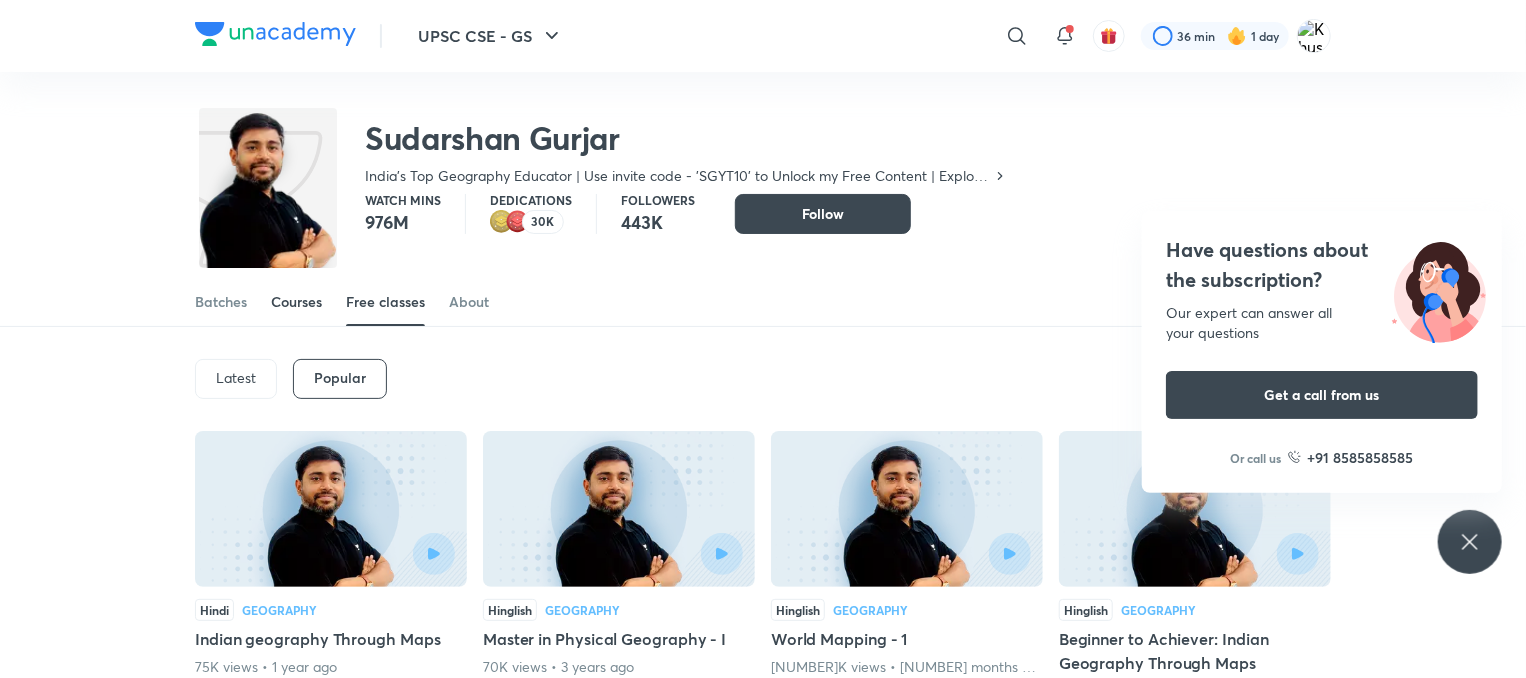 click on "Courses" at bounding box center (296, 302) 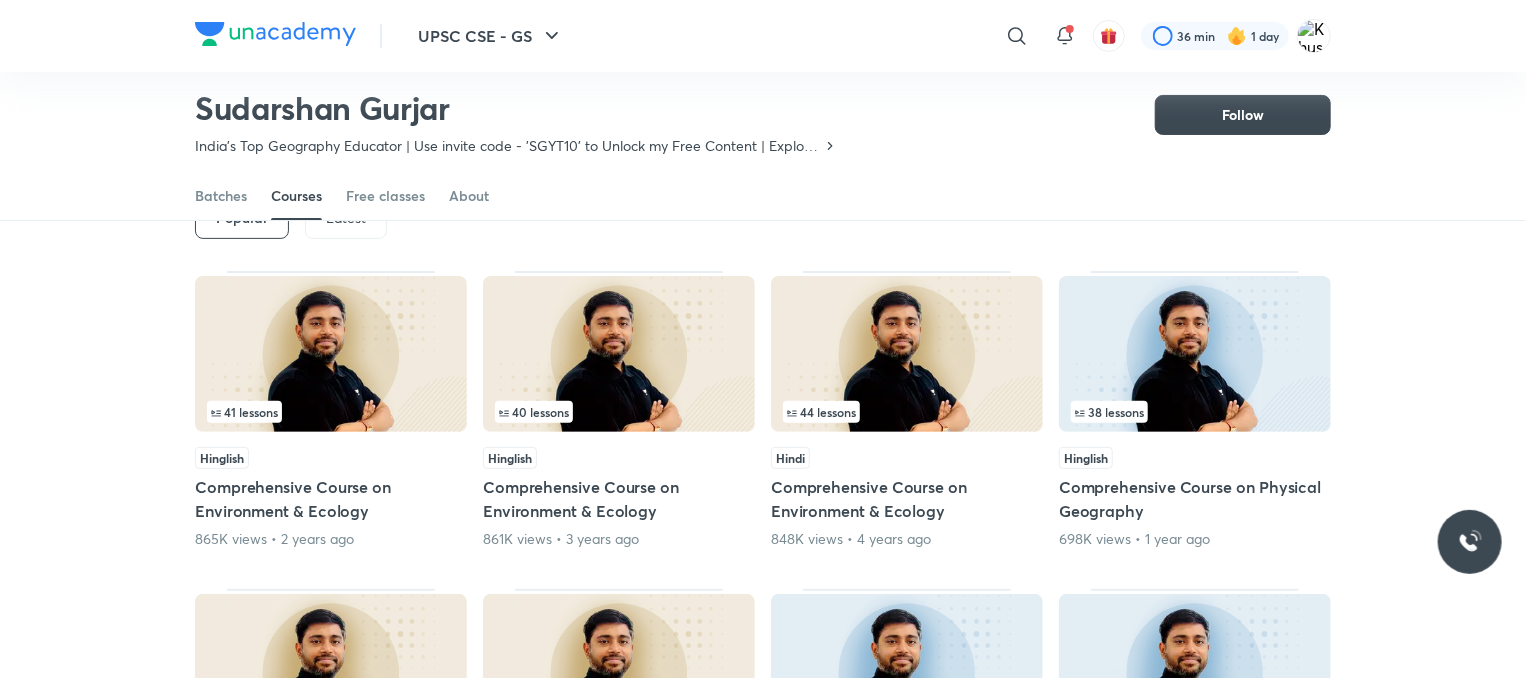 scroll, scrollTop: 127, scrollLeft: 0, axis: vertical 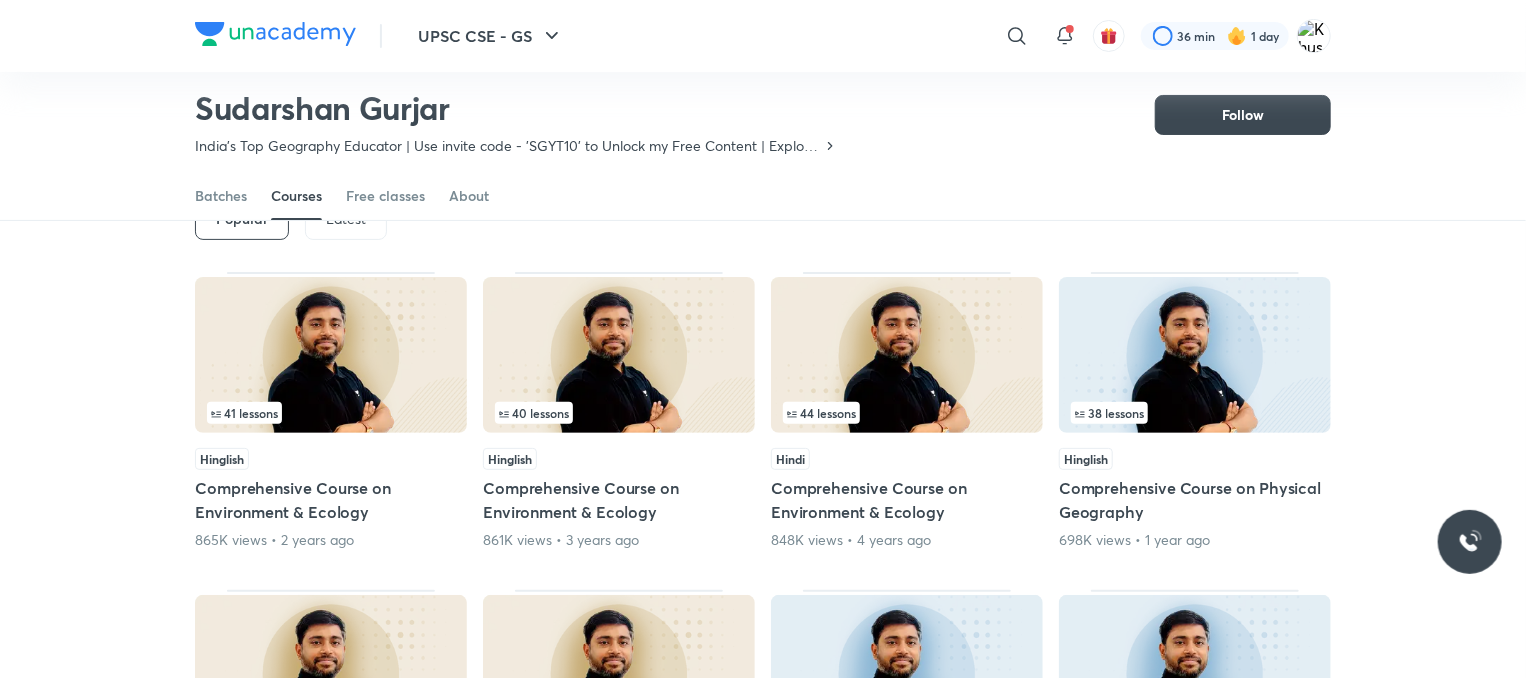 click at bounding box center [331, 355] 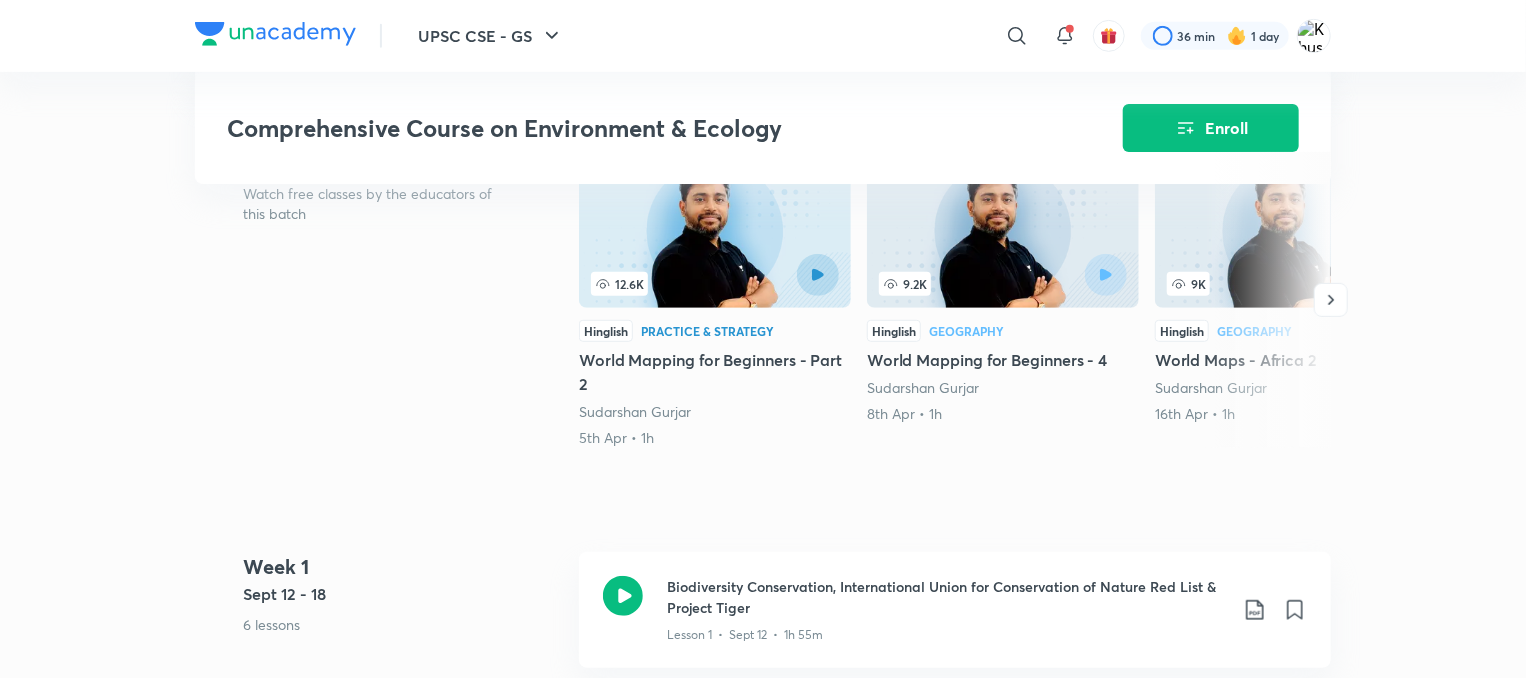 scroll, scrollTop: 512, scrollLeft: 0, axis: vertical 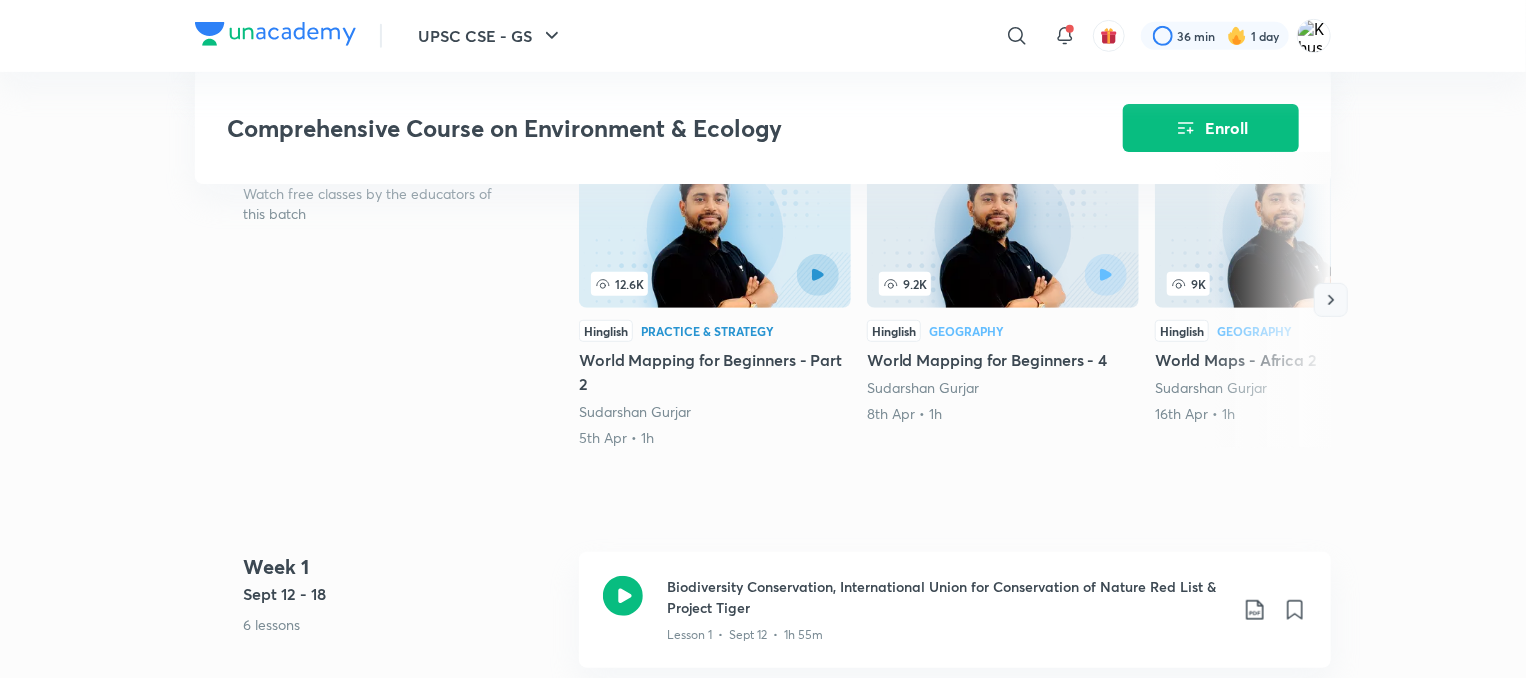 click at bounding box center [1331, 300] 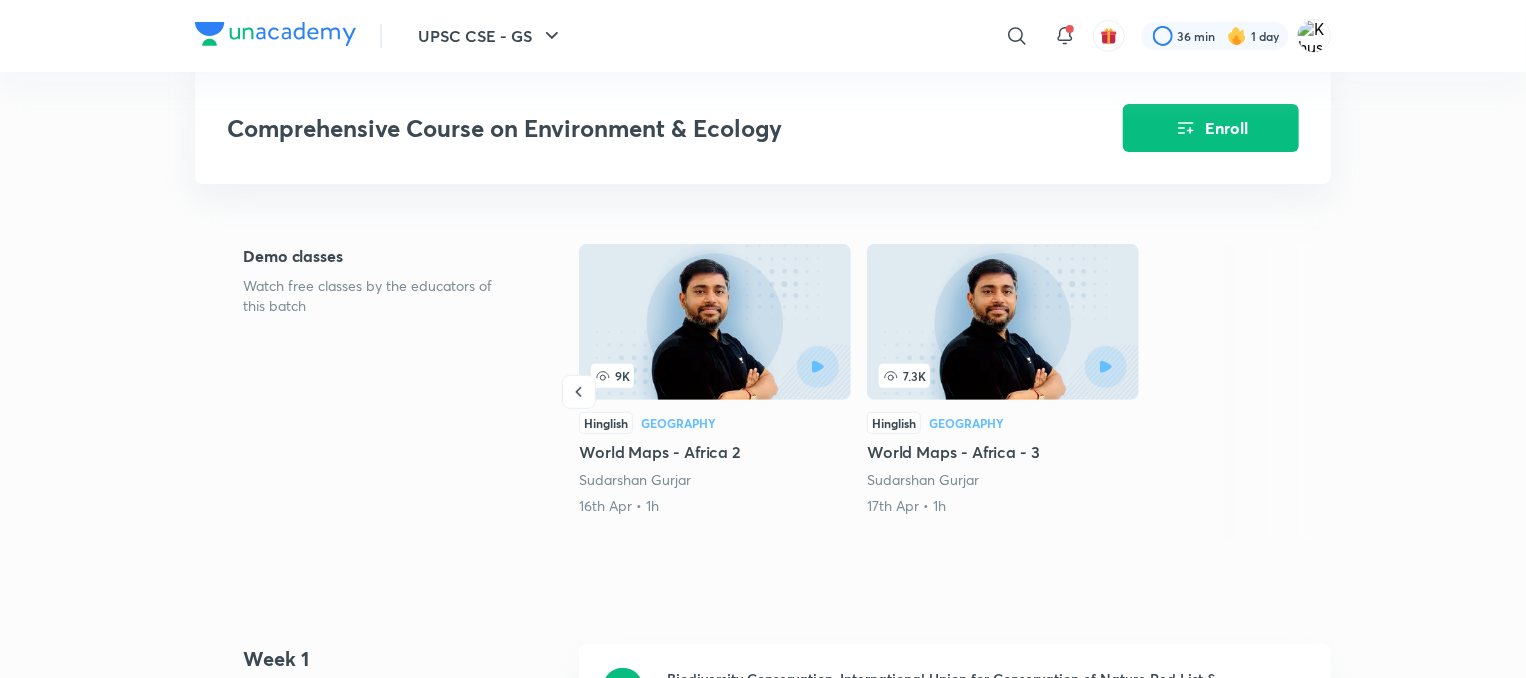 scroll, scrollTop: 399, scrollLeft: 0, axis: vertical 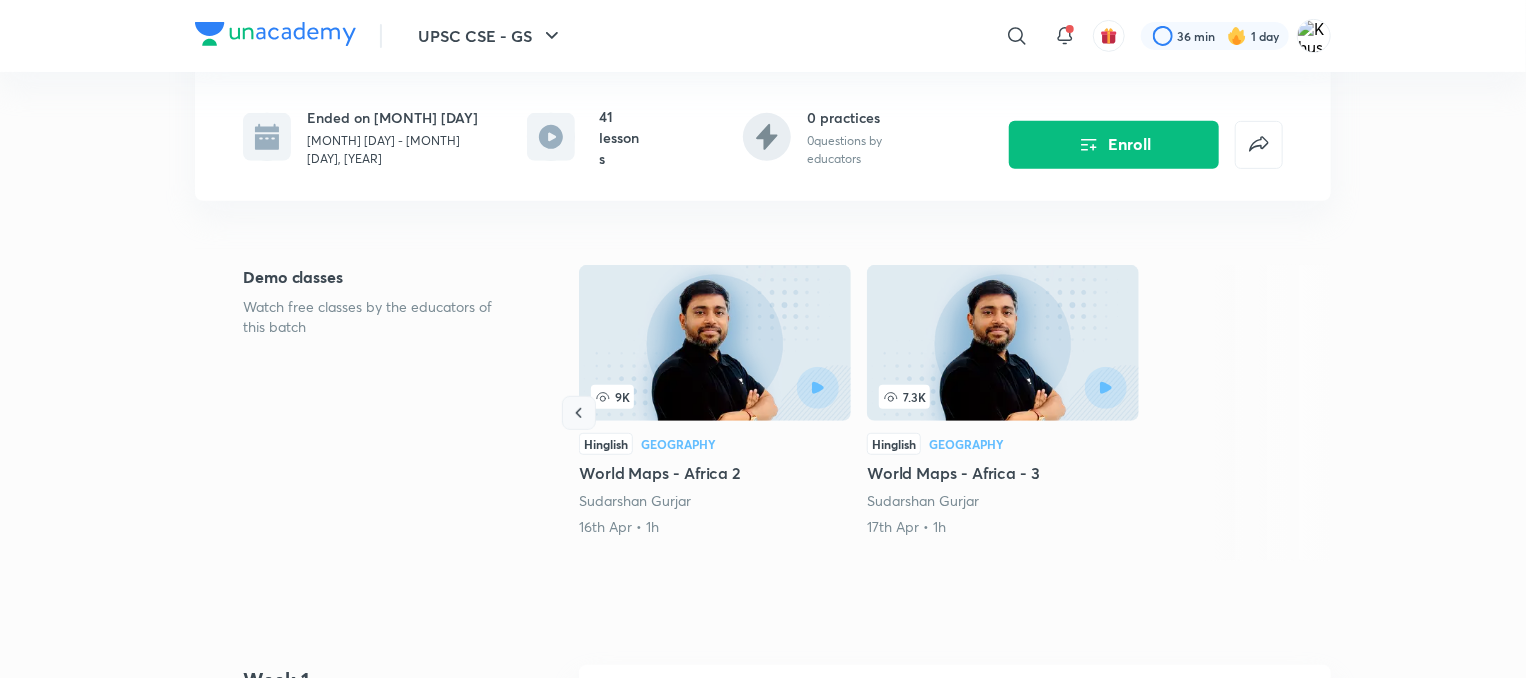click at bounding box center (579, 413) 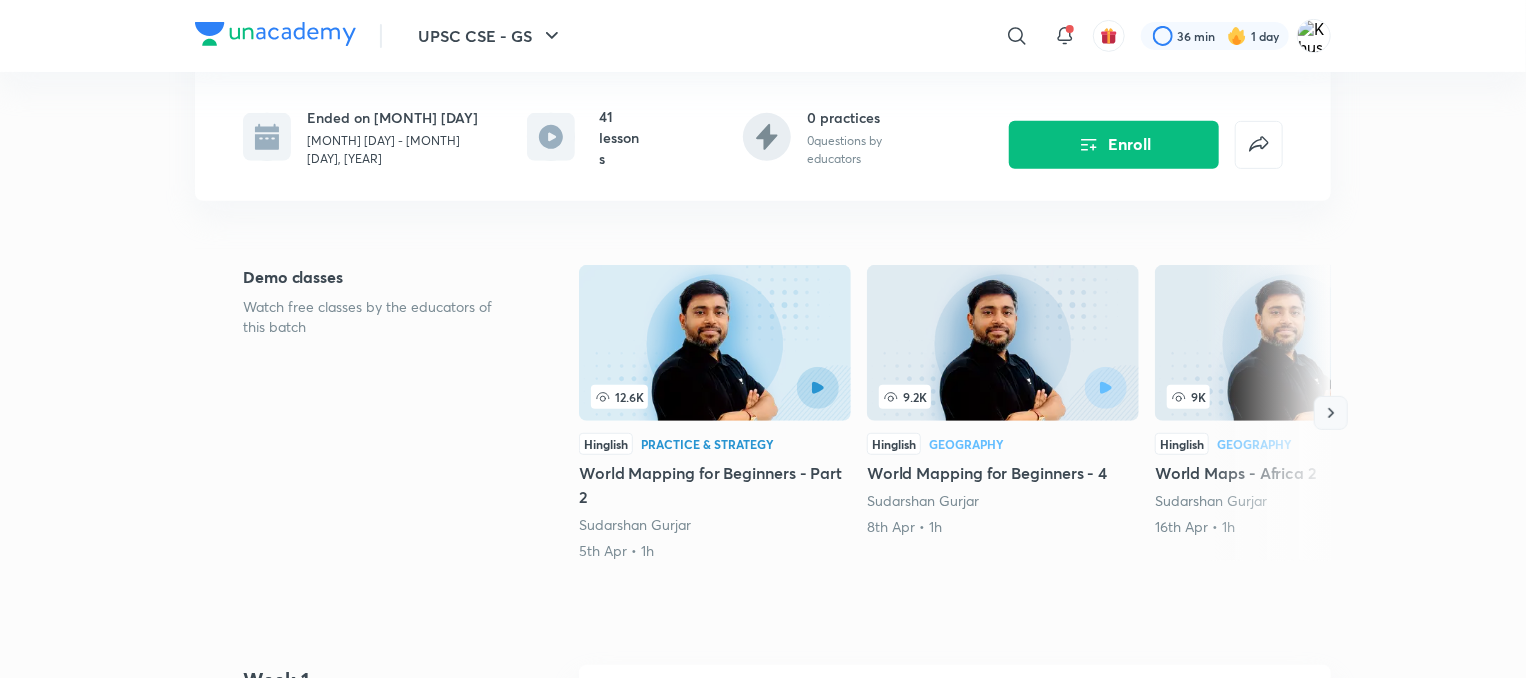 click 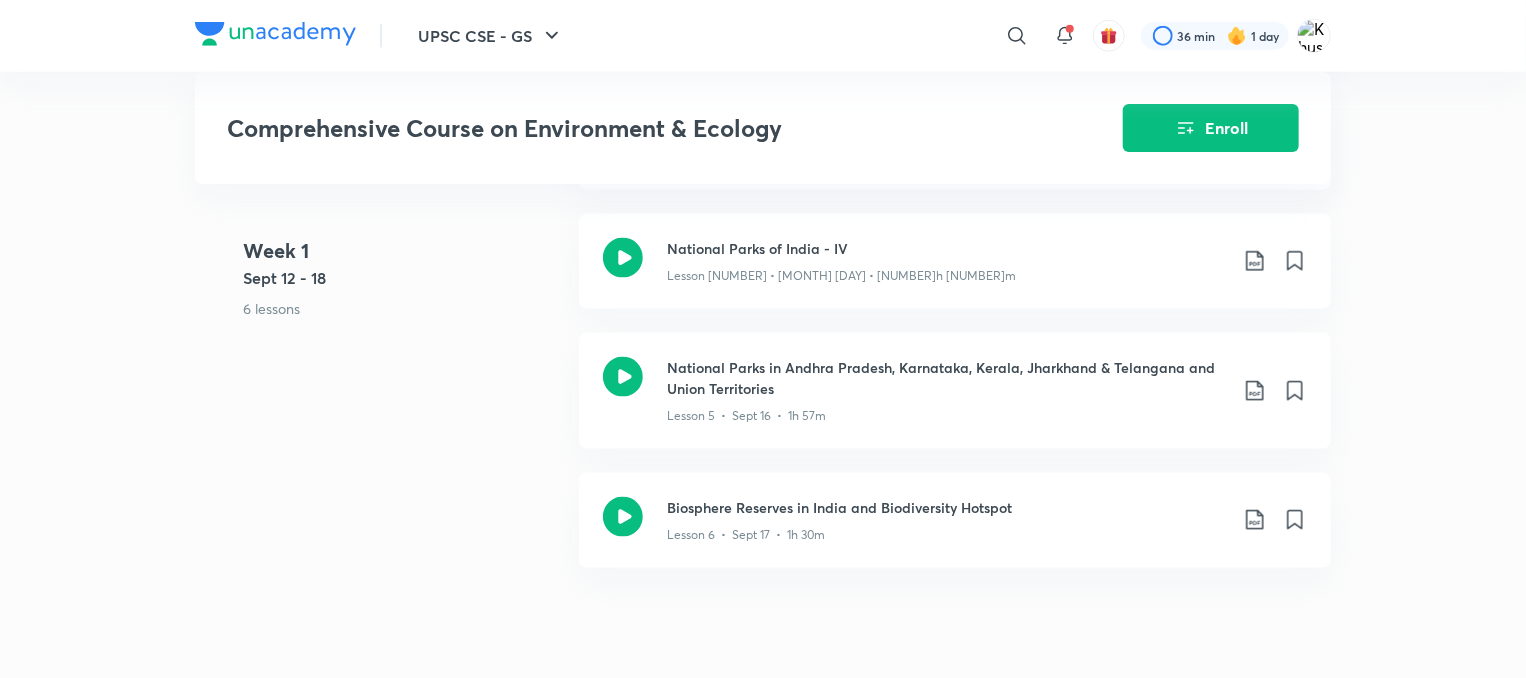 scroll, scrollTop: 1228, scrollLeft: 0, axis: vertical 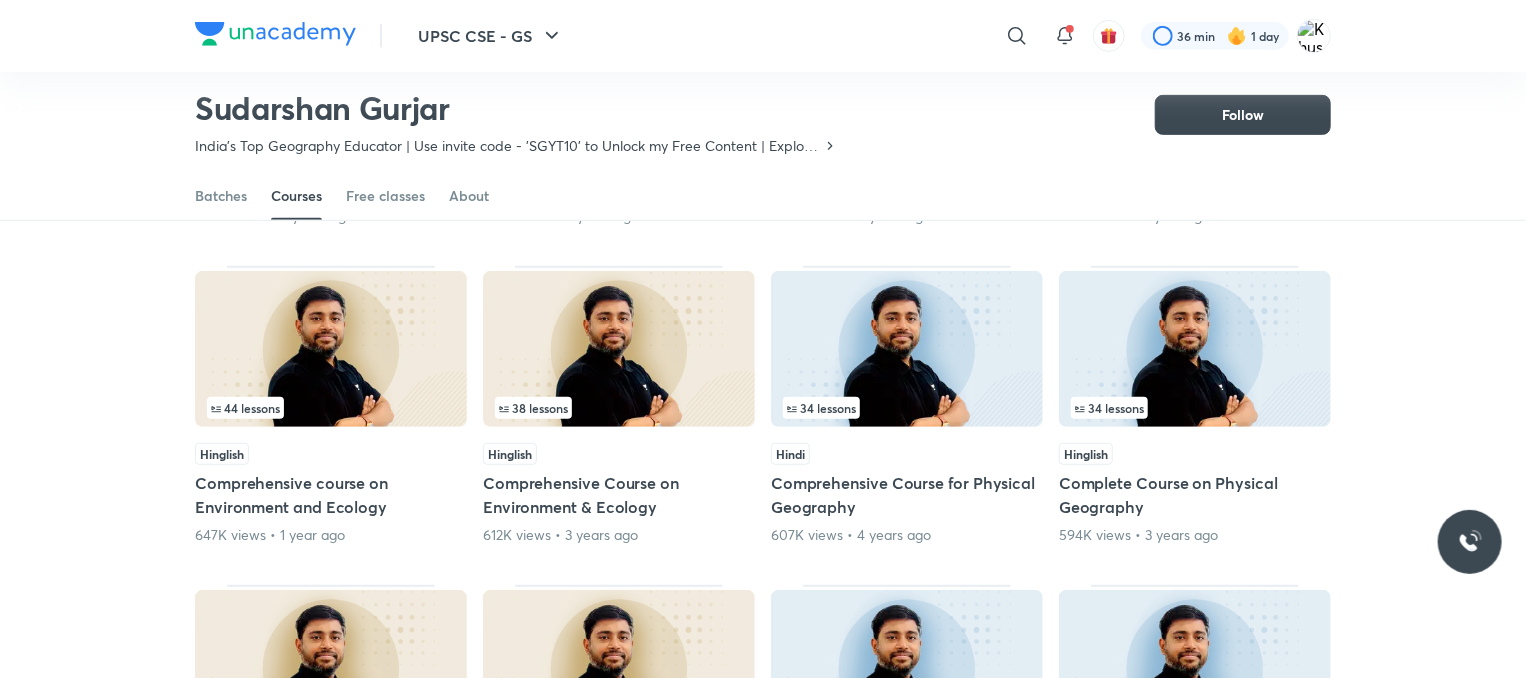 click on "India's Top Geography Educator | Use invite code - 'SGYT10' to Unlock my Free Content | Explore the World of Geography like a Pro!" at bounding box center [508, 146] 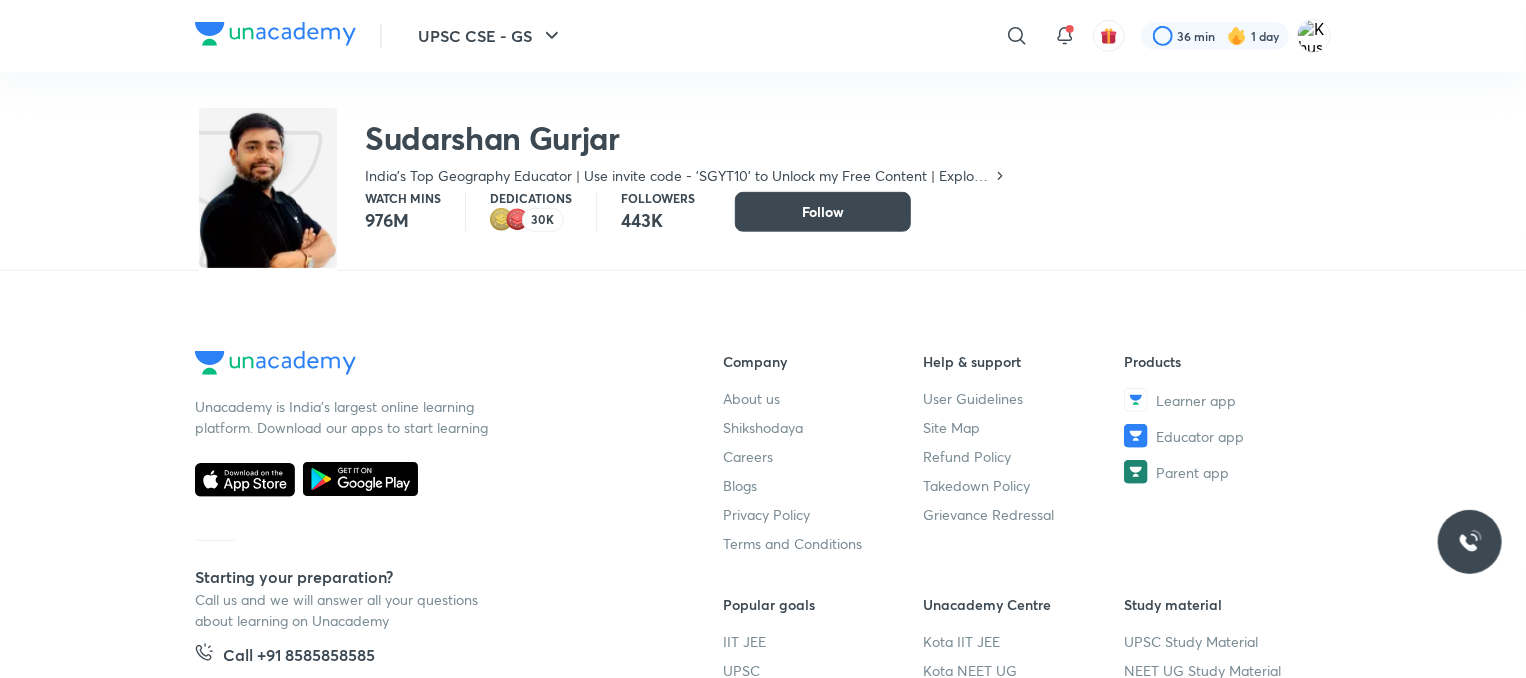 scroll, scrollTop: 0, scrollLeft: 0, axis: both 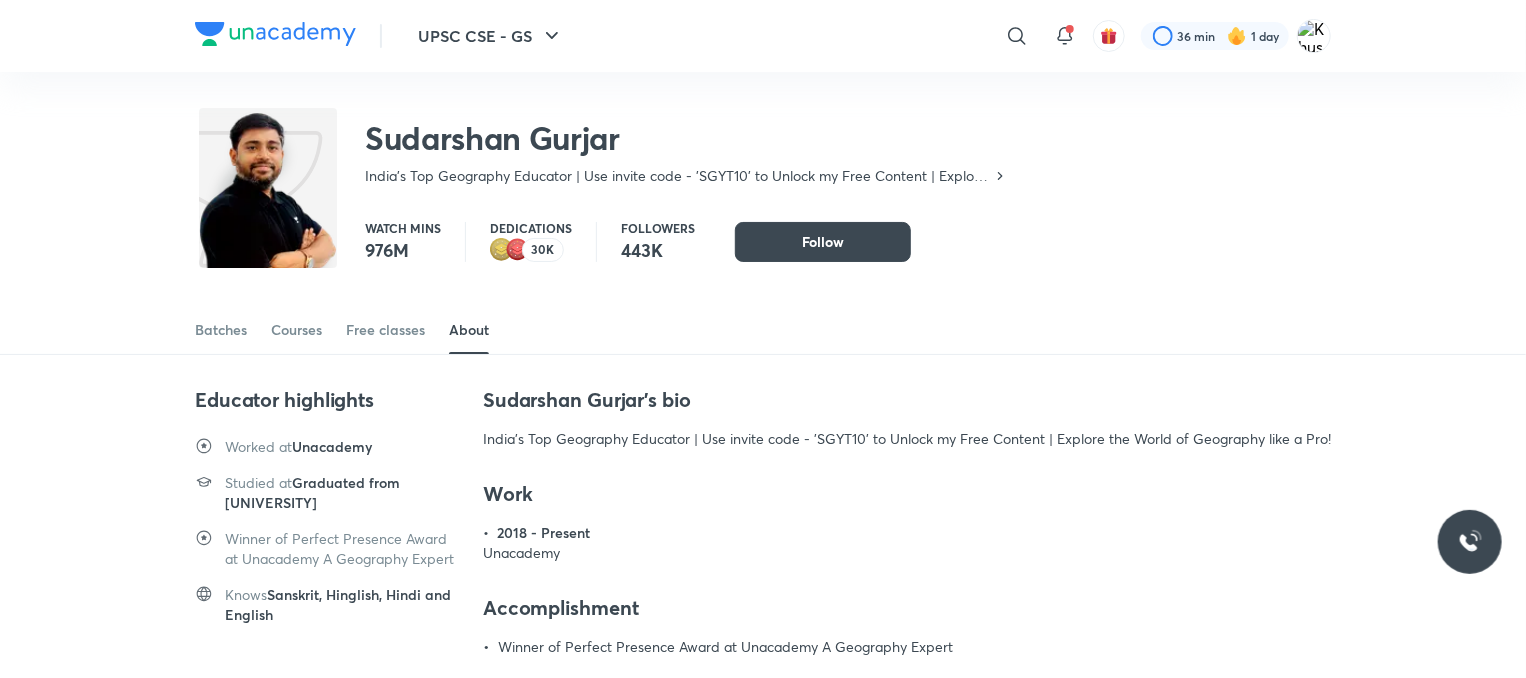 click on "Sudarshan Gurjar" at bounding box center (686, 138) 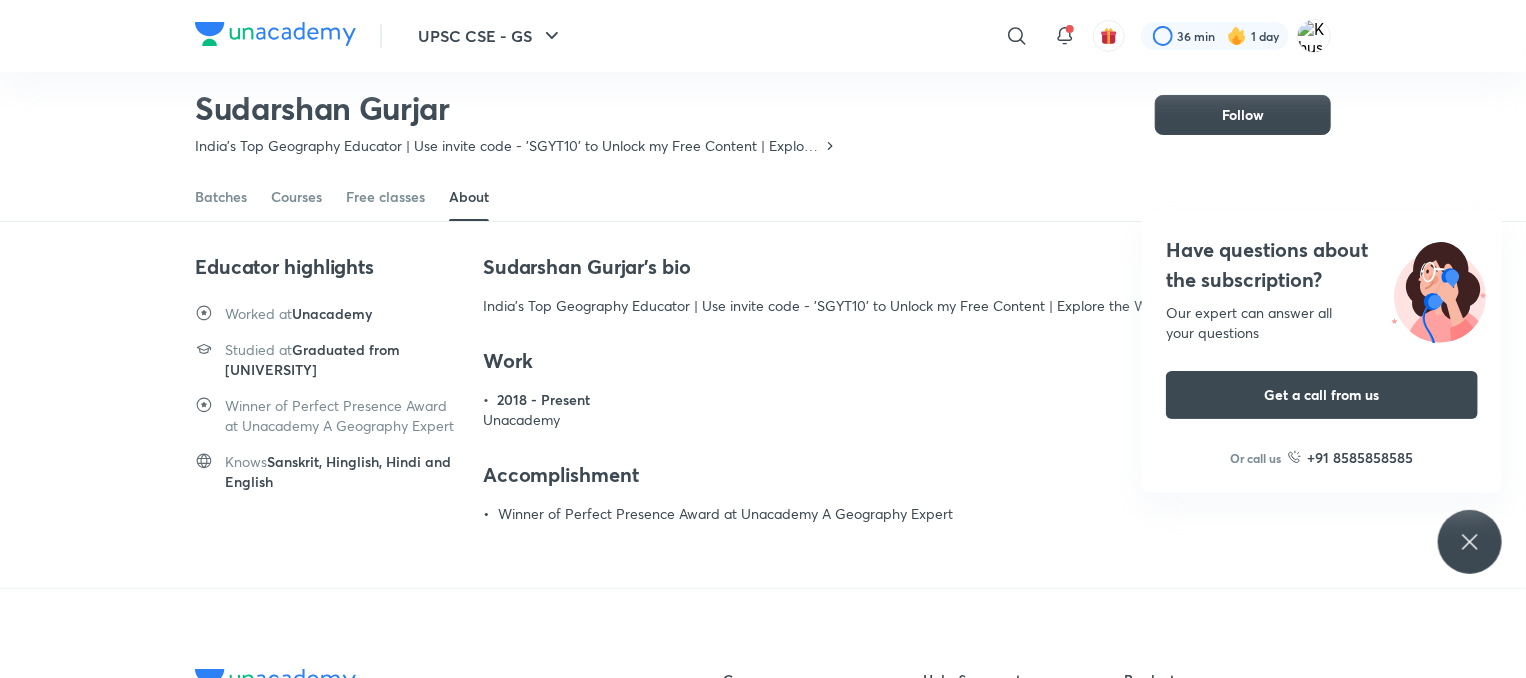 scroll, scrollTop: 0, scrollLeft: 0, axis: both 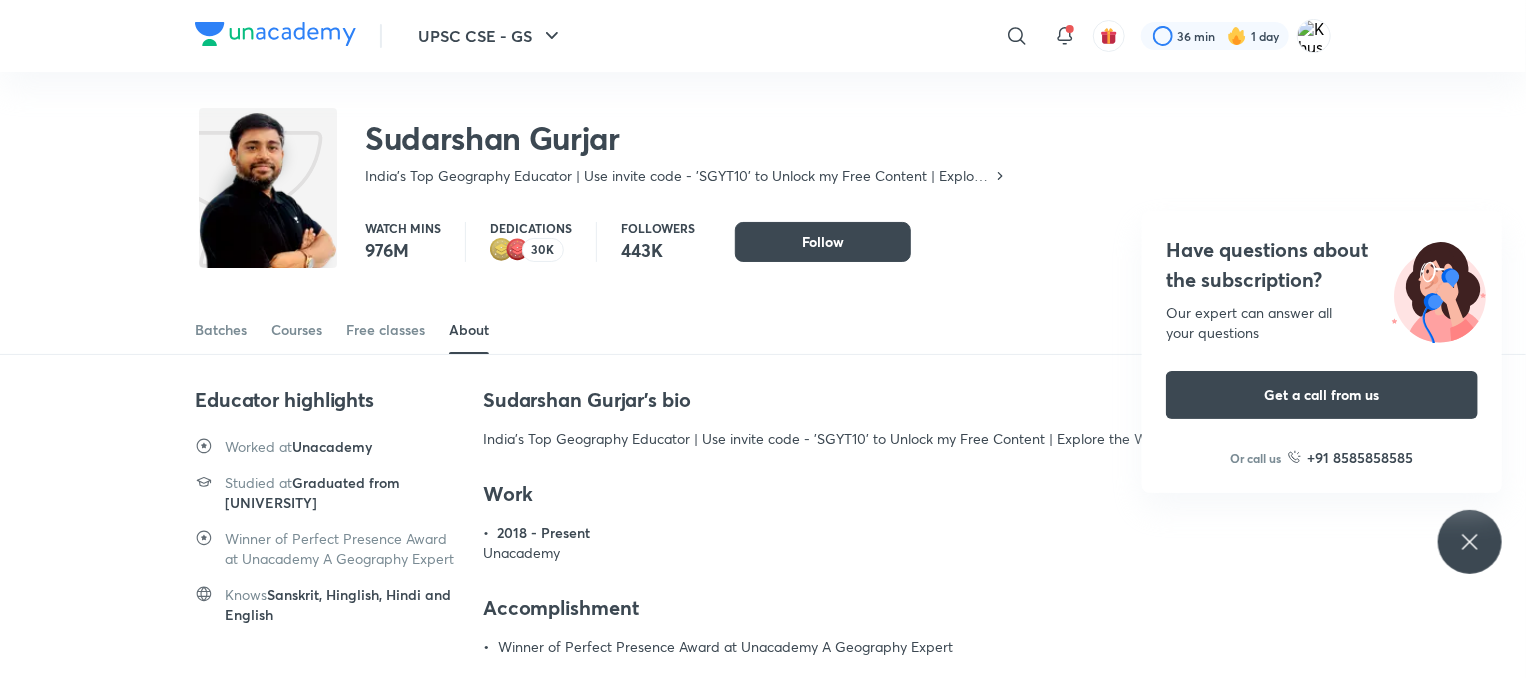 click on "976M" at bounding box center (403, 250) 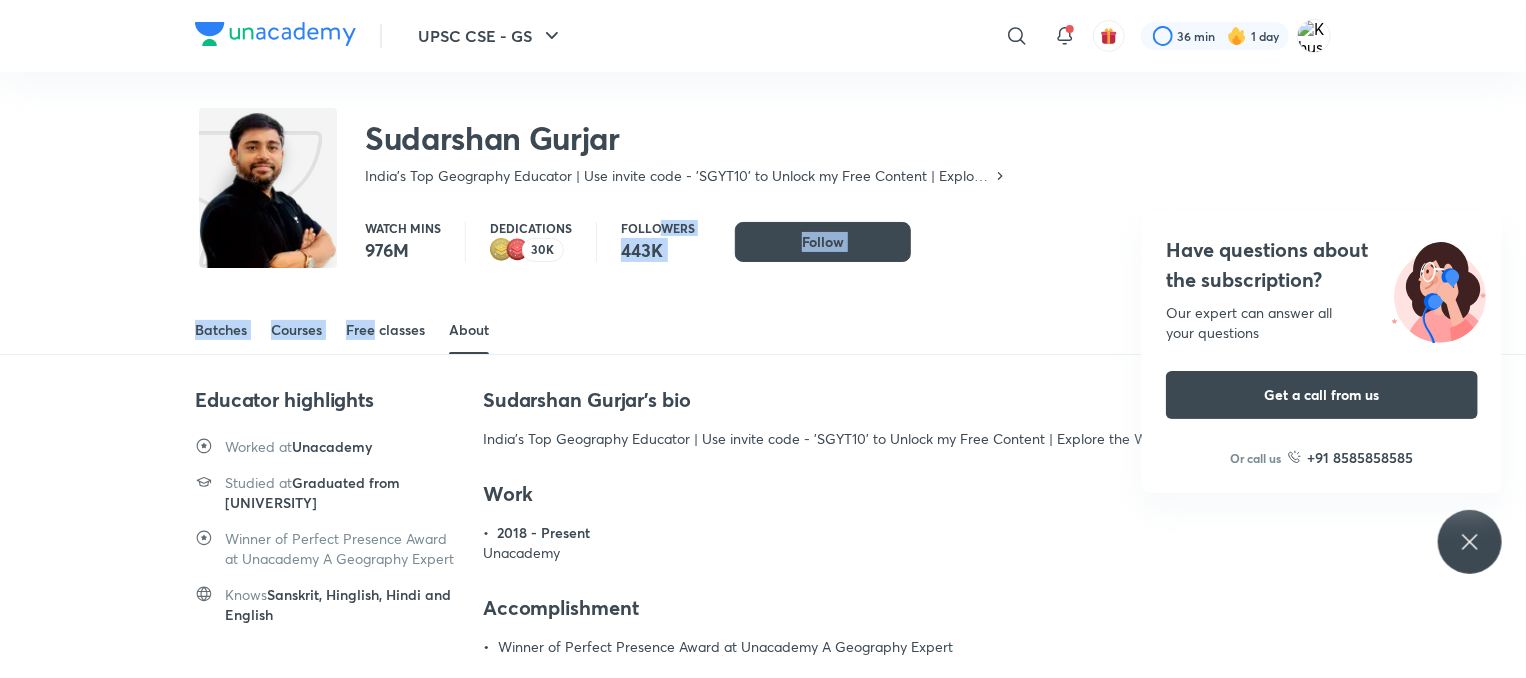 drag, startPoint x: 656, startPoint y: 216, endPoint x: 378, endPoint y: 339, distance: 303.99506 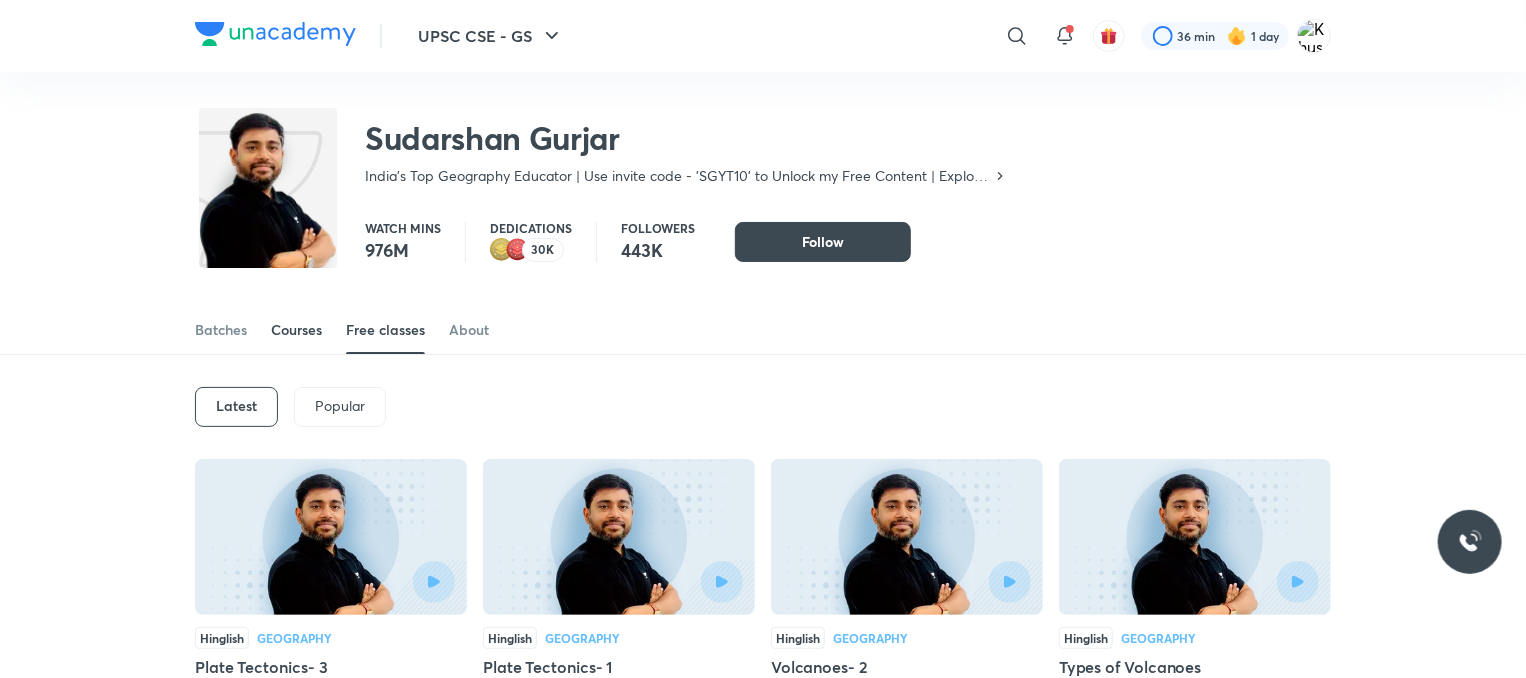 click on "Courses" at bounding box center [296, 330] 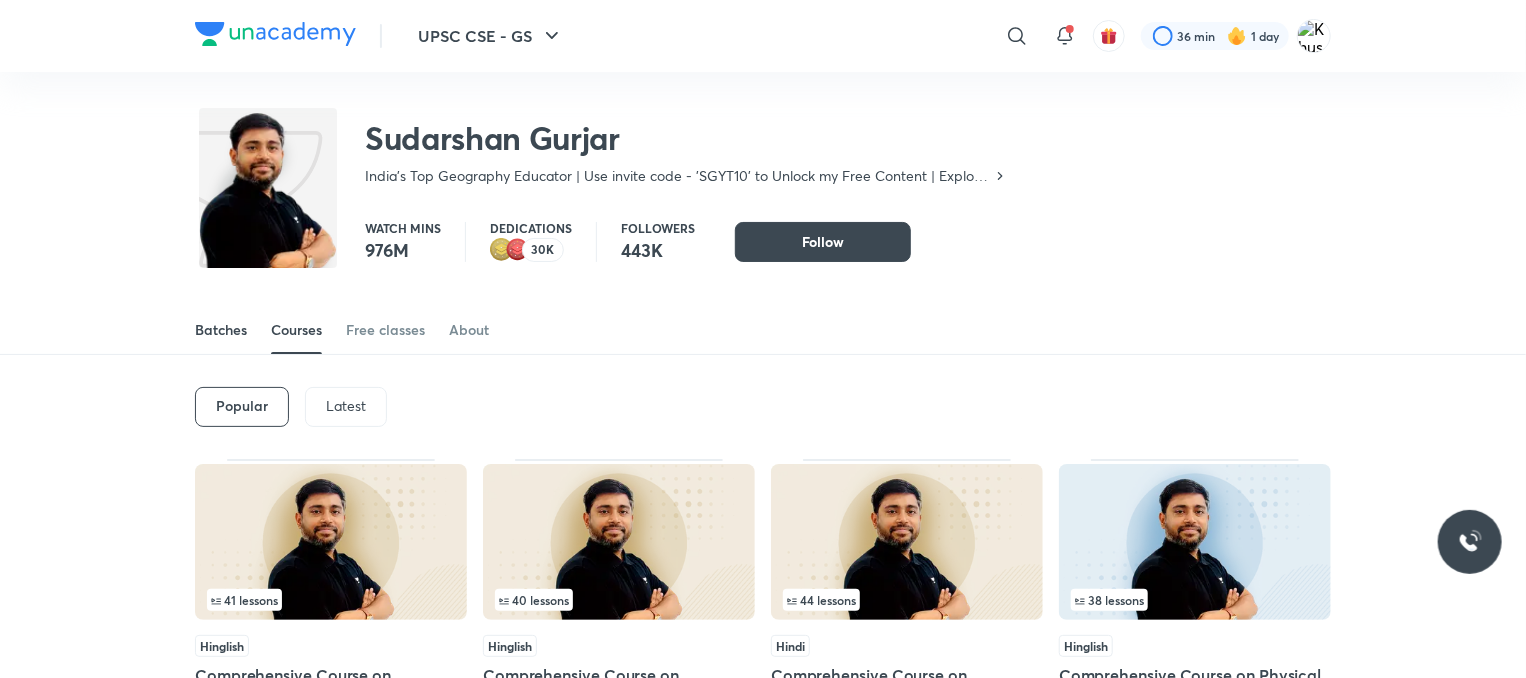 click on "Batches" at bounding box center [221, 330] 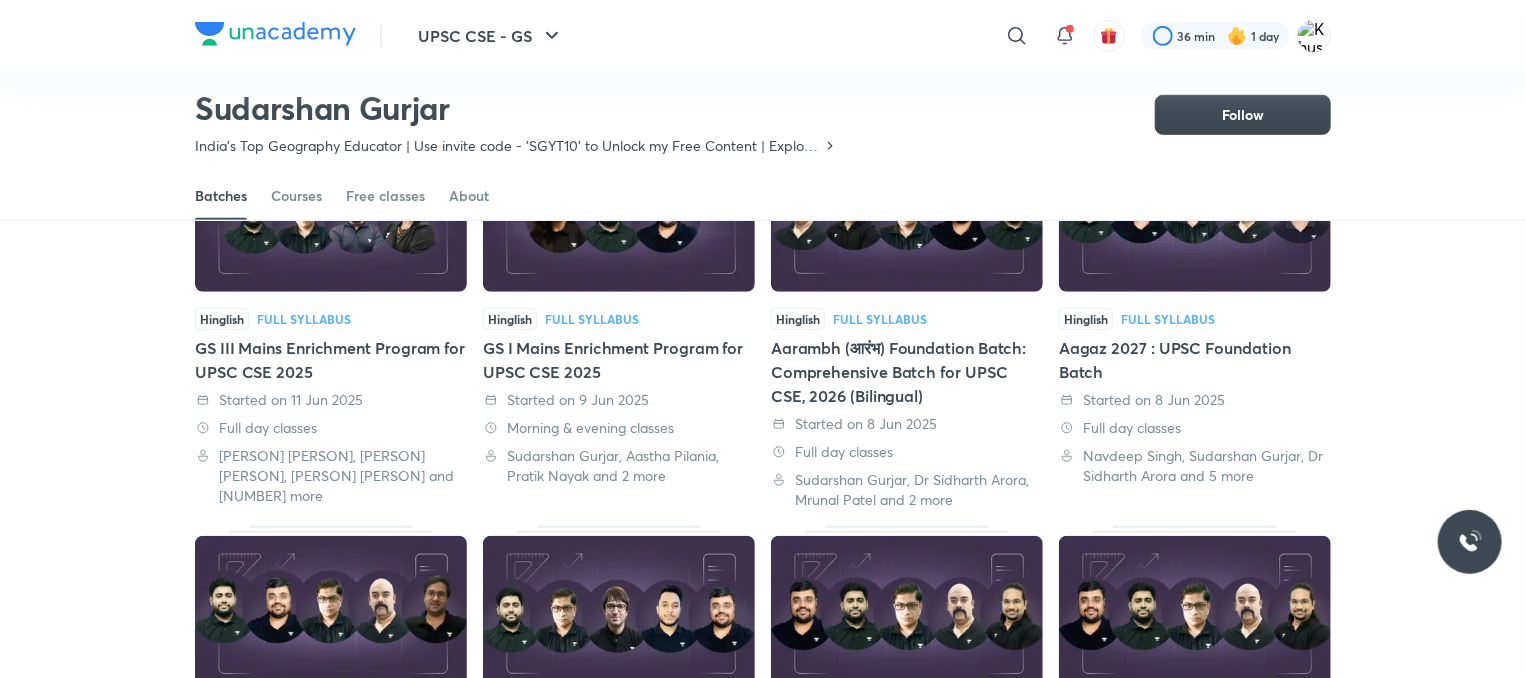 scroll, scrollTop: 626, scrollLeft: 0, axis: vertical 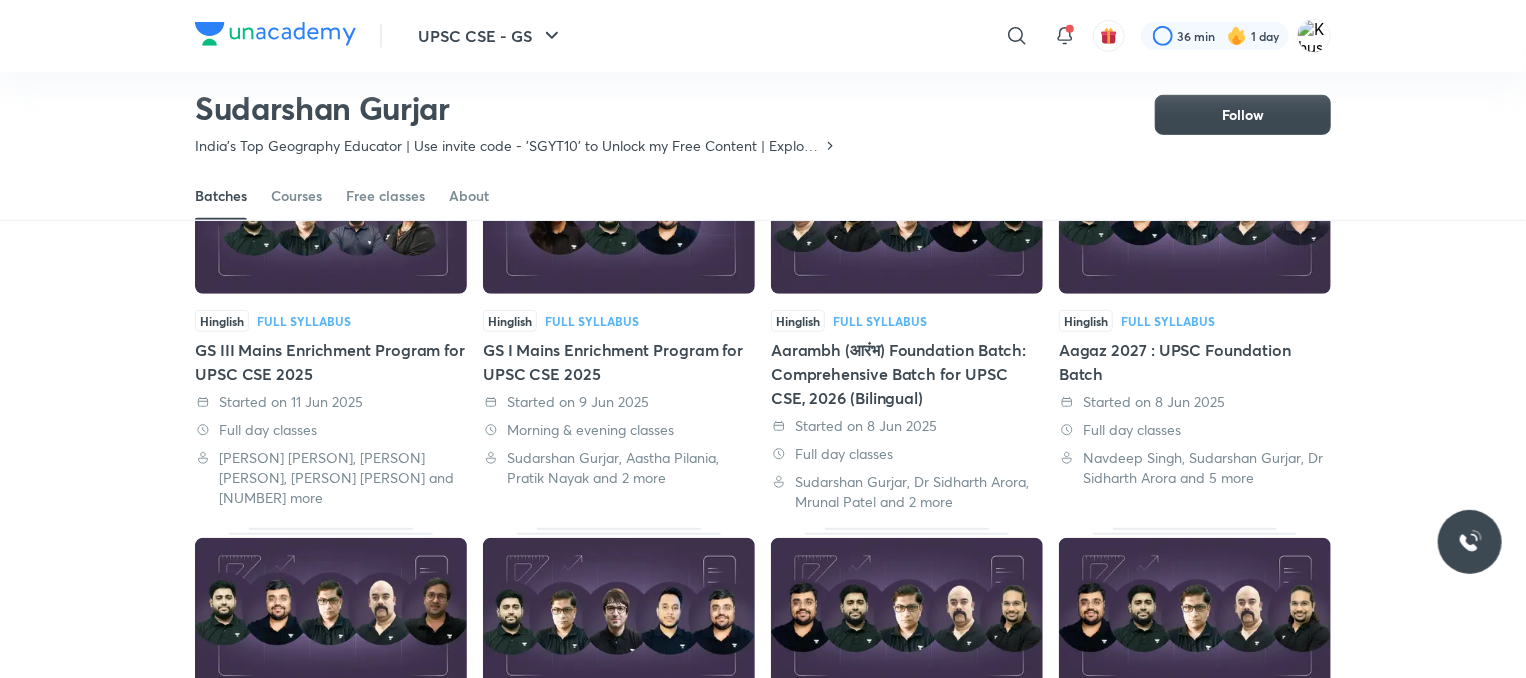 click at bounding box center (1195, 216) 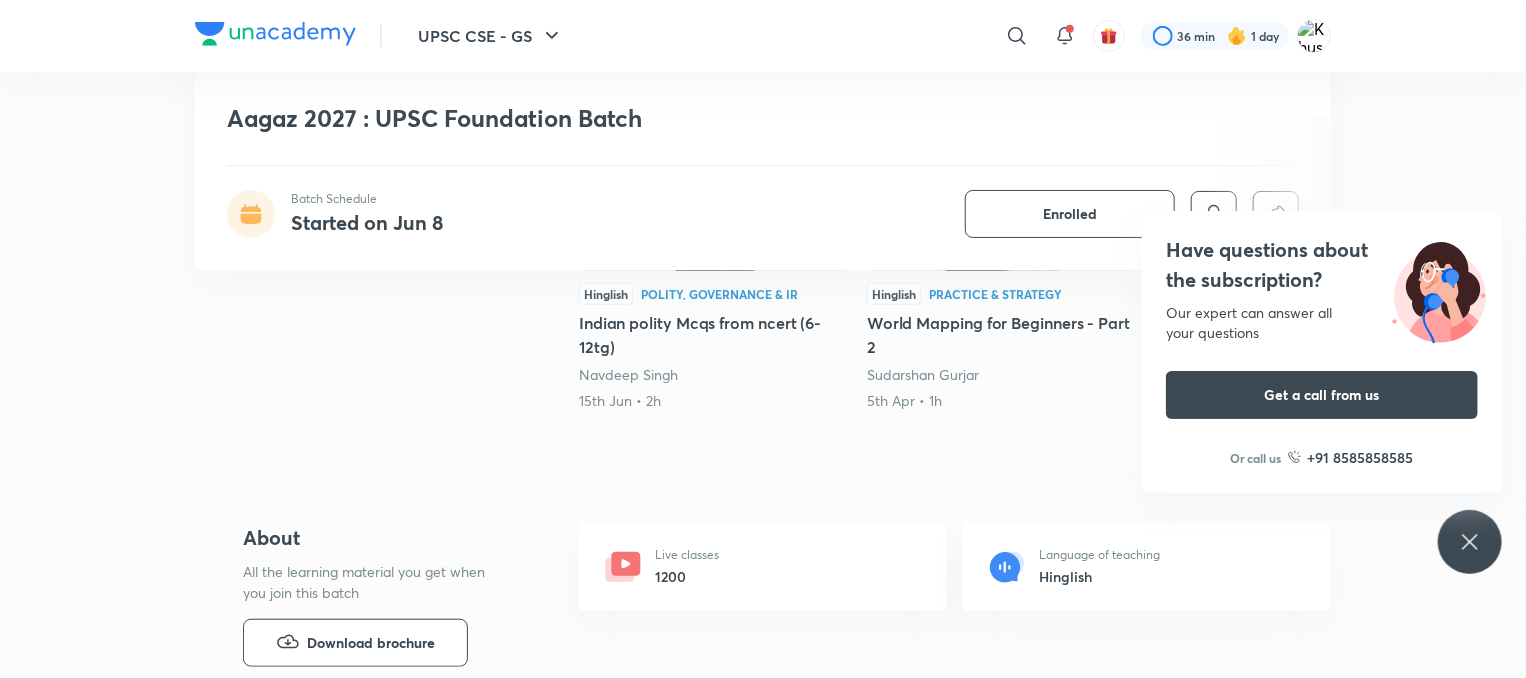scroll, scrollTop: 474, scrollLeft: 0, axis: vertical 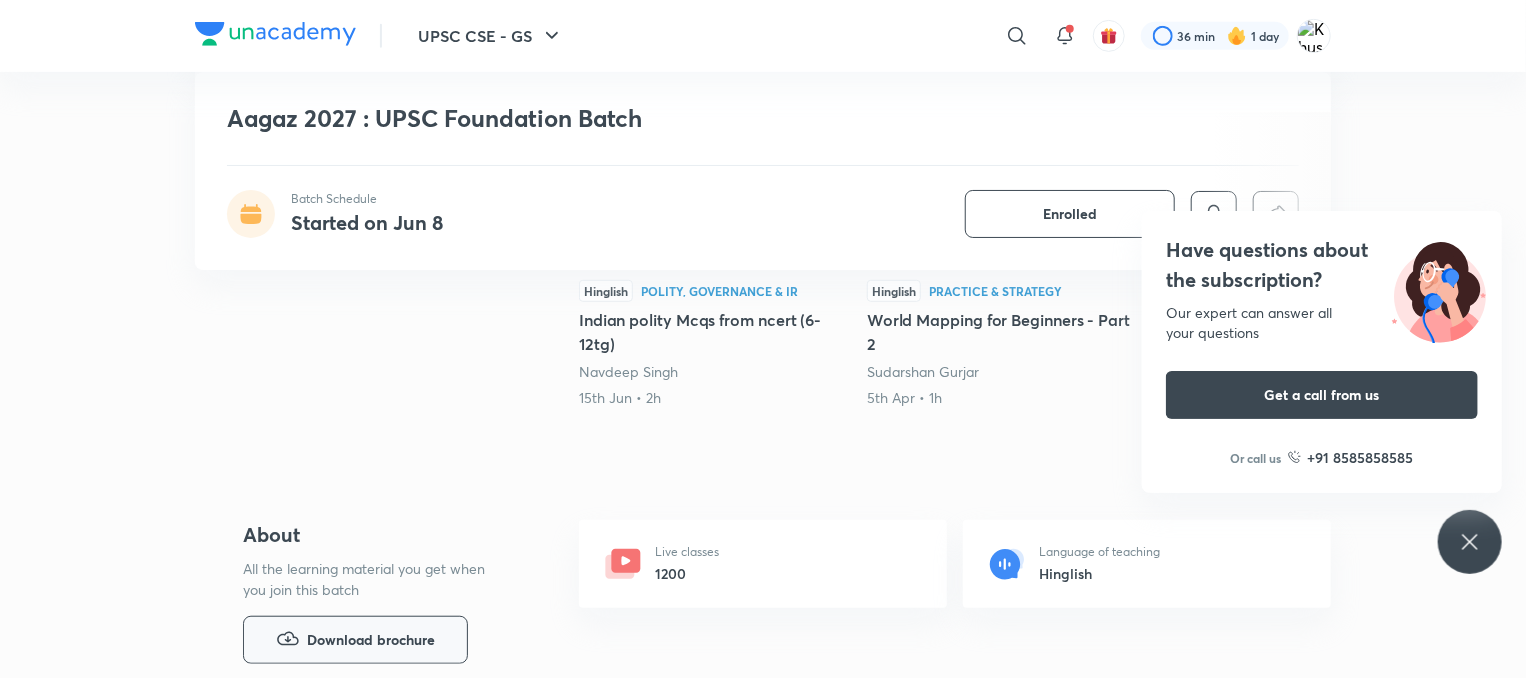 click on "Download brochure" at bounding box center (355, 640) 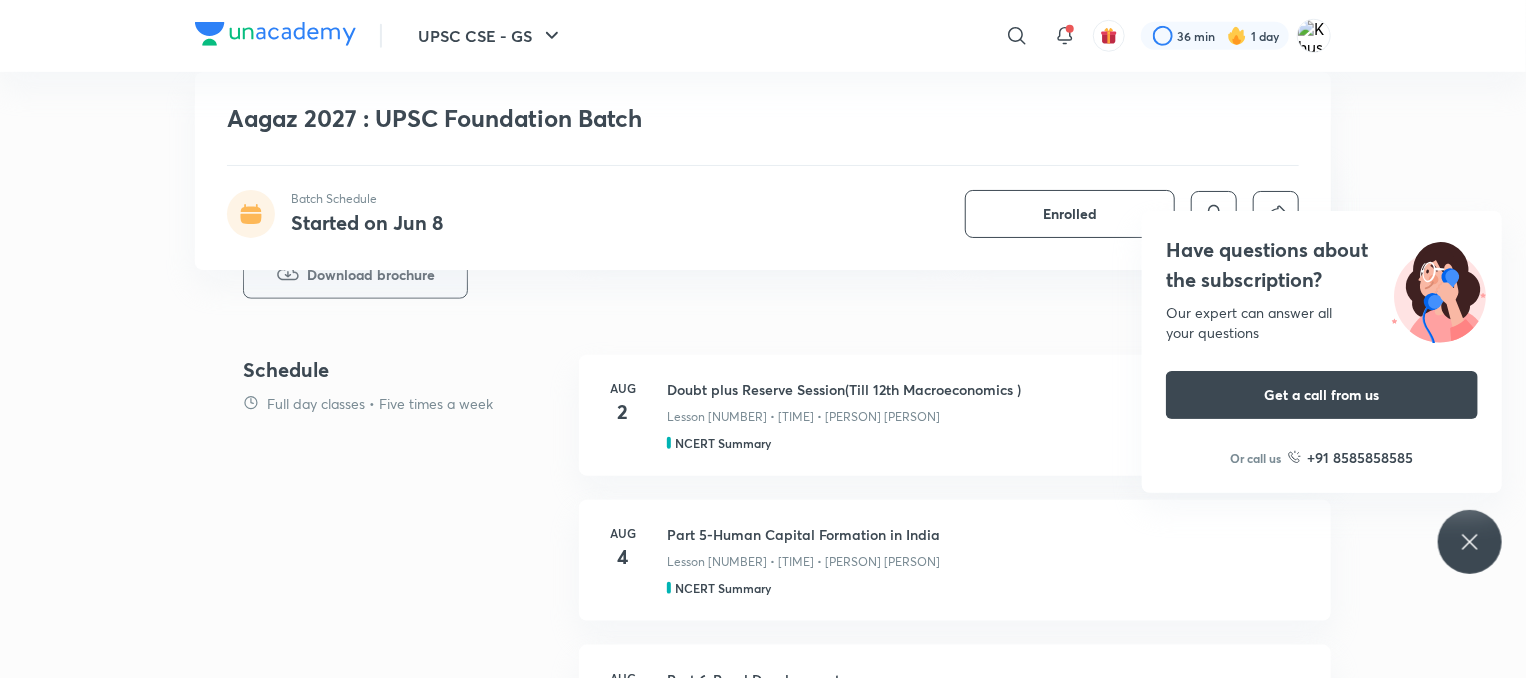 scroll, scrollTop: 839, scrollLeft: 0, axis: vertical 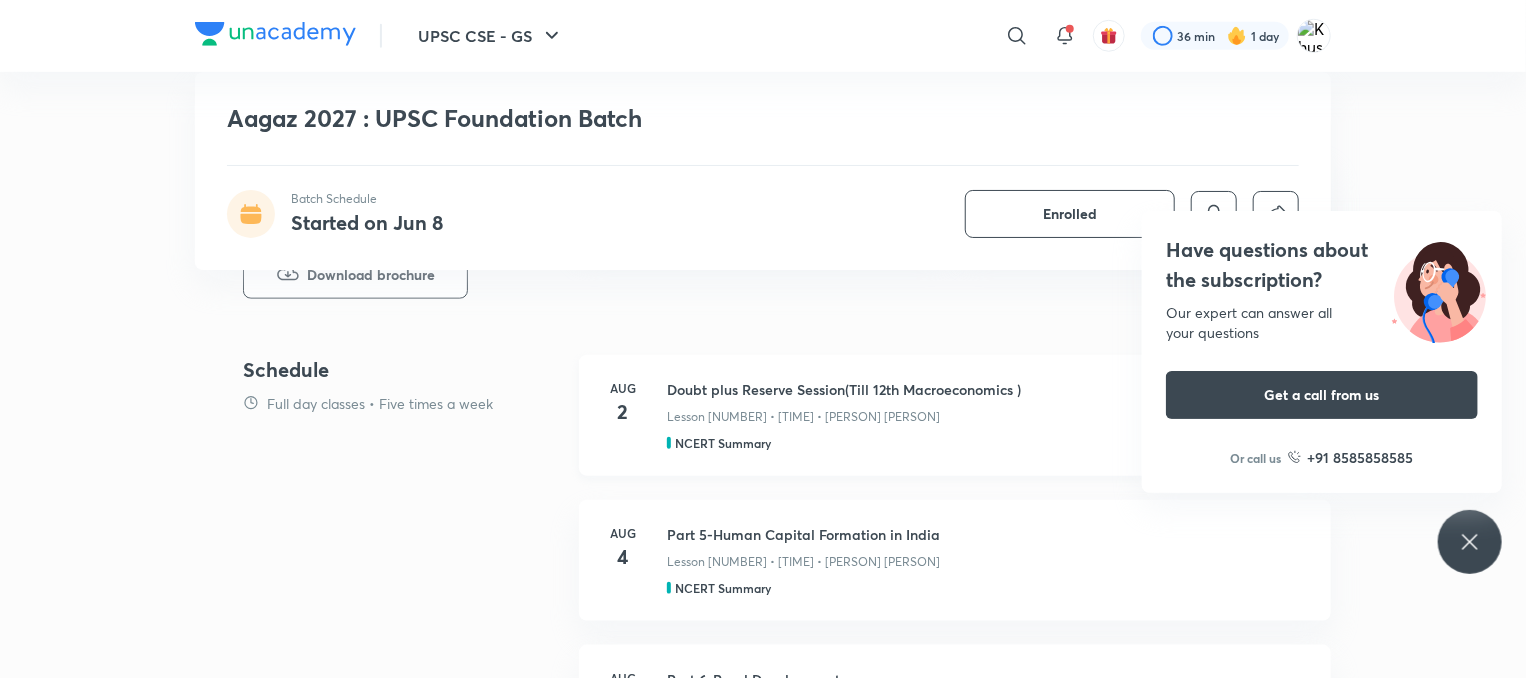 click on "Lesson [NUMBER] • [TIME] • [PERSON] [PERSON]" at bounding box center [803, 417] 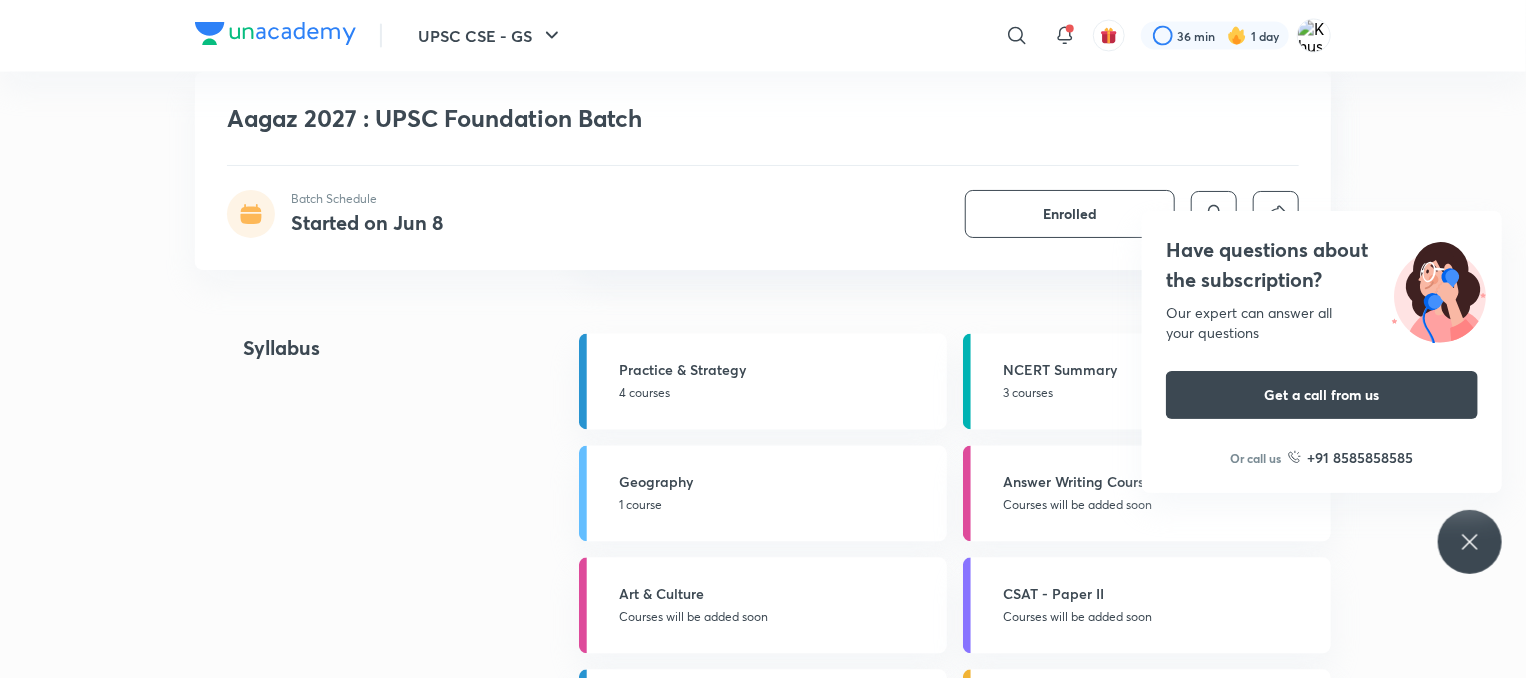 scroll, scrollTop: 1864, scrollLeft: 0, axis: vertical 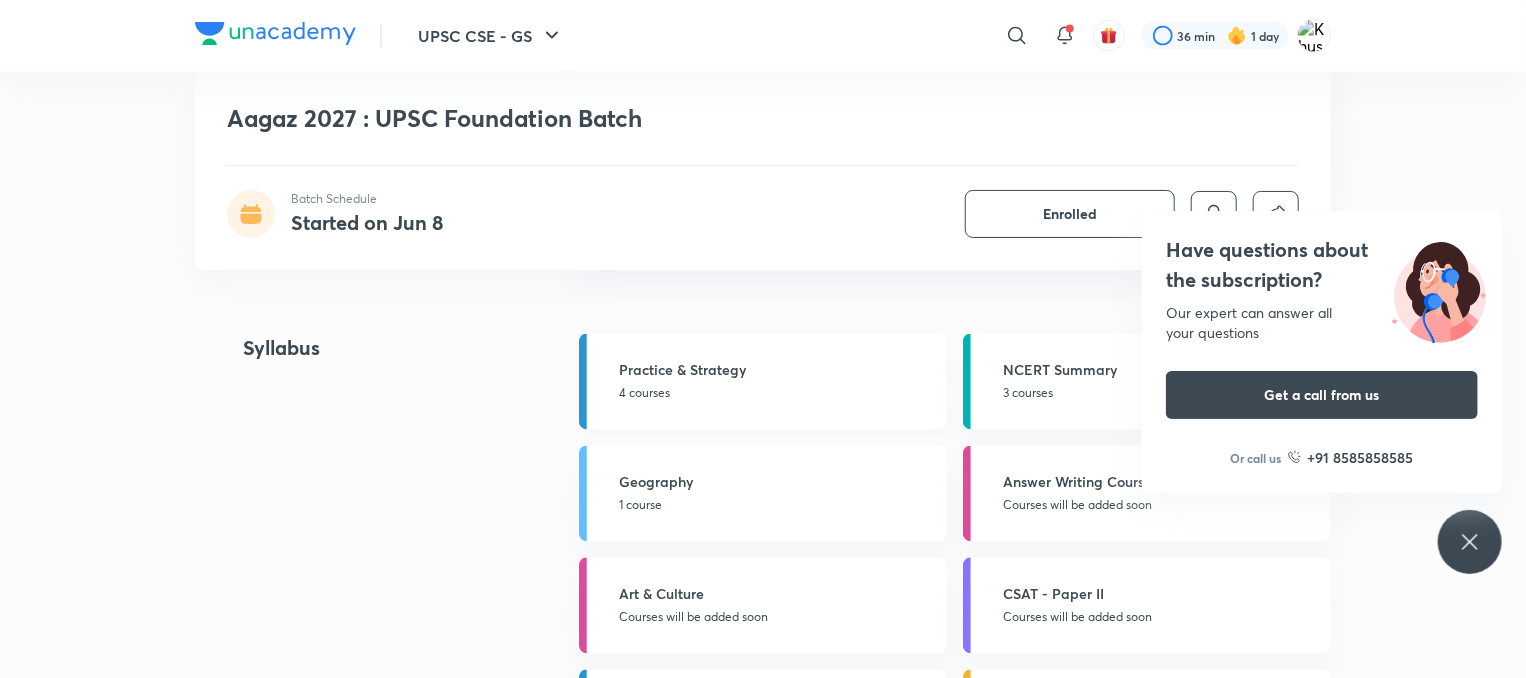 click on "Practice & Strategy" at bounding box center (777, 370) 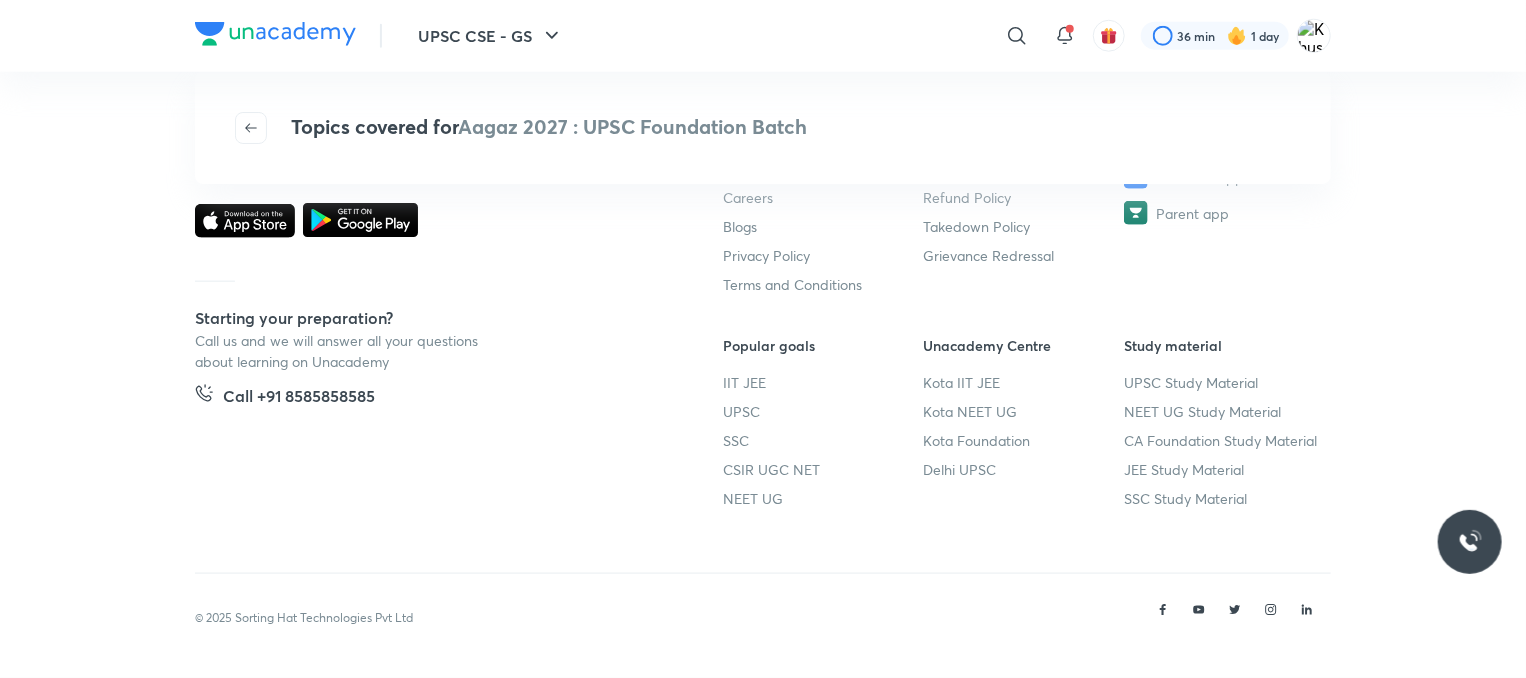 scroll, scrollTop: 0, scrollLeft: 0, axis: both 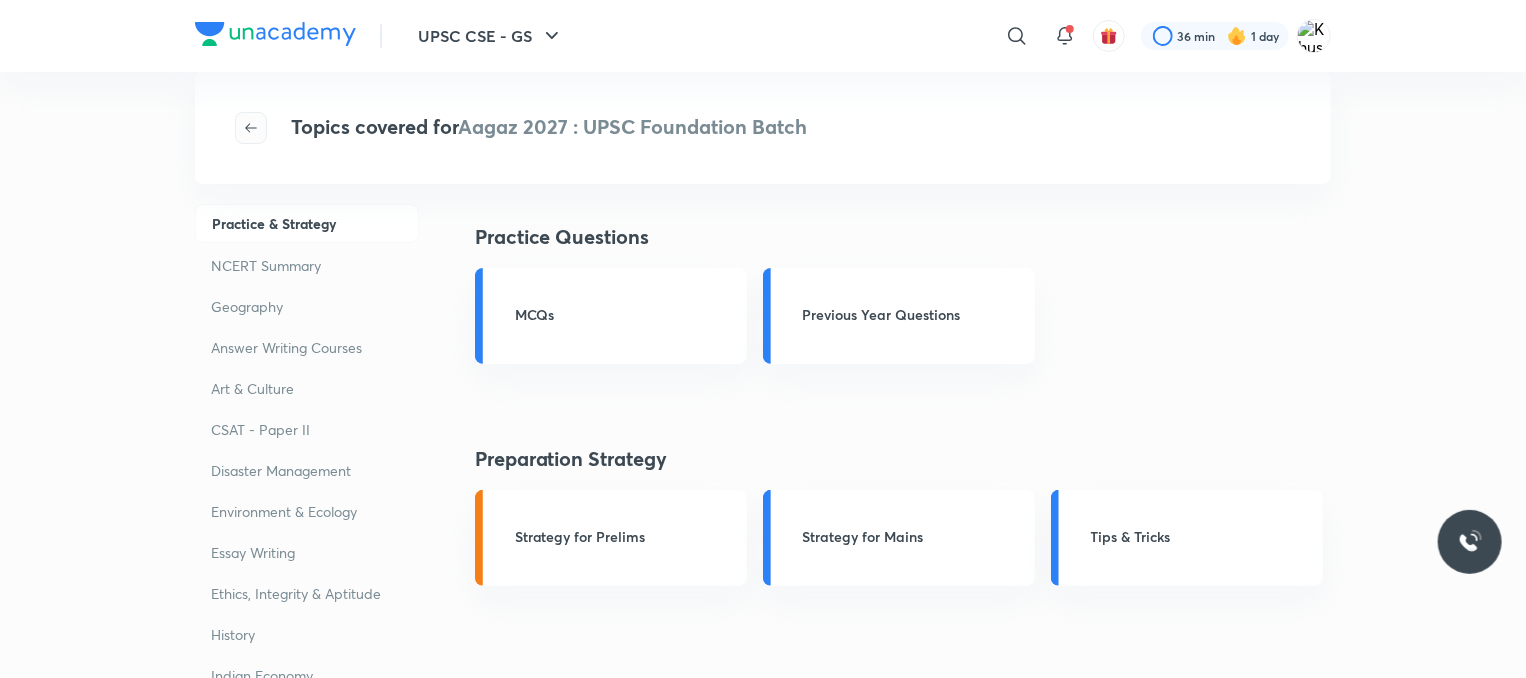 click 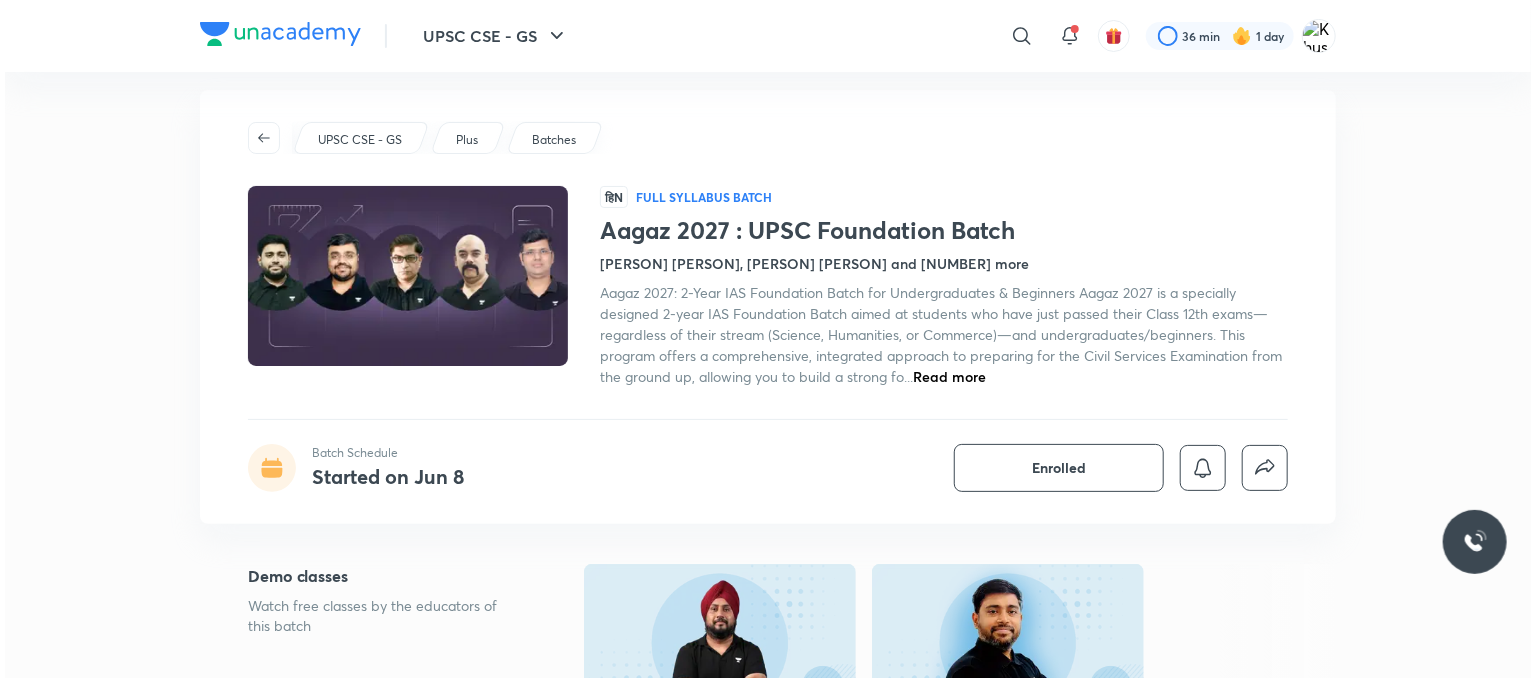 scroll, scrollTop: 22, scrollLeft: 0, axis: vertical 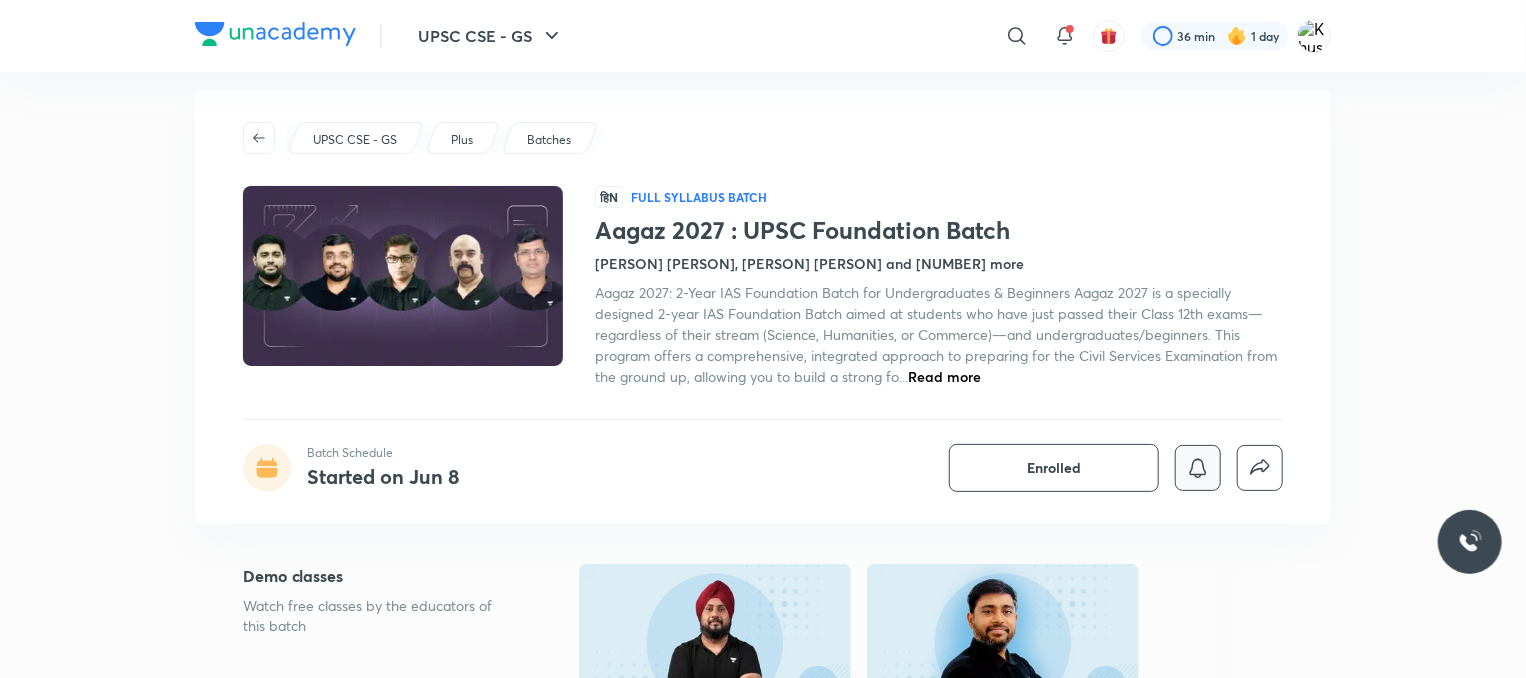 click at bounding box center [1198, 468] 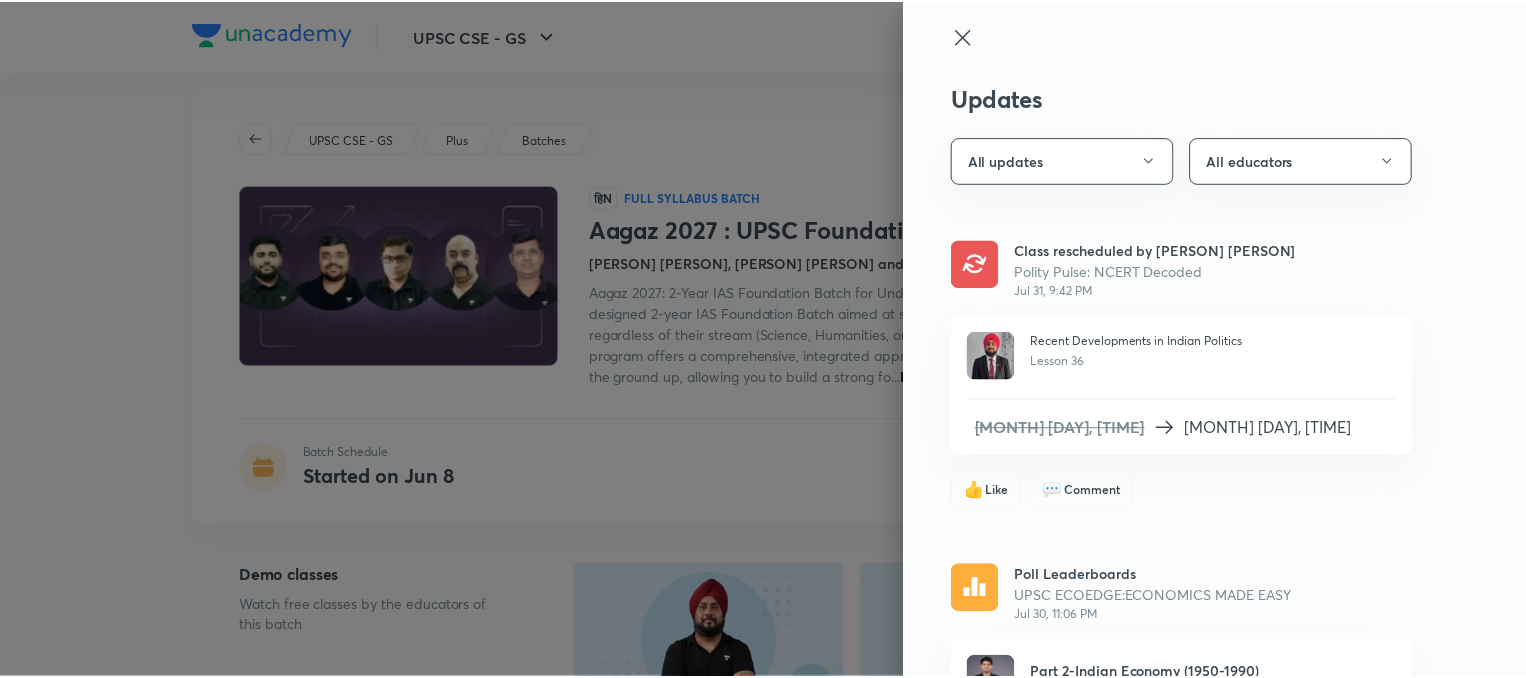 scroll, scrollTop: 0, scrollLeft: 0, axis: both 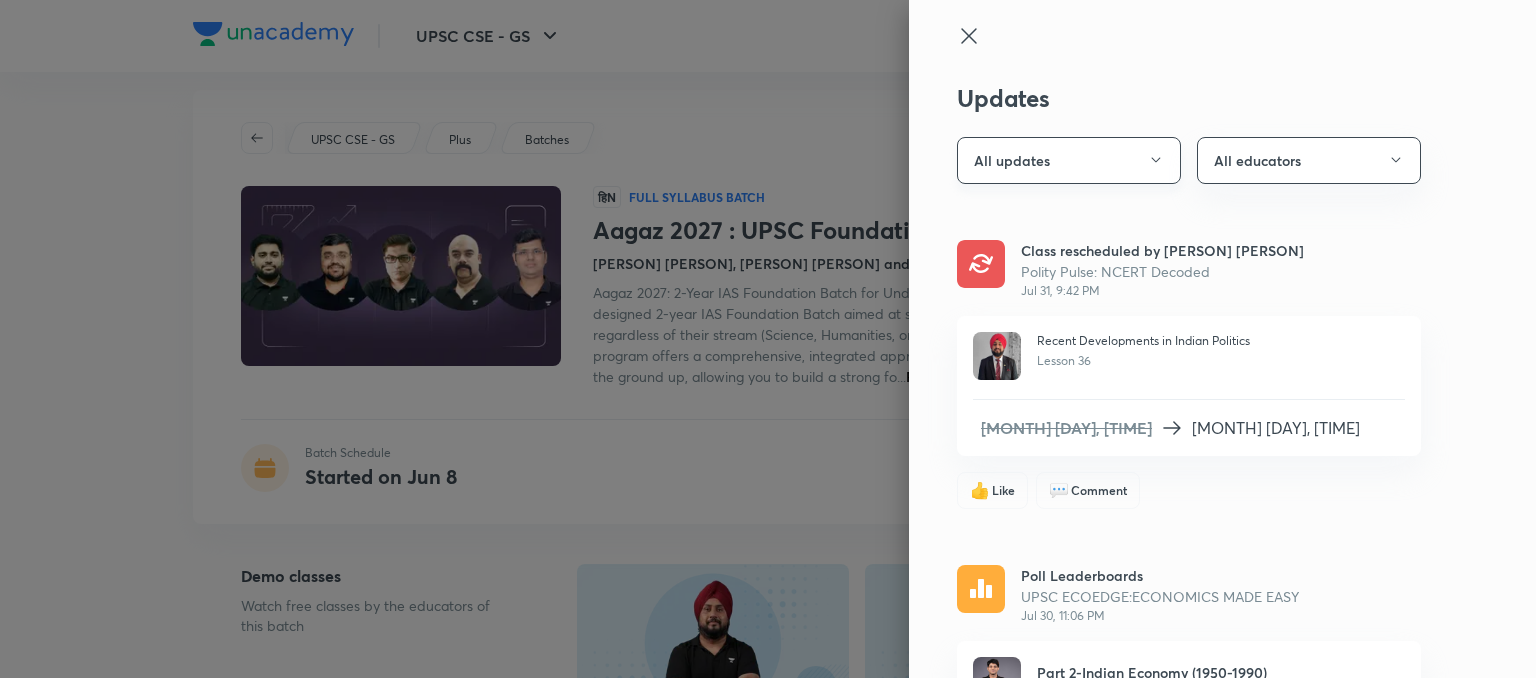 click on "All updates" at bounding box center [1069, 160] 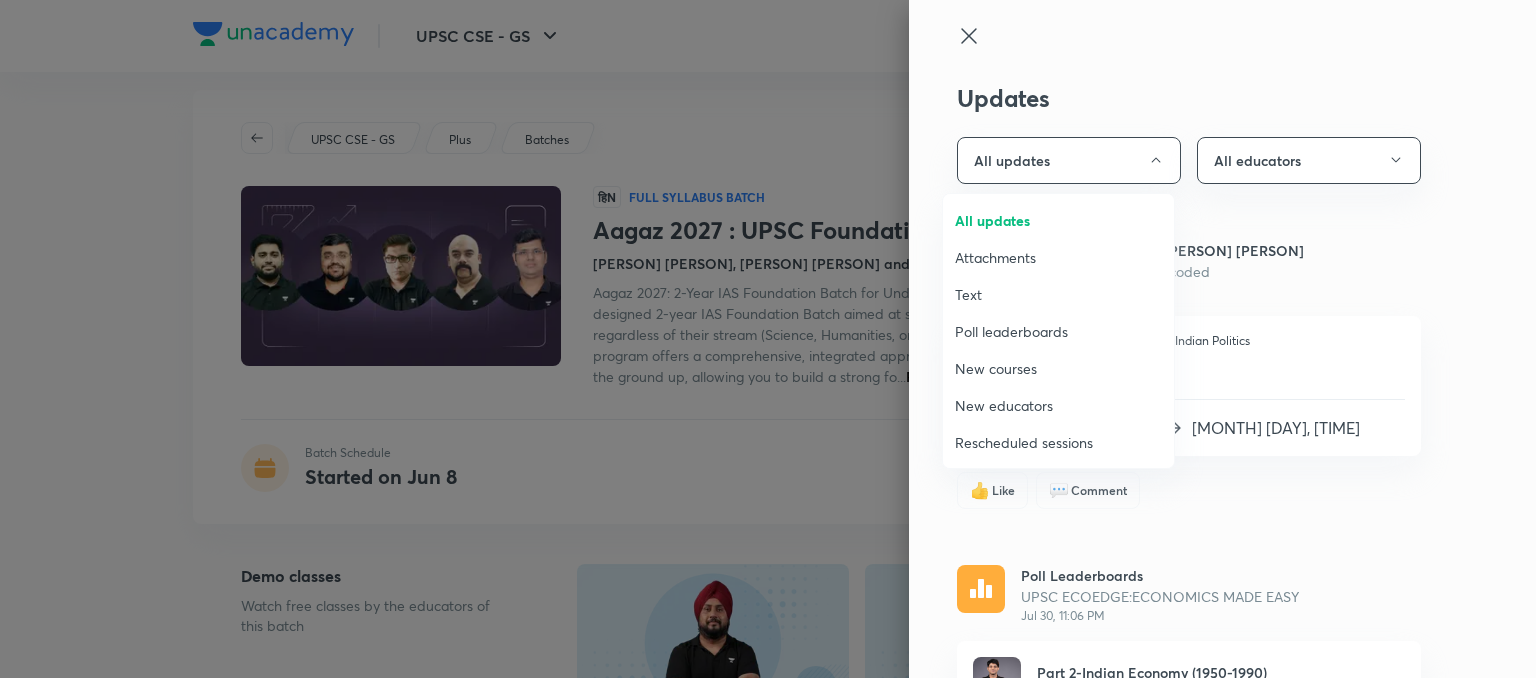 click at bounding box center [768, 339] 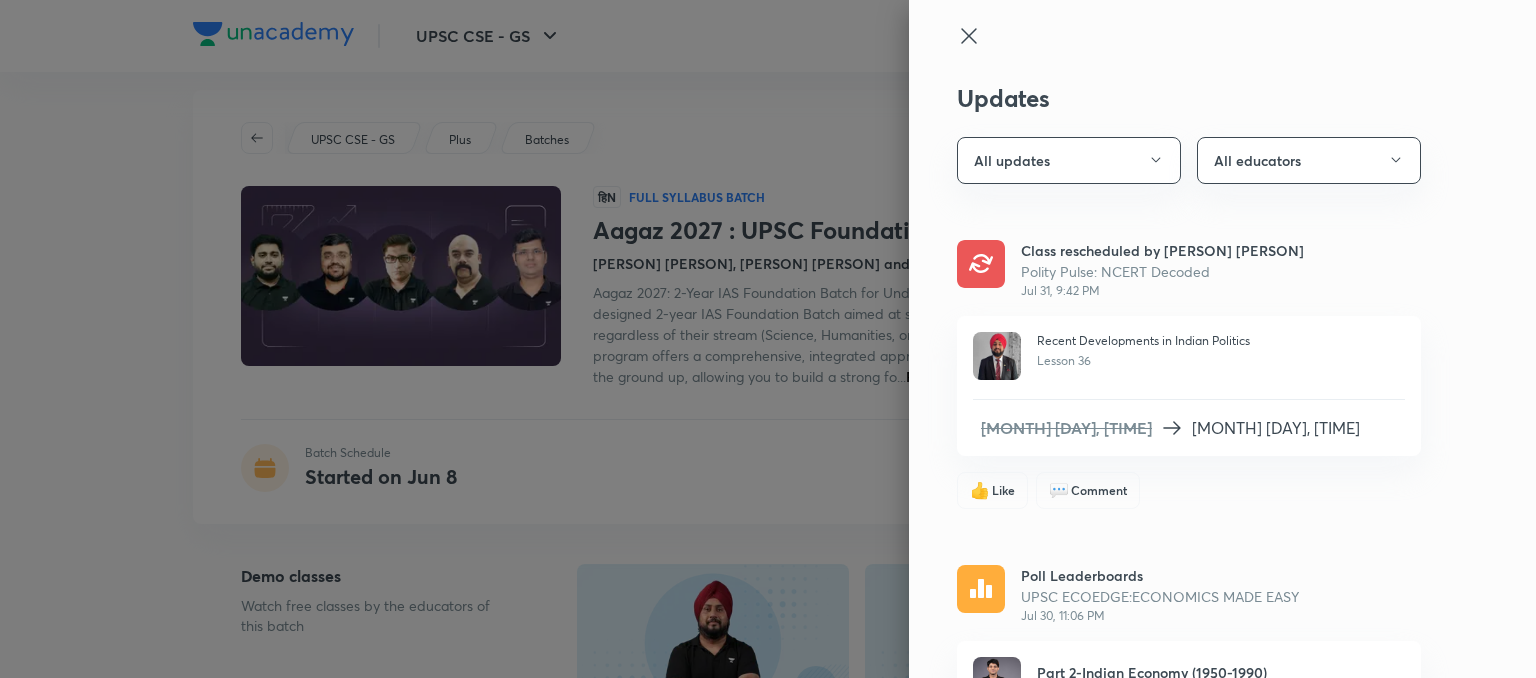 click at bounding box center (768, 339) 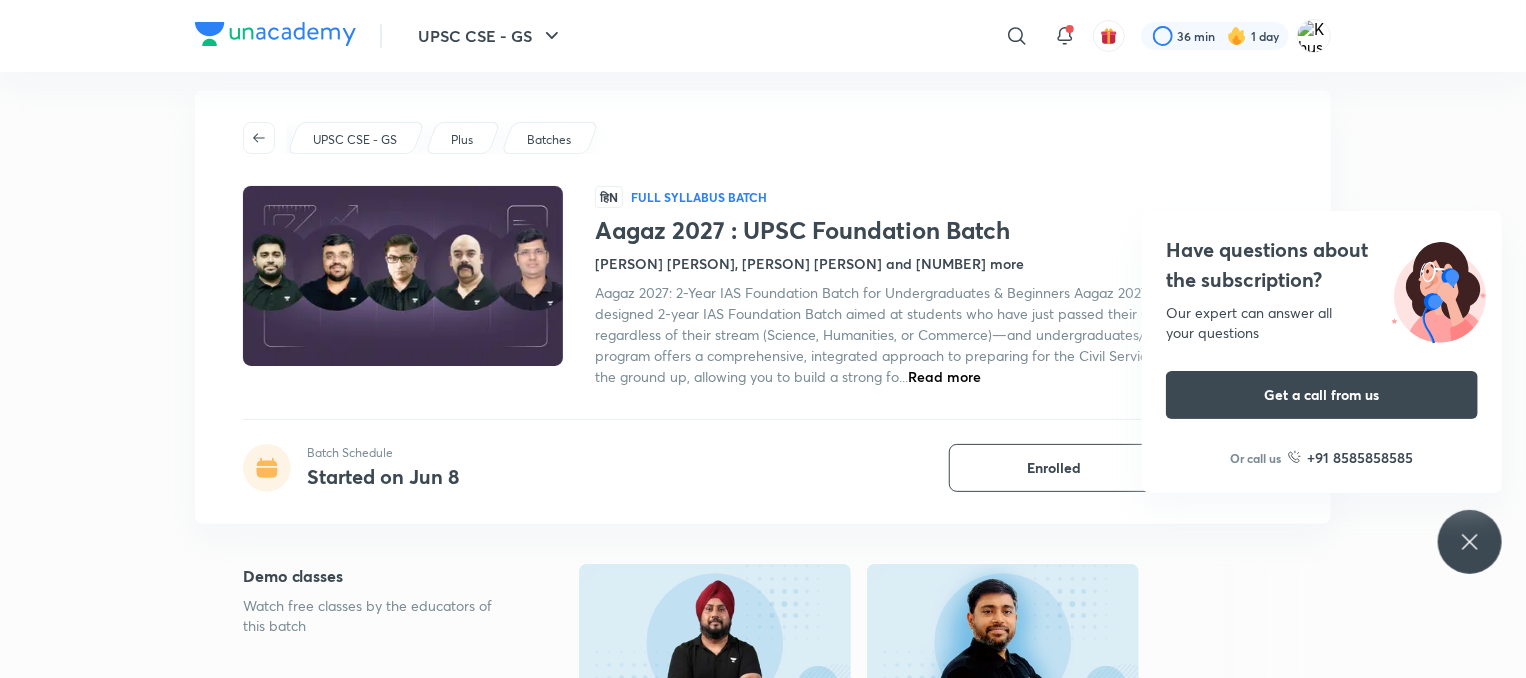 click on "Have questions about the subscription? Our expert can answer all your questions Get a call from us Or call us +91 8585858585" at bounding box center (1470, 542) 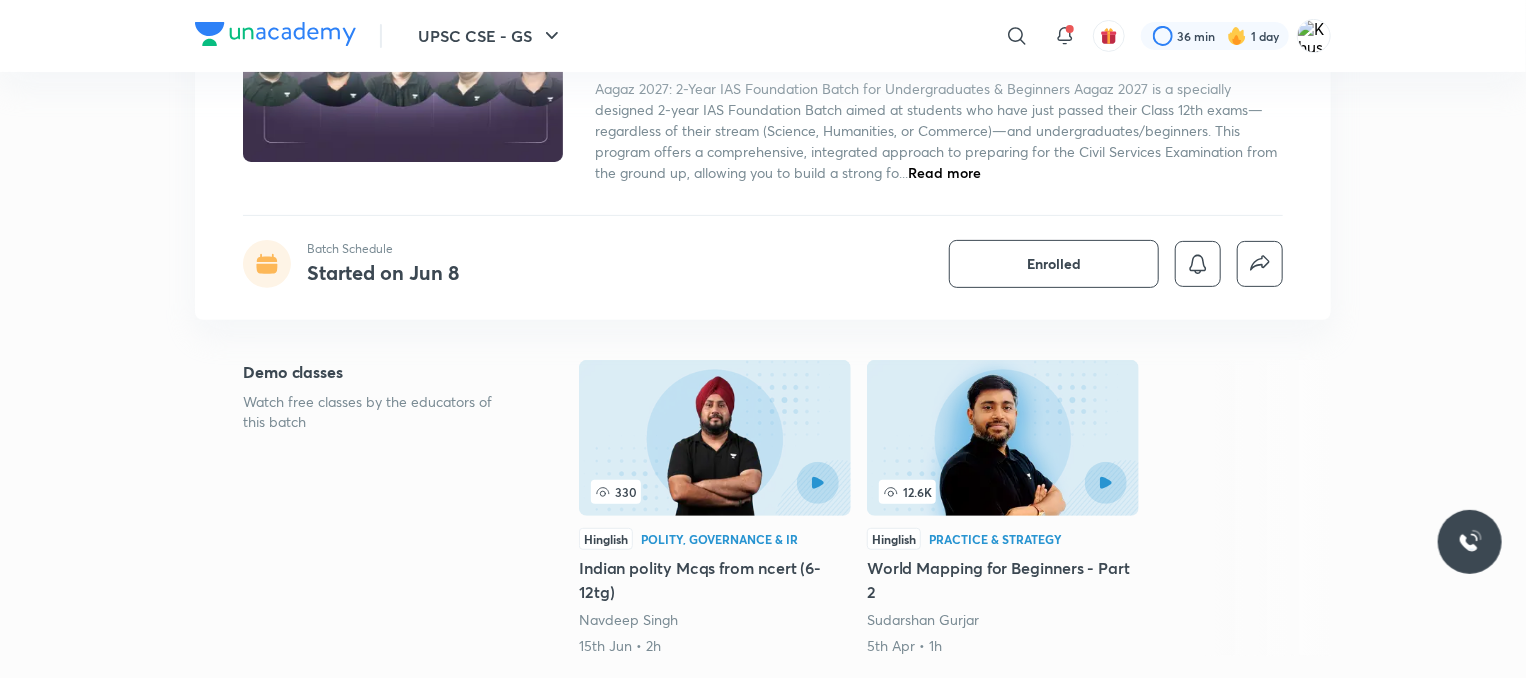 scroll, scrollTop: 229, scrollLeft: 0, axis: vertical 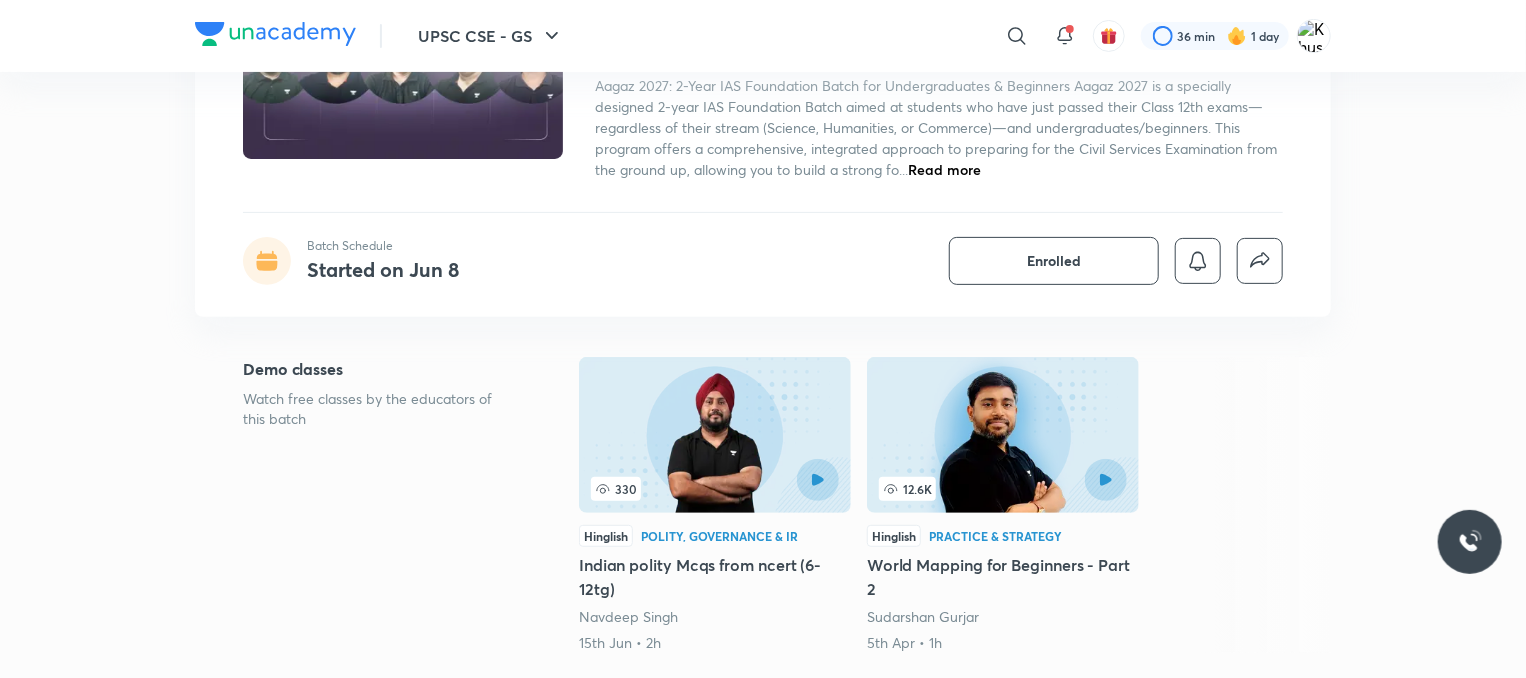 click on "Demo classes   Watch free classes by the educators of this batch" at bounding box center (379, 509) 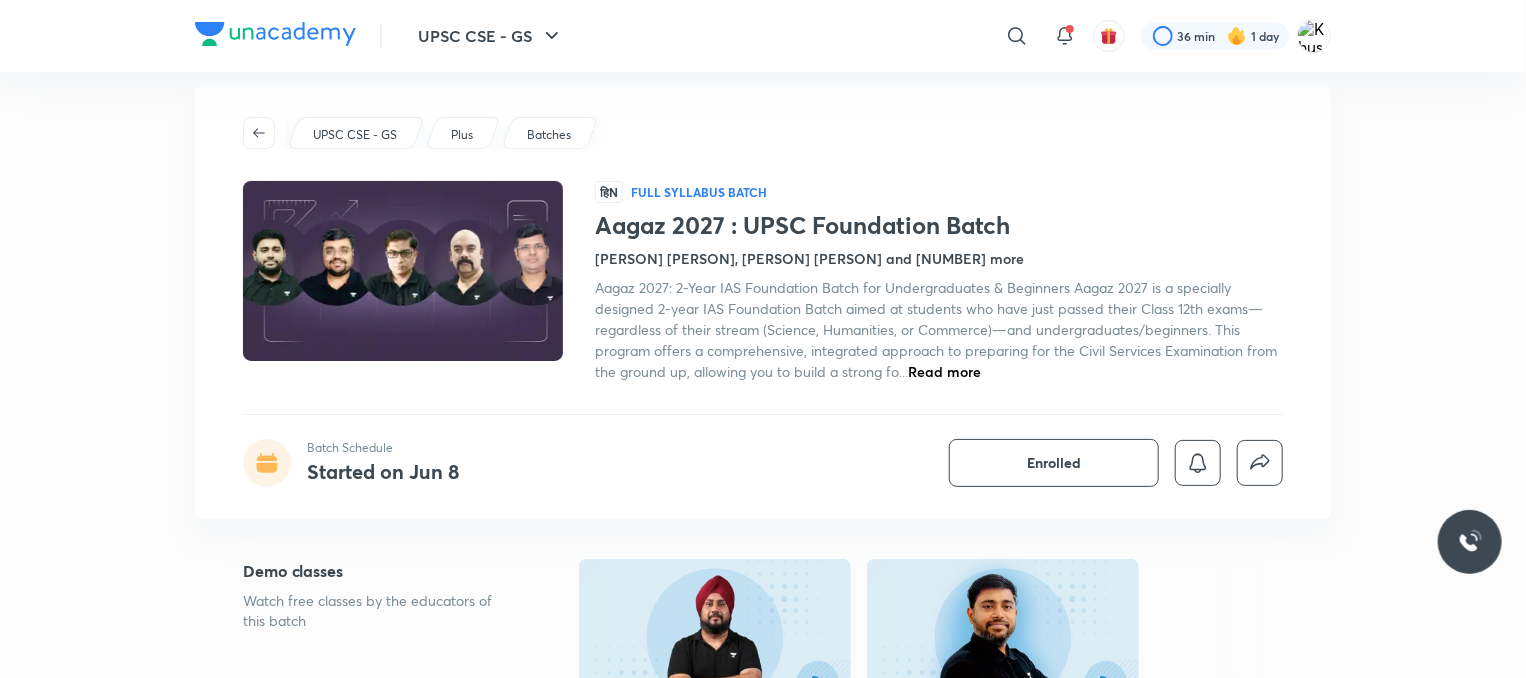 scroll, scrollTop: 25, scrollLeft: 0, axis: vertical 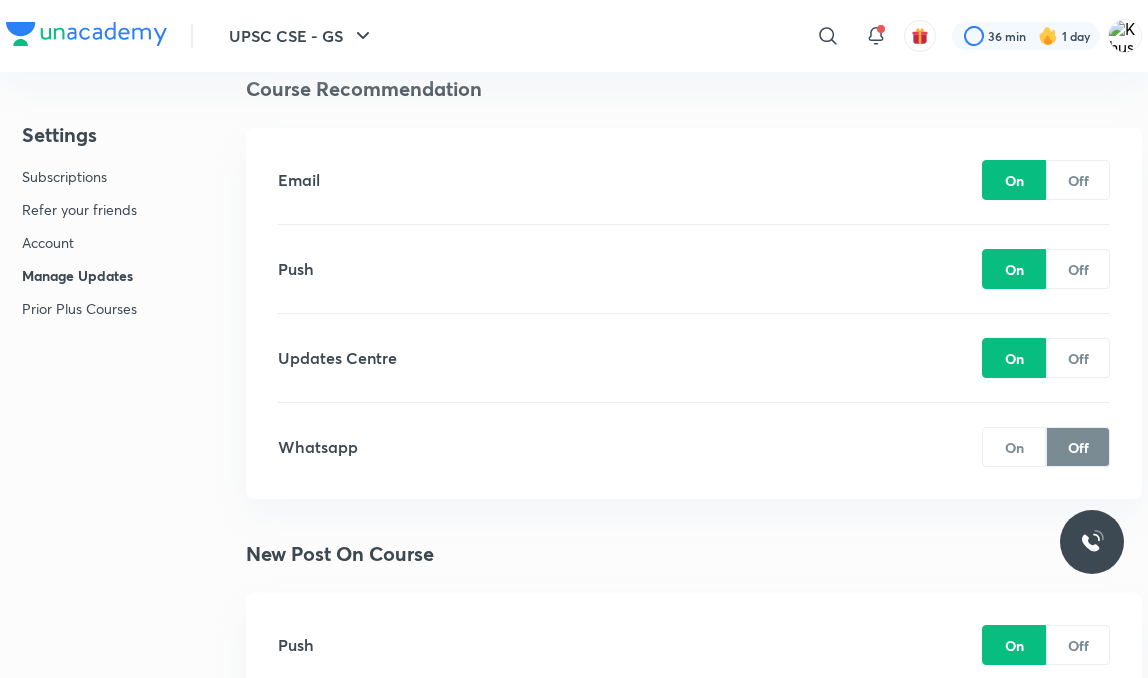 click on "On" at bounding box center [1014, 447] 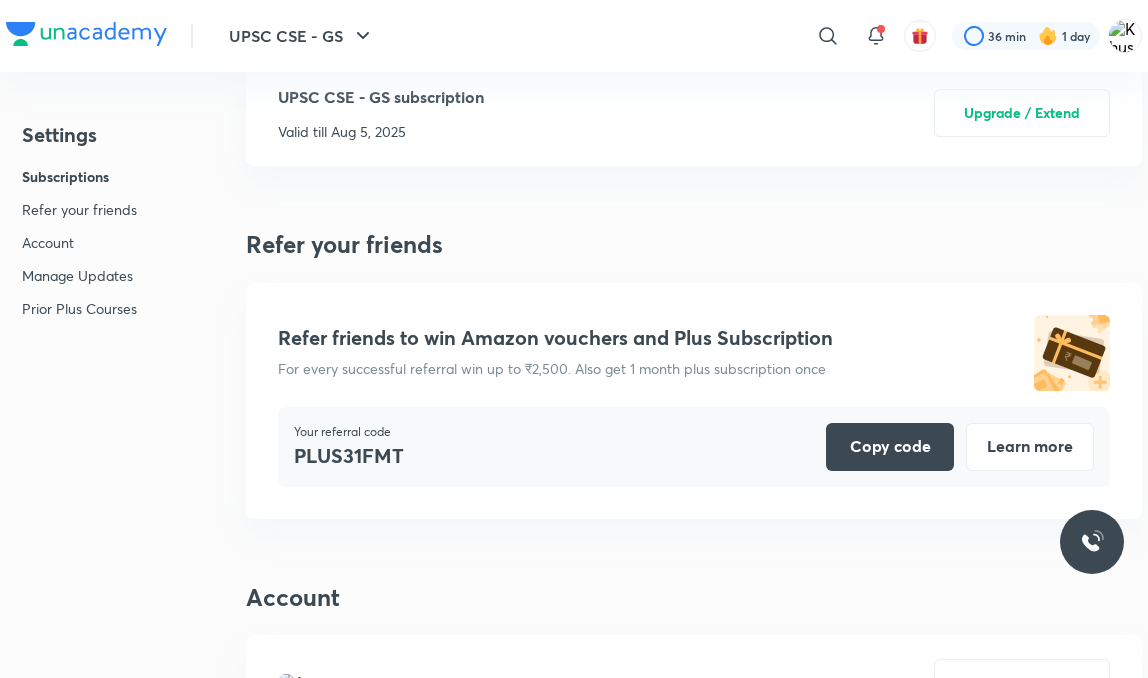 scroll, scrollTop: 0, scrollLeft: 0, axis: both 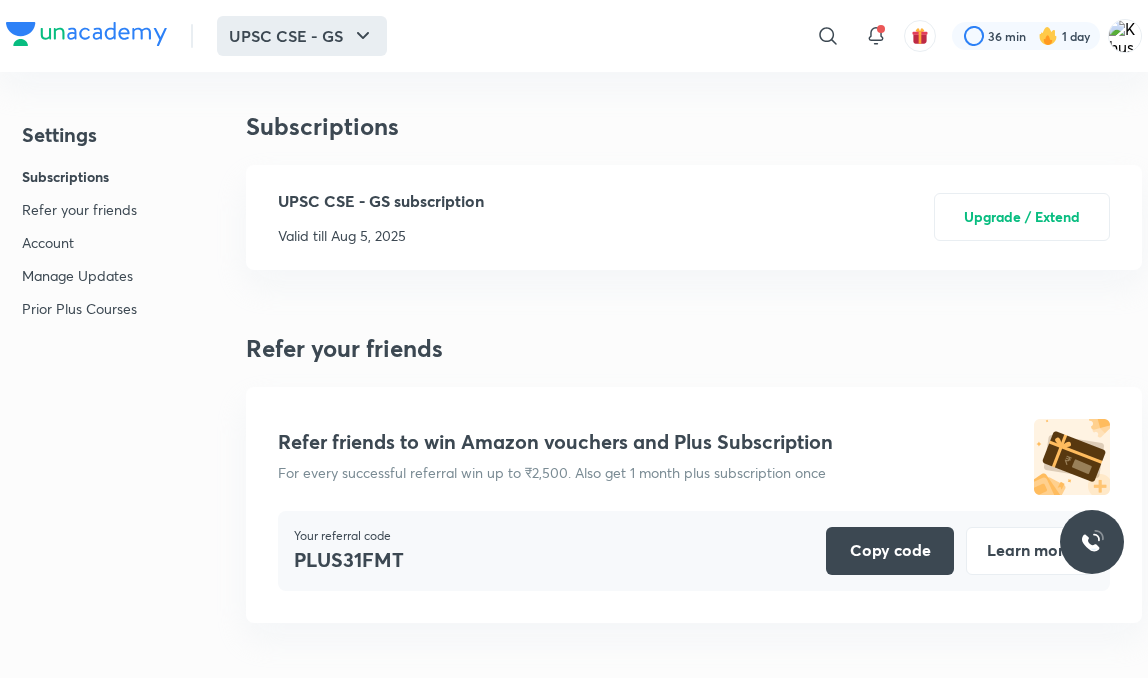 click on "UPSC CSE - GS" at bounding box center [302, 36] 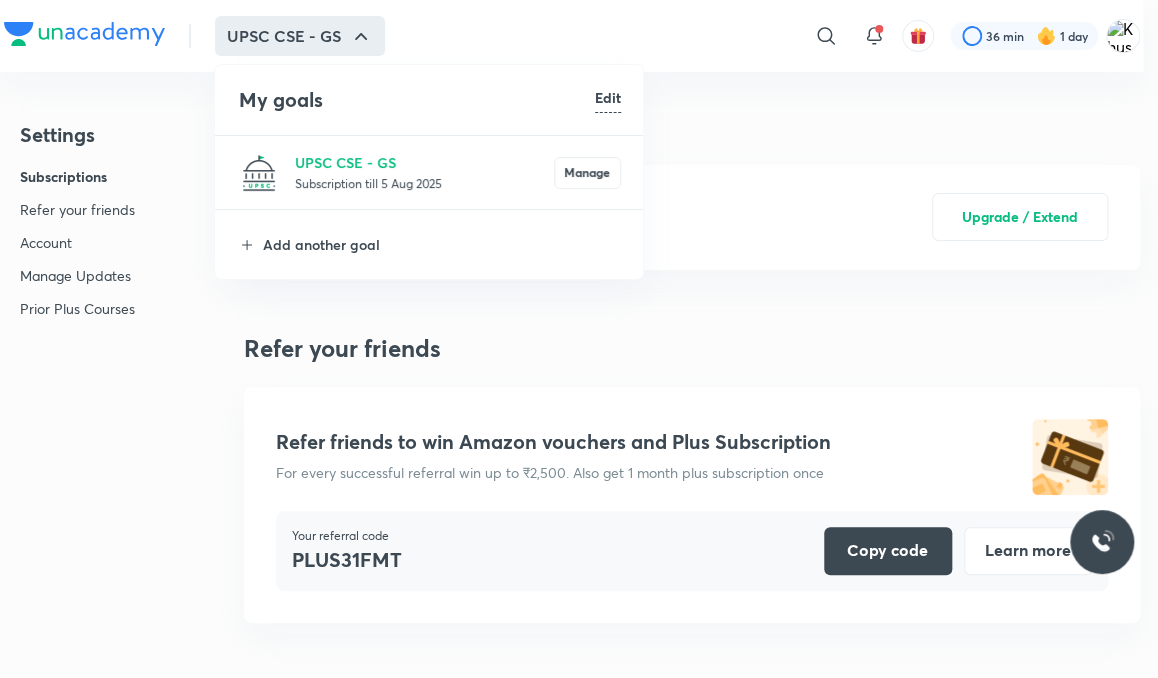 click on "Subscription till 5 Aug 2025" at bounding box center [424, 183] 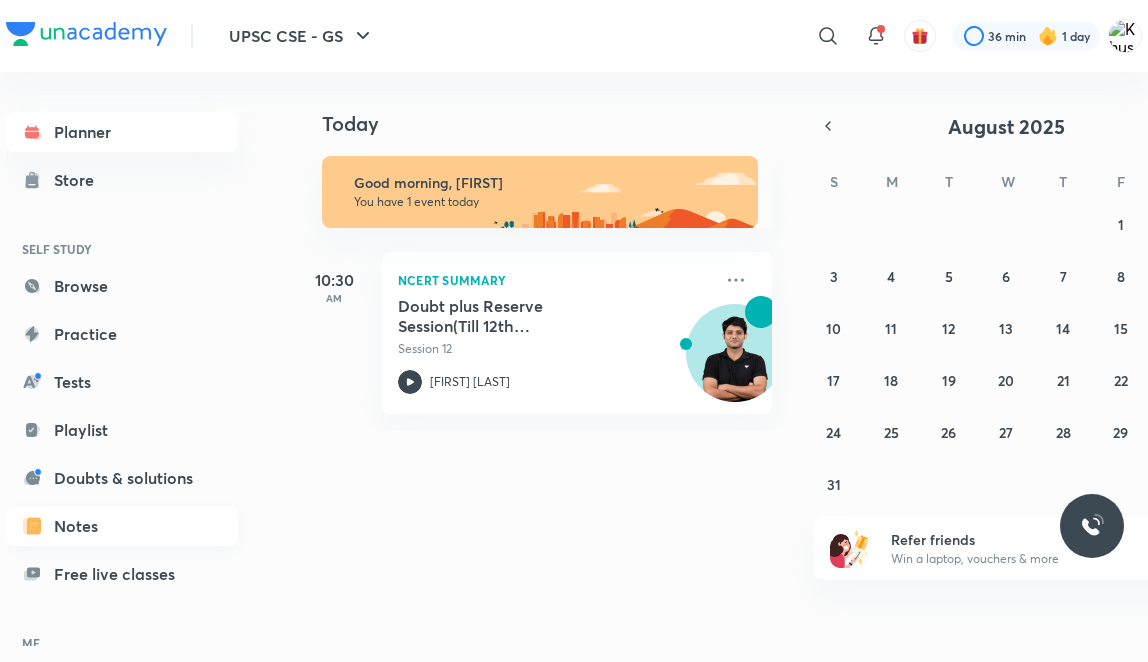 click on "Notes" at bounding box center [122, 526] 